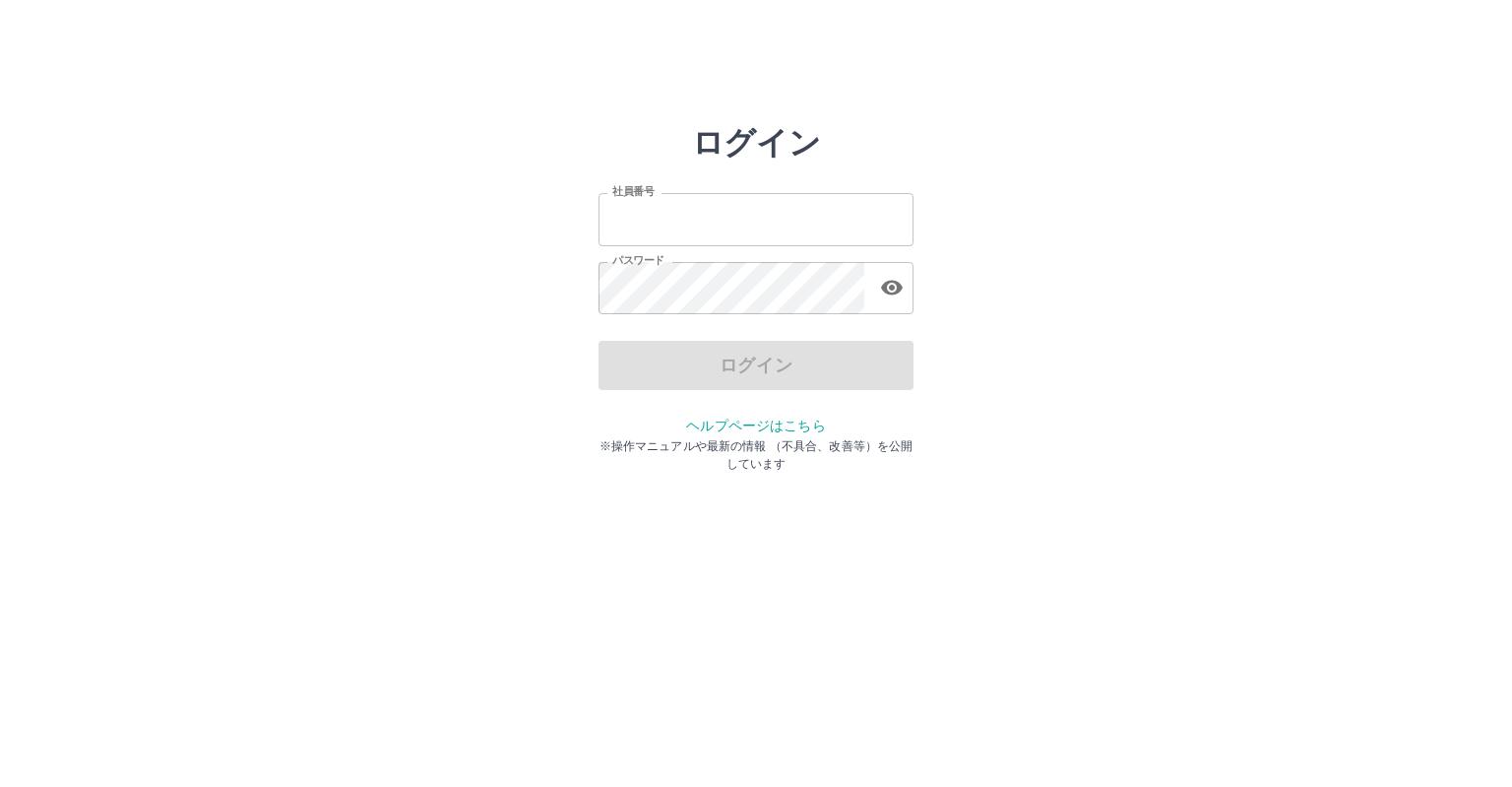 scroll, scrollTop: 0, scrollLeft: 0, axis: both 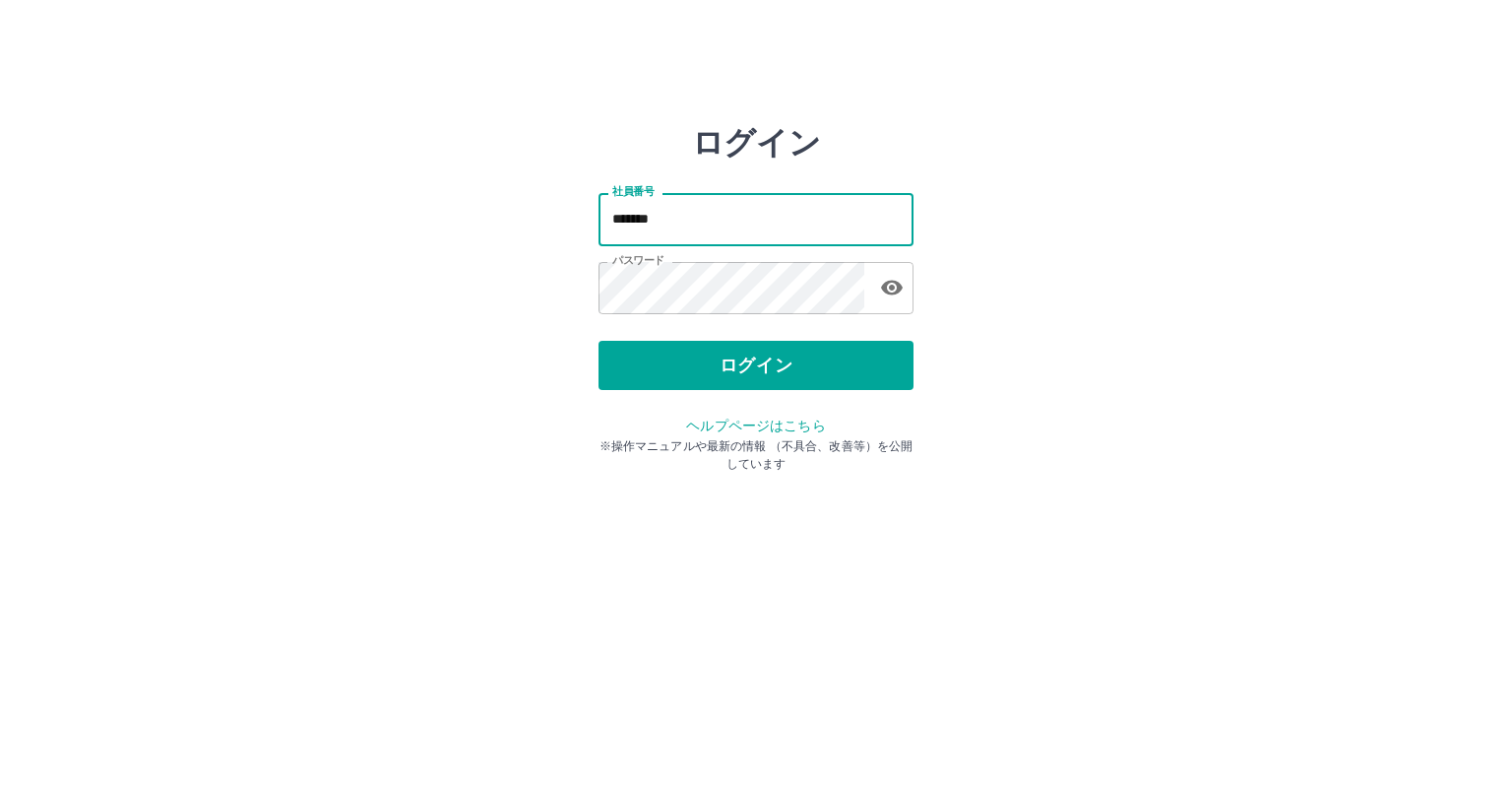 click on "*******" at bounding box center [756, 219] 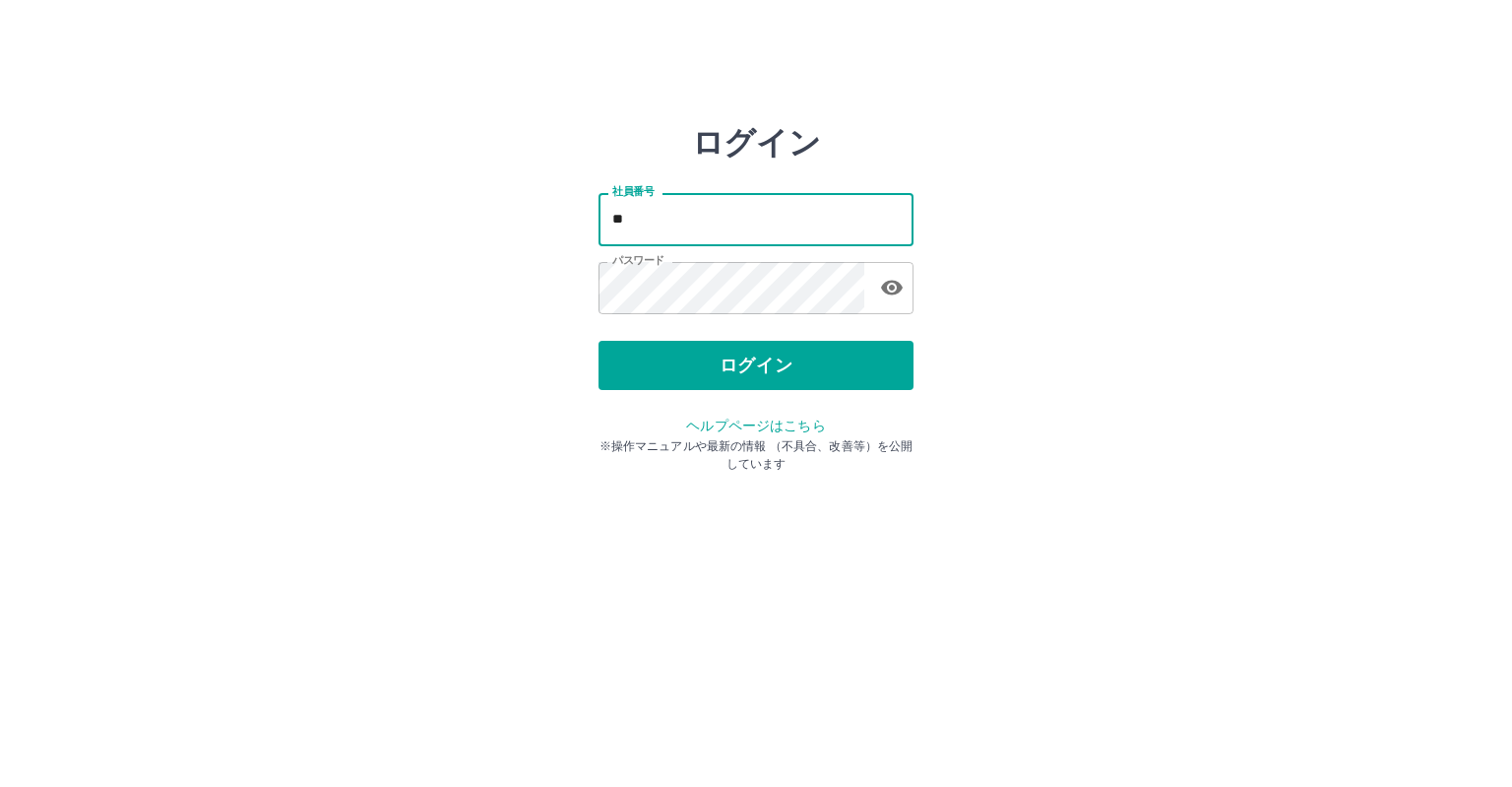 type on "*" 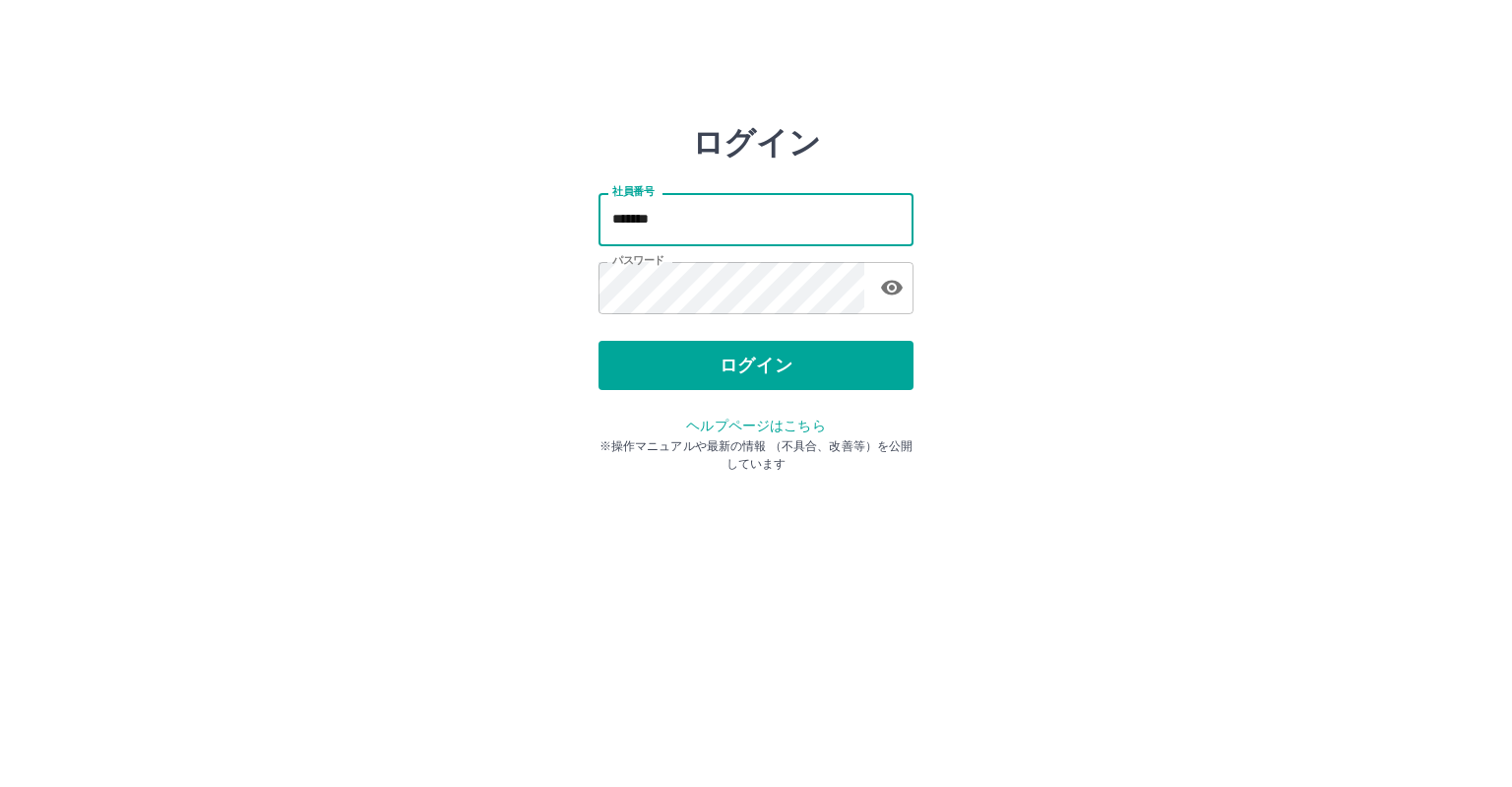 type on "*******" 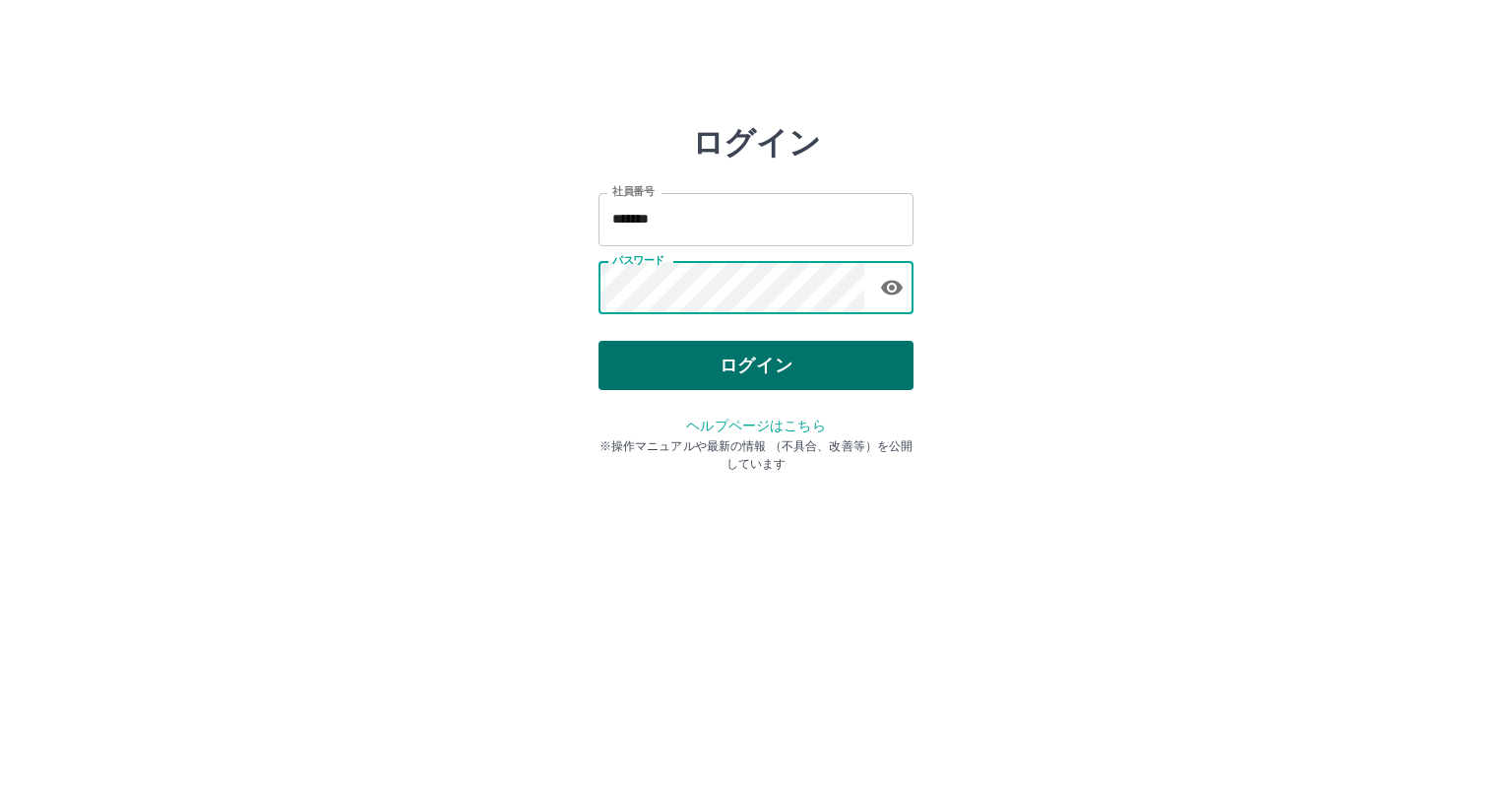 click on "ログイン" at bounding box center (756, 365) 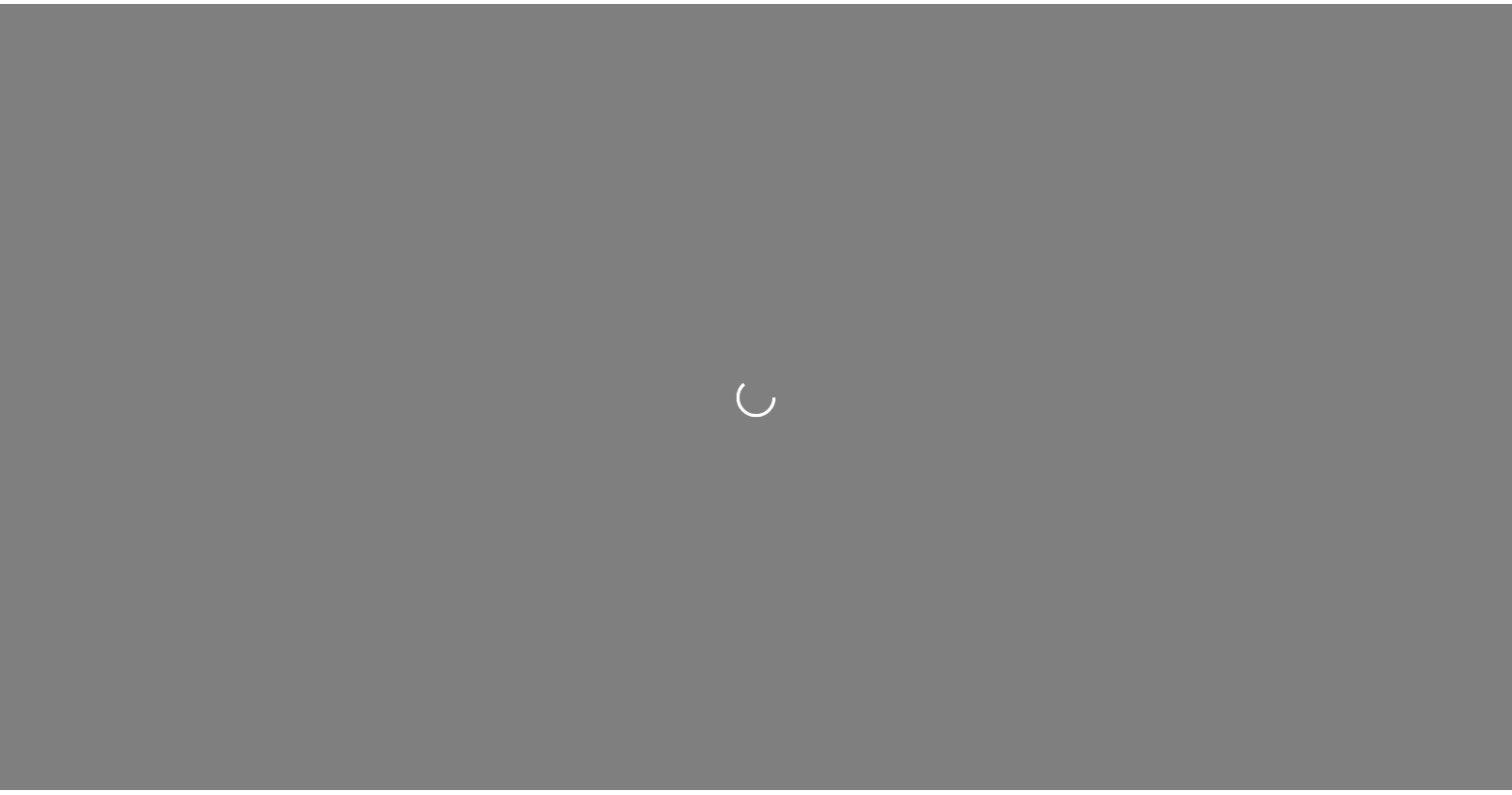 scroll, scrollTop: 0, scrollLeft: 0, axis: both 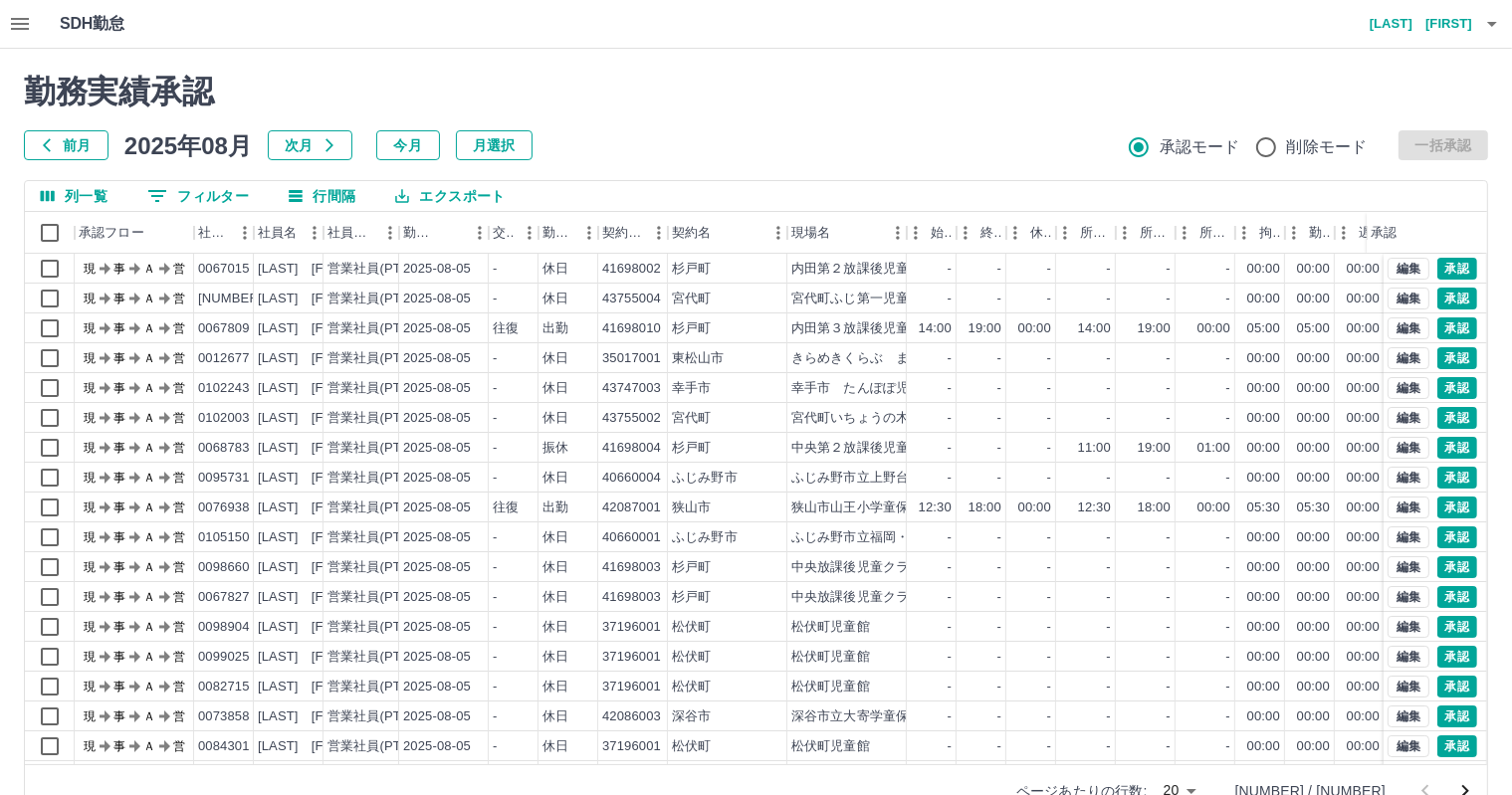 click on "SDH勤怠 [LAST]　[FIRST]" at bounding box center (756, 24) 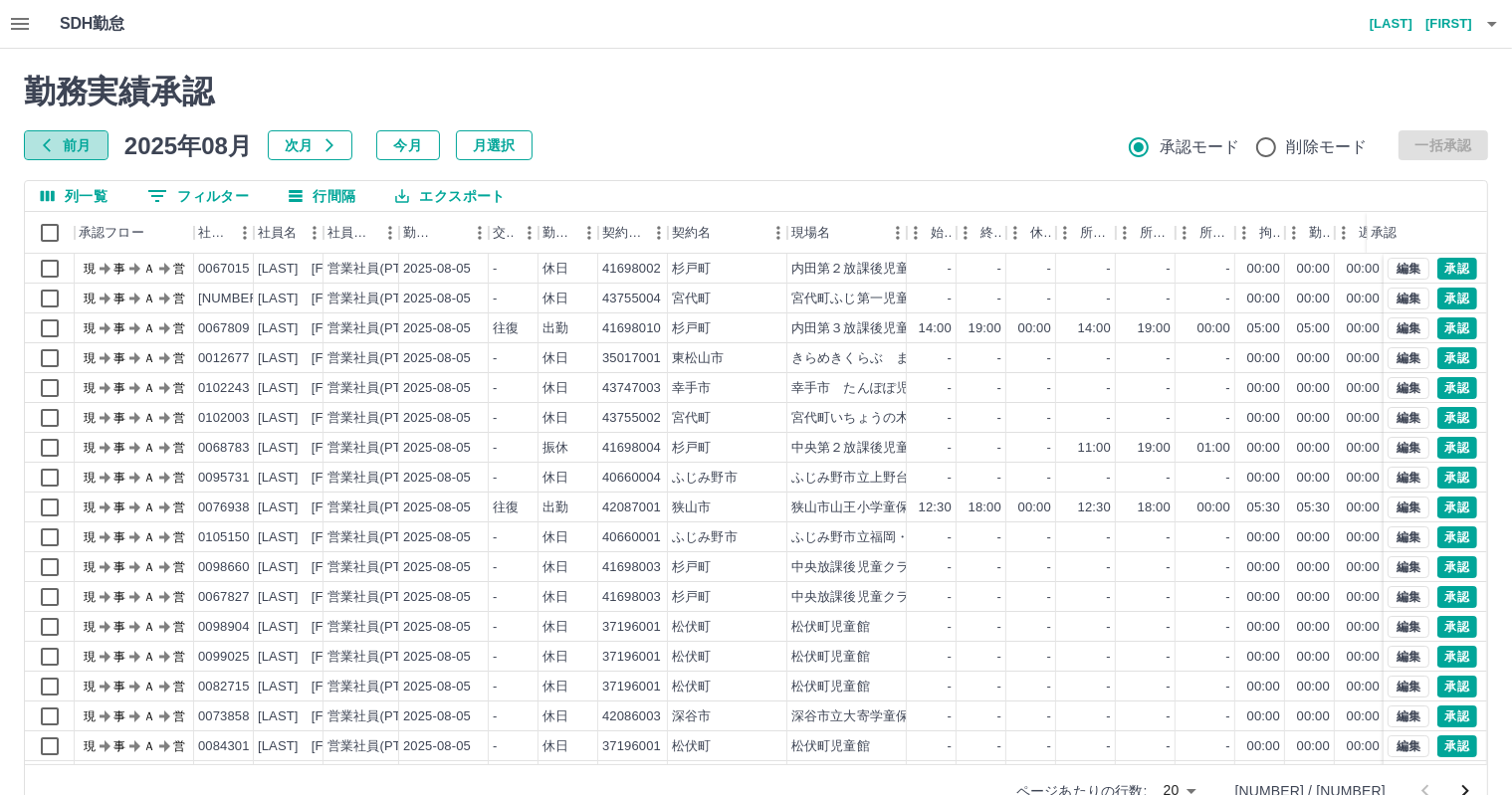 click on "前月" at bounding box center (66, 145) 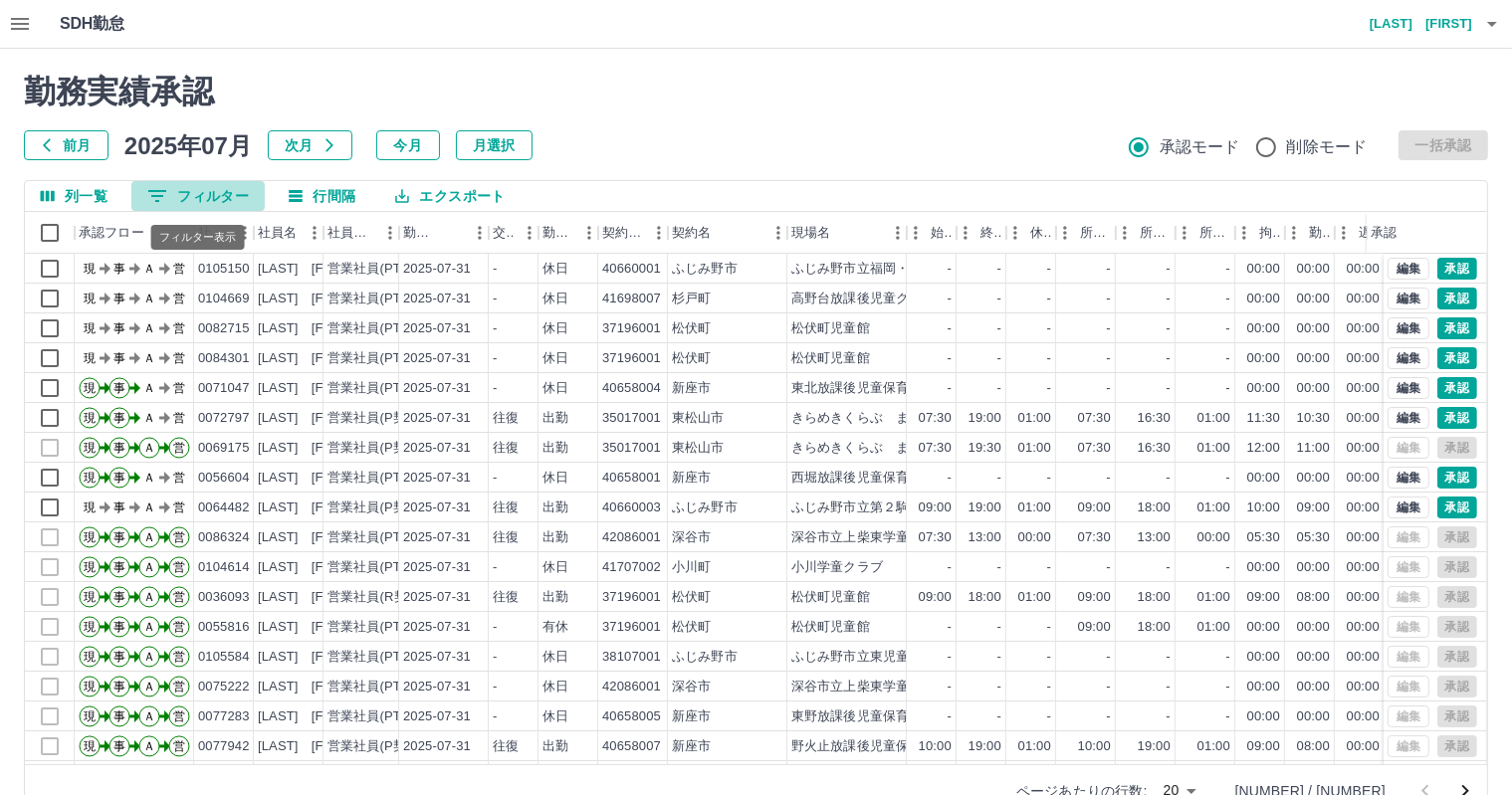 click on "0 フィルター" at bounding box center (198, 196) 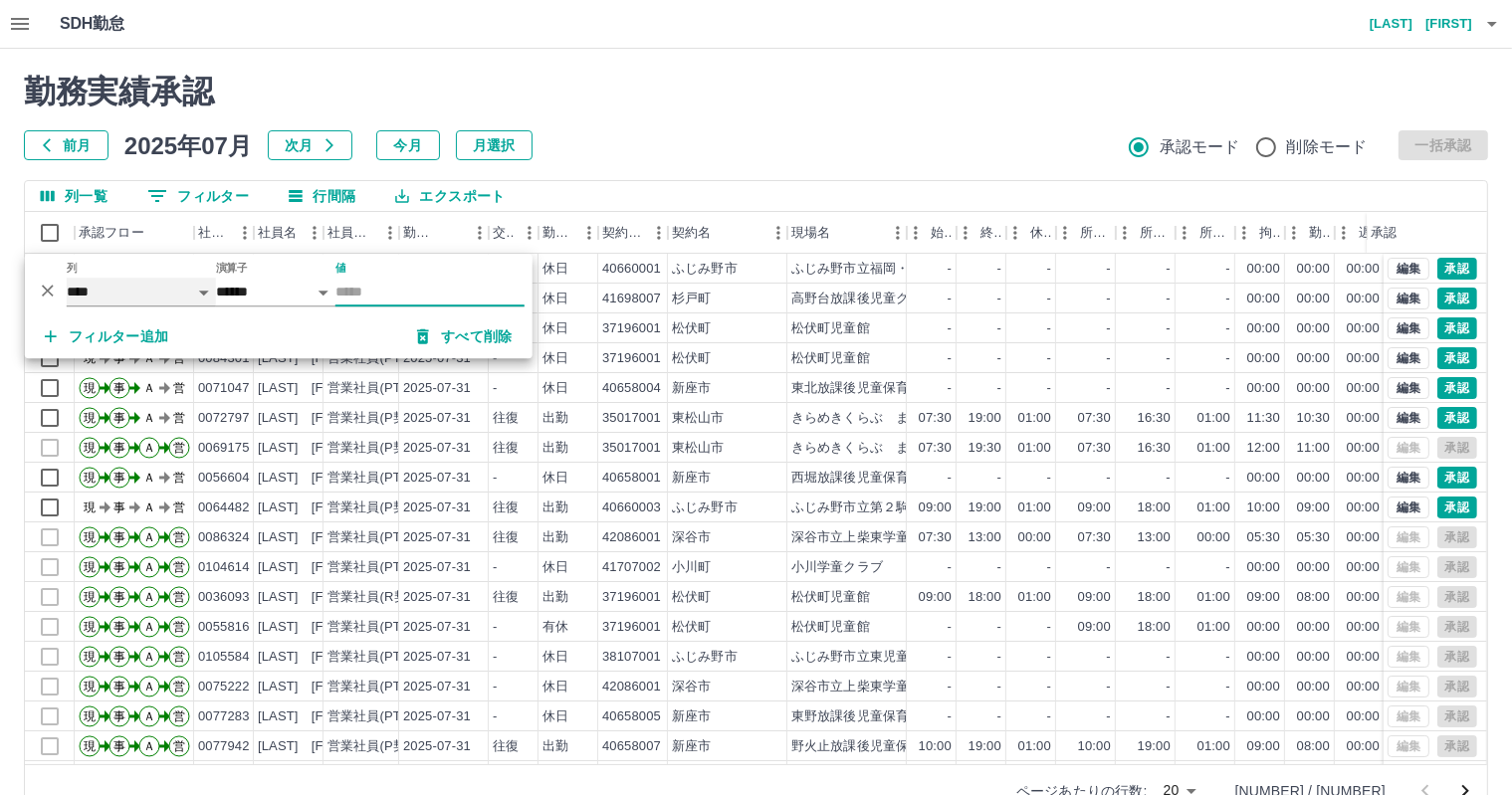click on "**** *** **** *** *** **** ***** *** *** ** ** ** **** **** **** ** ** *** **** *****" at bounding box center [141, 292] 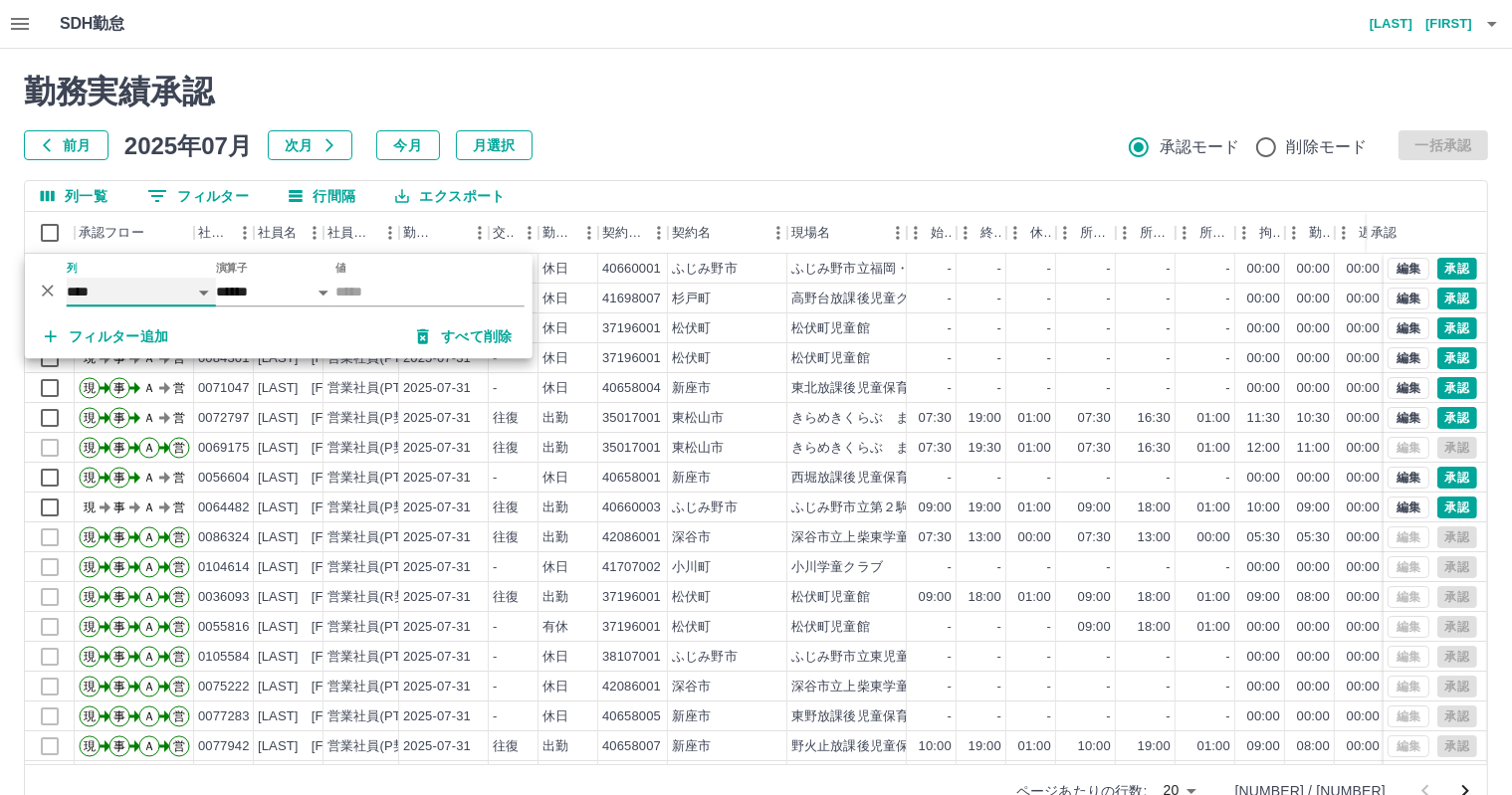click on "**** *** **** *** *** **** ***** *** *** ** ** ** **** **** **** ** ** *** **** *****" at bounding box center (141, 292) 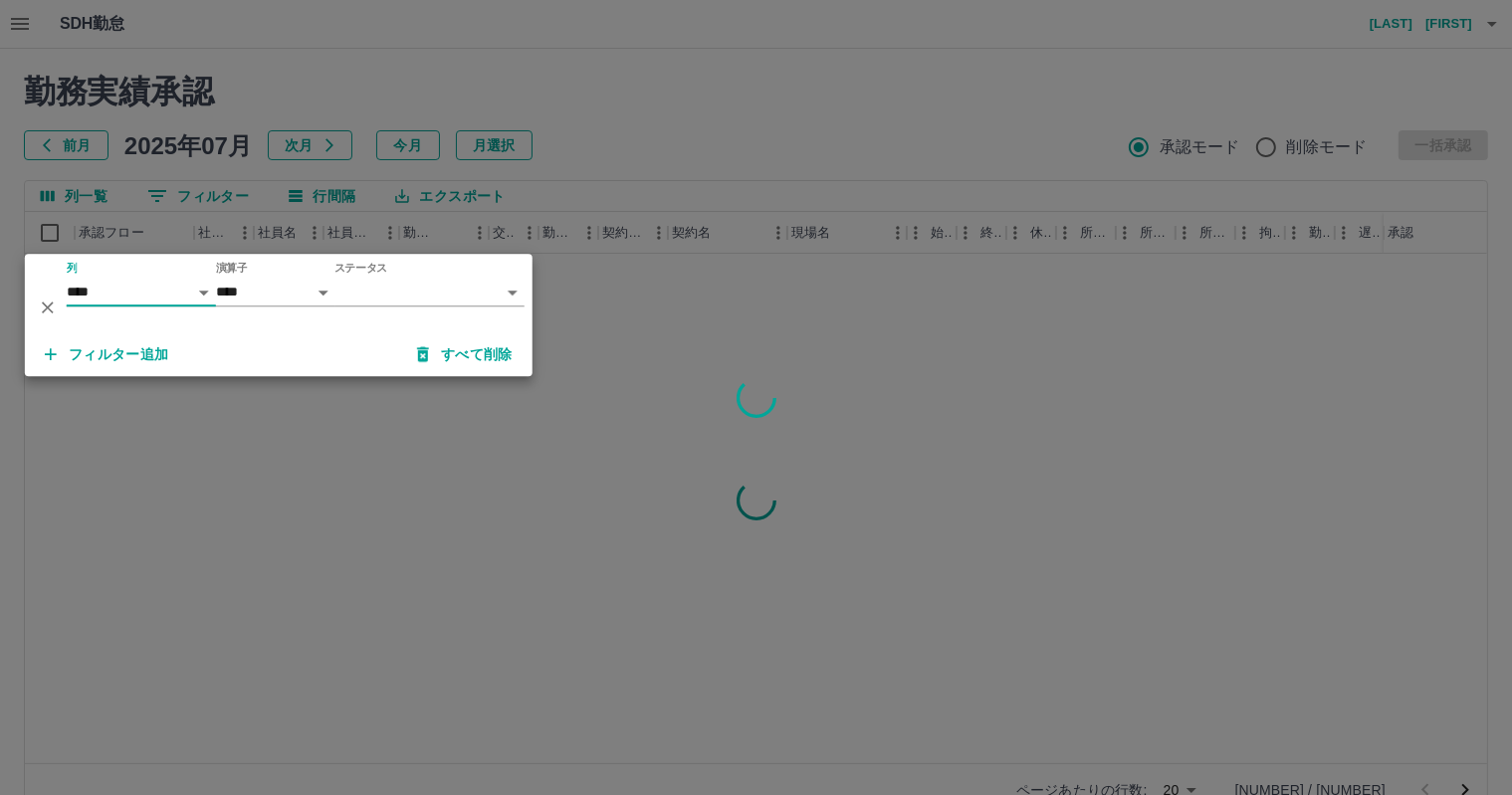 click on "SDH勤怠 若林　[FIRST] 勤務実績承認 前月 [DATE] 次月 今月 月選択 承認モード 削除モード 一括承認 列一覧 0 フィルター 行間隔 エクスポート 承認フロー 社員番号 社員名 社員区分 勤務日 交通費 勤務区分 契約コード 契約名 現場名 始業 終業 休憩 所定開始 所定終業 所定休憩 拘束 勤務 遅刻等 コメント ステータス 承認 ページあたりの行数: 20 ** [NUMBER]～[NUMBER] / [NUMBER] SDH勤怠 *** ** 列 **** *** **** *** *** **** ***** *** *** ** ** ** **** **** **** ** ** *** **** ***** 演算子 **** ****** ステータス ​ ********* フィルター追加 すべて削除" at bounding box center [756, 420] 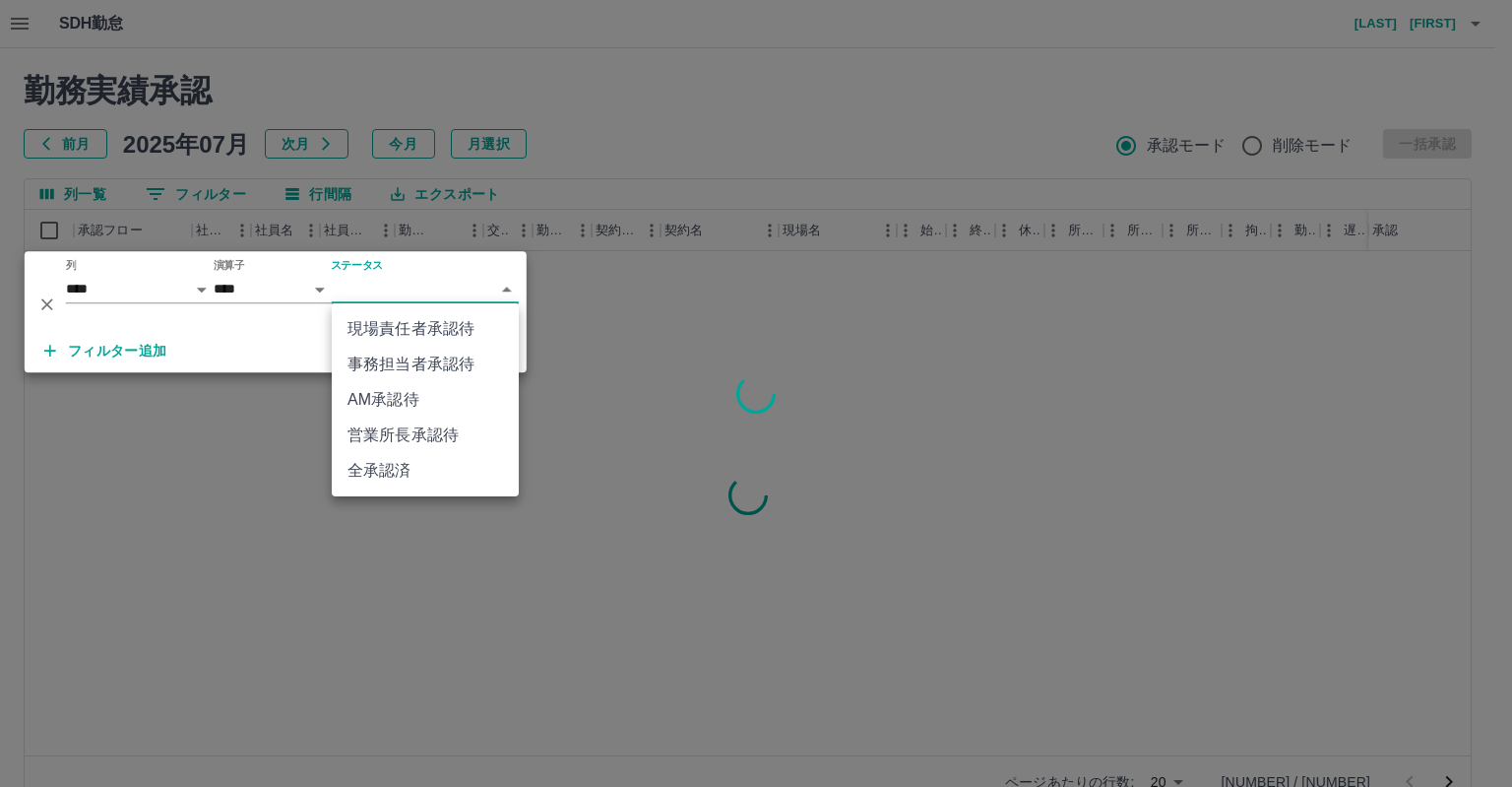 click on "営業所長承認待" at bounding box center [425, 435] 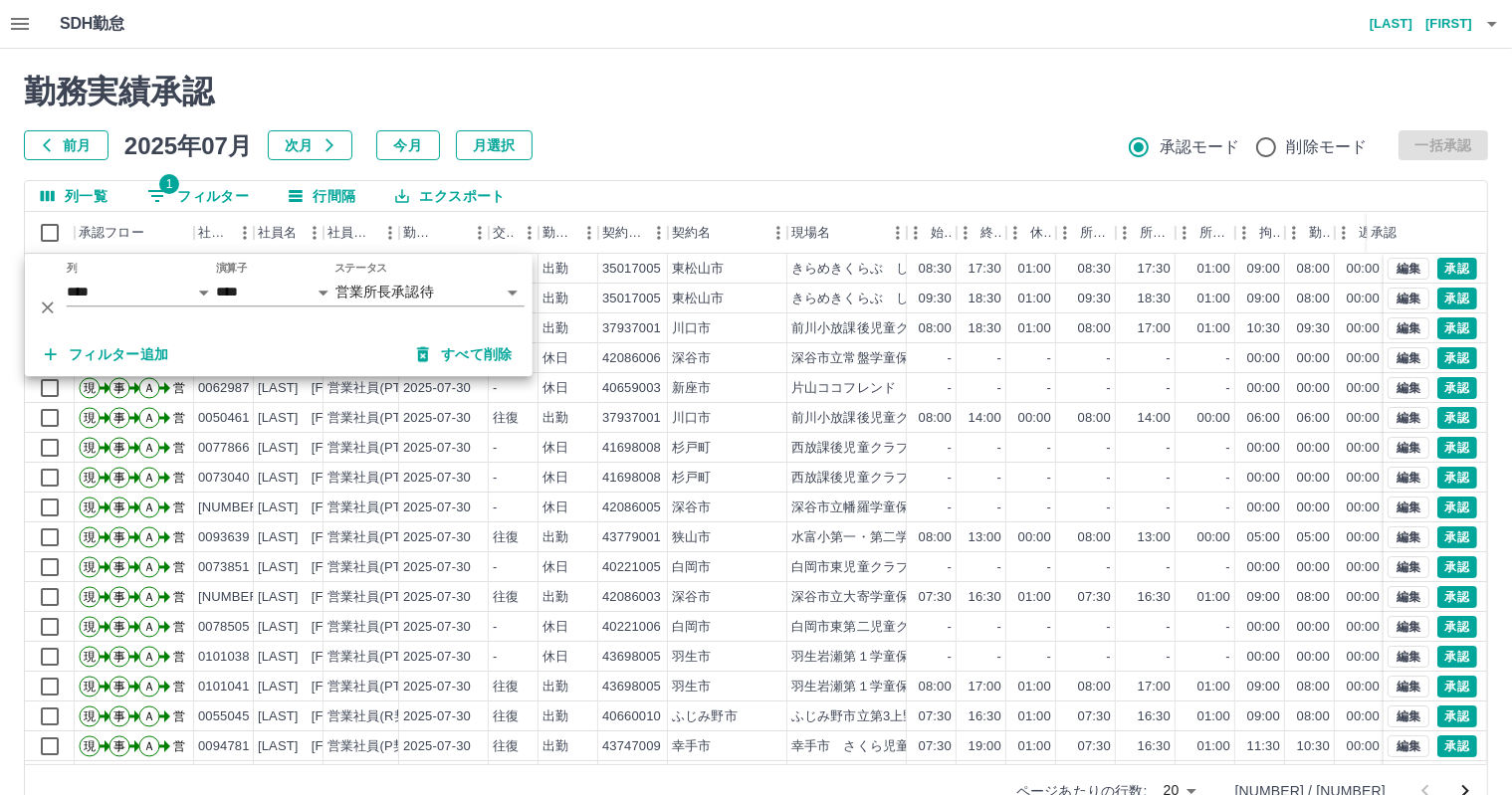 click on "SDH勤怠 若林　理恵" at bounding box center (756, 24) 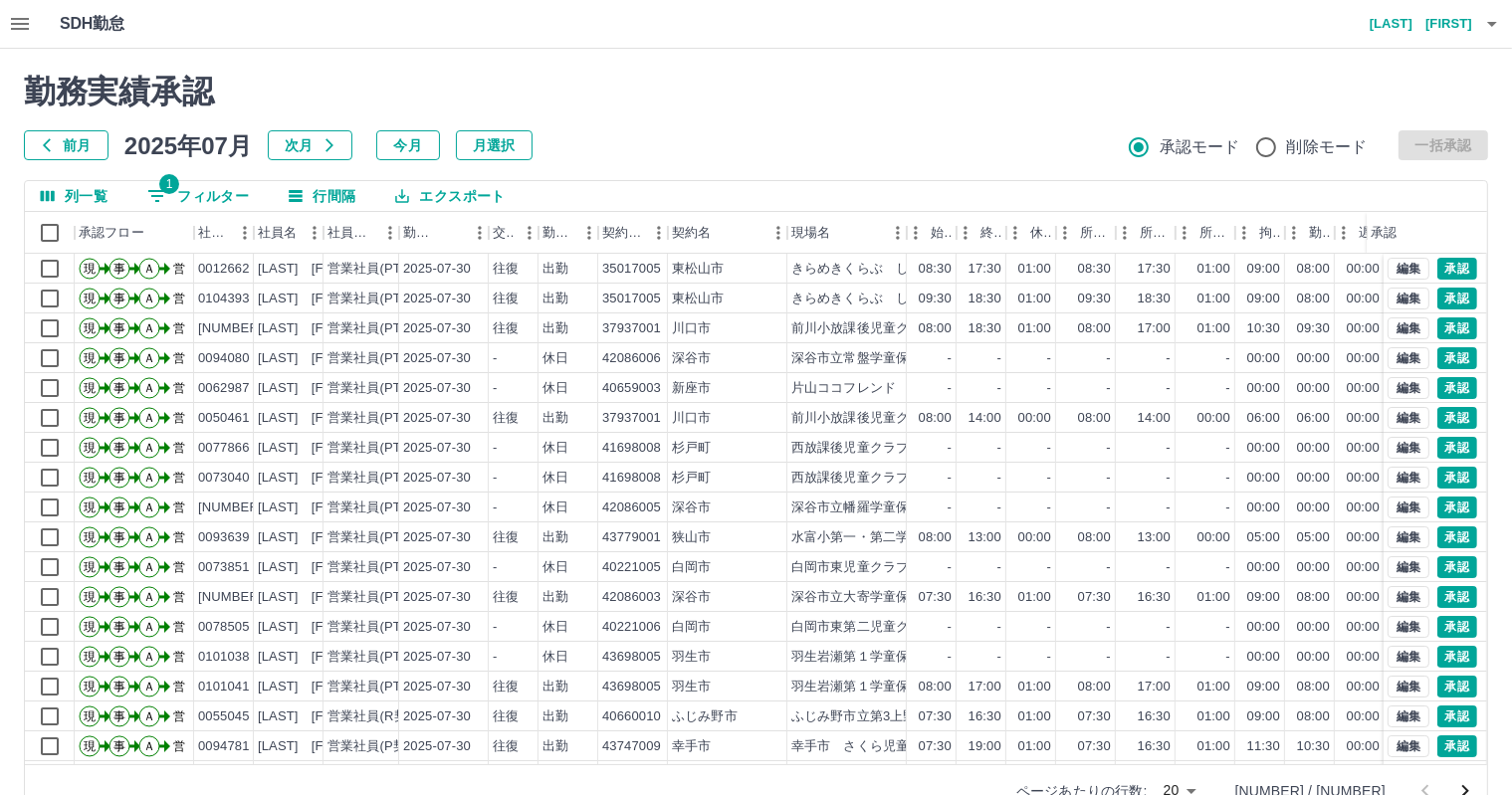 scroll, scrollTop: 9, scrollLeft: 0, axis: vertical 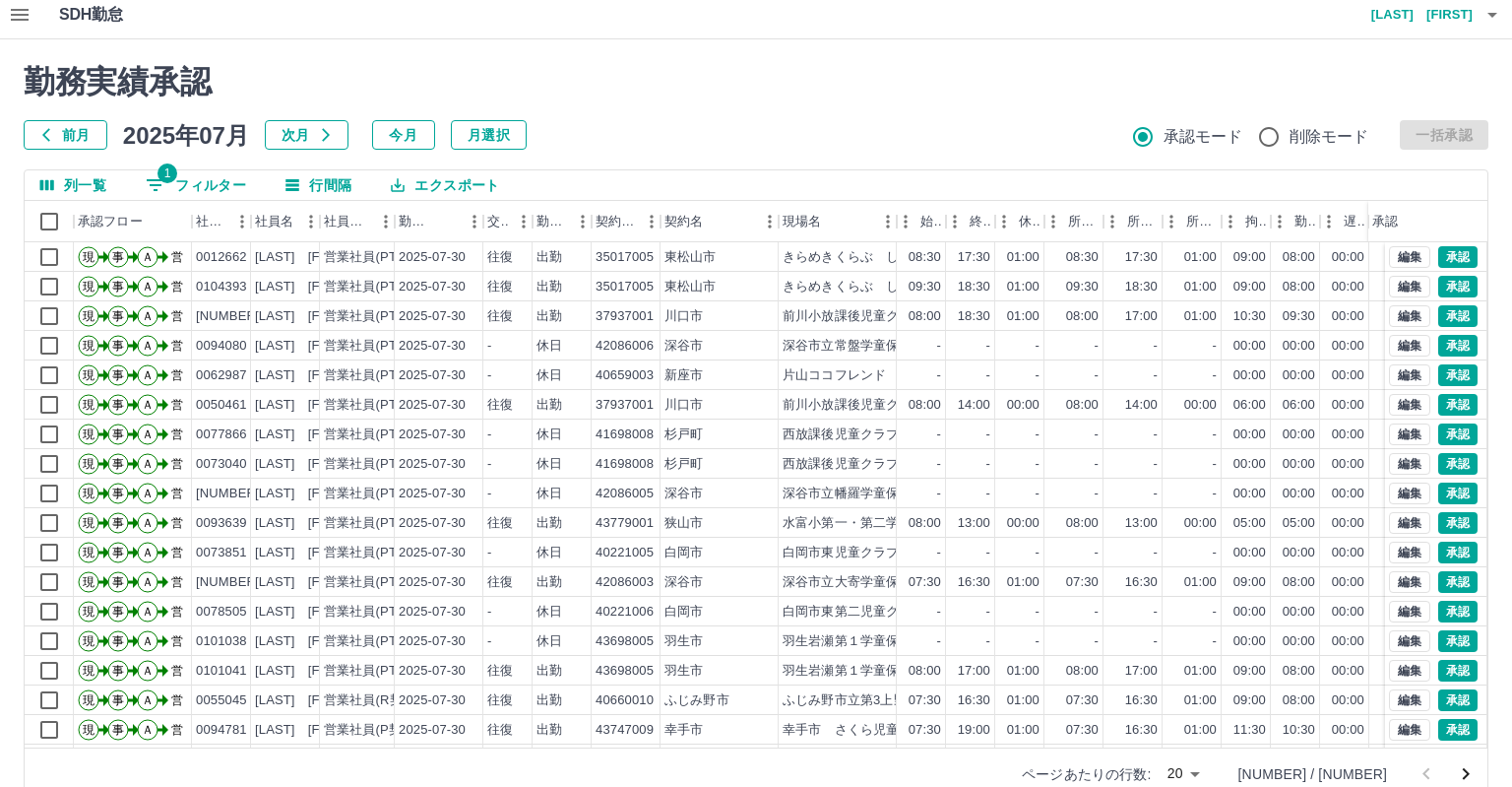click on "SDH勤怠 若林　理恵 勤務実績承認 前月 2025年07月 次月 今月 月選択 承認モード 削除モード 一括承認 列一覧 1 フィルター 行間隔 エクスポート 承認フロー 社員番号 社員名 社員区分 勤務日 交通費 勤務区分 契約コード 契約名 現場名 始業 終業 休憩 所定開始 所定終業 所定休憩 拘束 勤務 遅刻等 コメント ステータス 承認 現 事 Ａ 営 0012662 小久保　節子 営業社員(PT契約) 2025-07-30 往復 出勤 35017005 東松山市 きらめきくらぶ　しんめい 08:30 17:30 01:00 08:30 17:30 01:00 09:00 08:00 00:00 営業所長承認待 現 事 Ａ 営 0104393 森　瞳 営業社員(PT契約) 2025-07-30 往復 出勤 35017005 東松山市 きらめきくらぶ　しんめい 09:30 18:30 01:00 09:30 18:30 01:00 09:00 08:00 00:00 営業所長承認待 現 事 Ａ 営 0045534 前山　昌代 営業社員(PT契約) 2025-07-30 往復 出勤 37937001 川口市 前川小放課後児童クラブ 08:00 -" at bounding box center (756, 407) 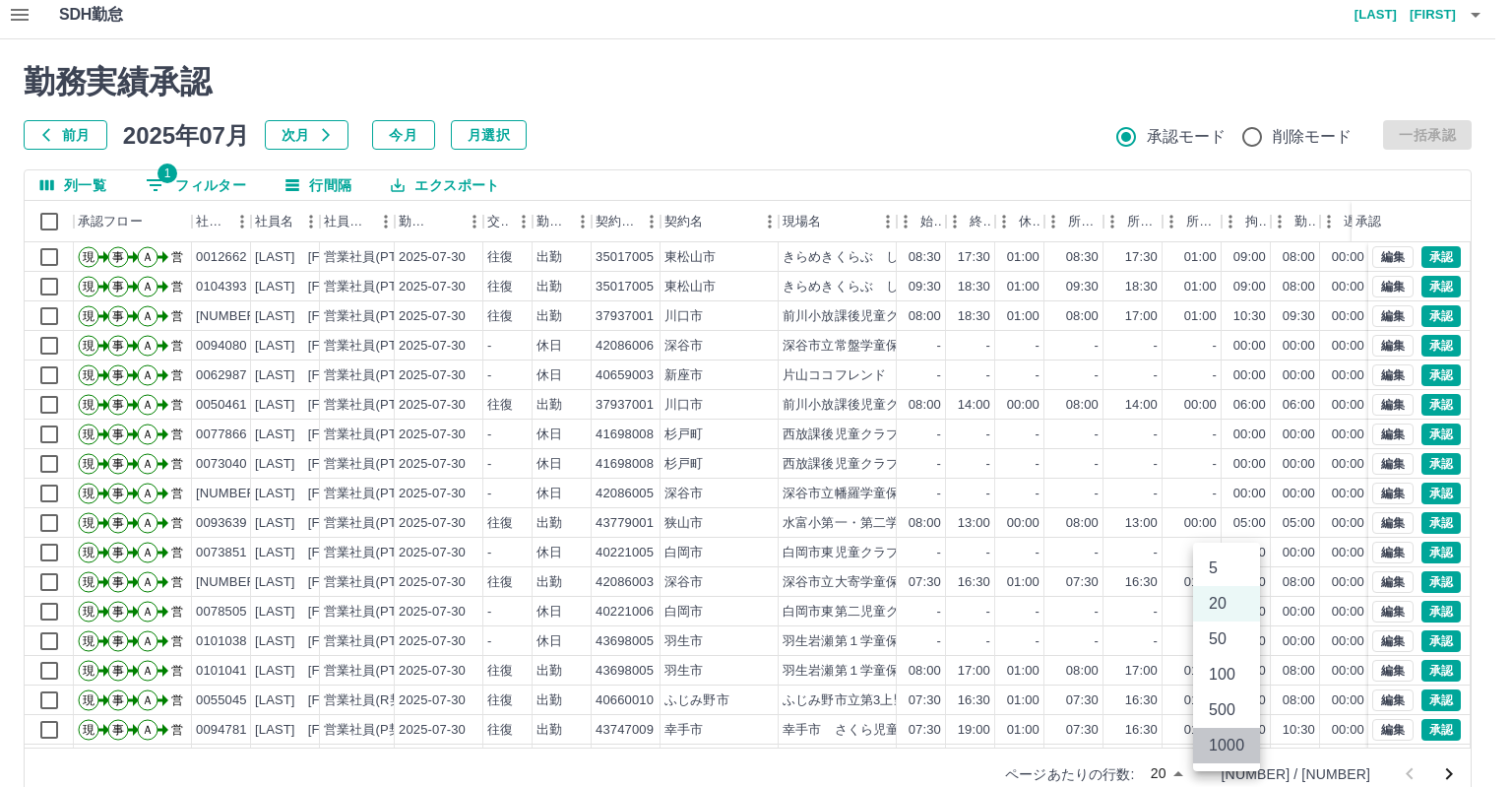 click on "1000" at bounding box center (1227, 746) 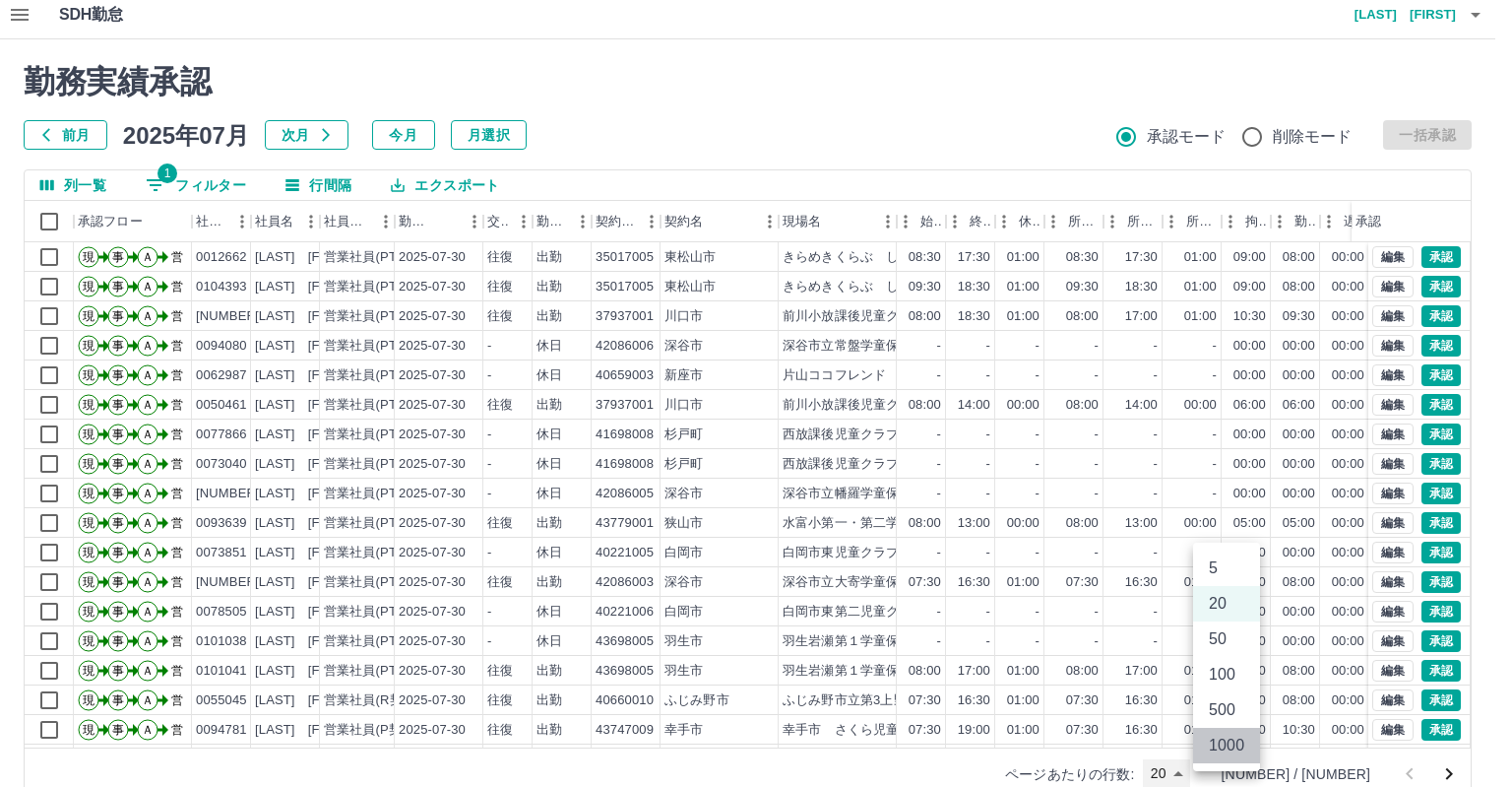 type on "****" 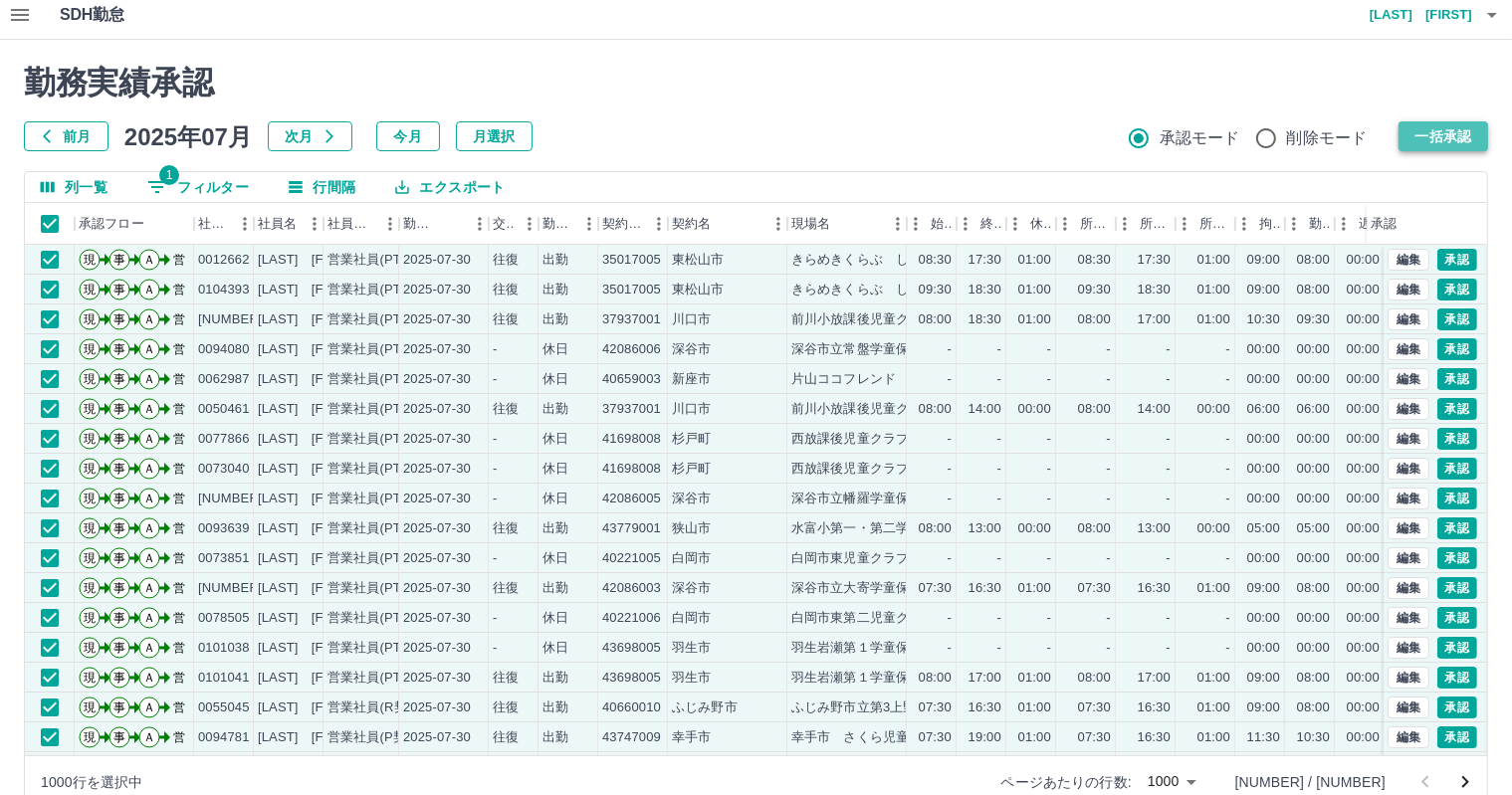 click on "一括承認" at bounding box center [1443, 136] 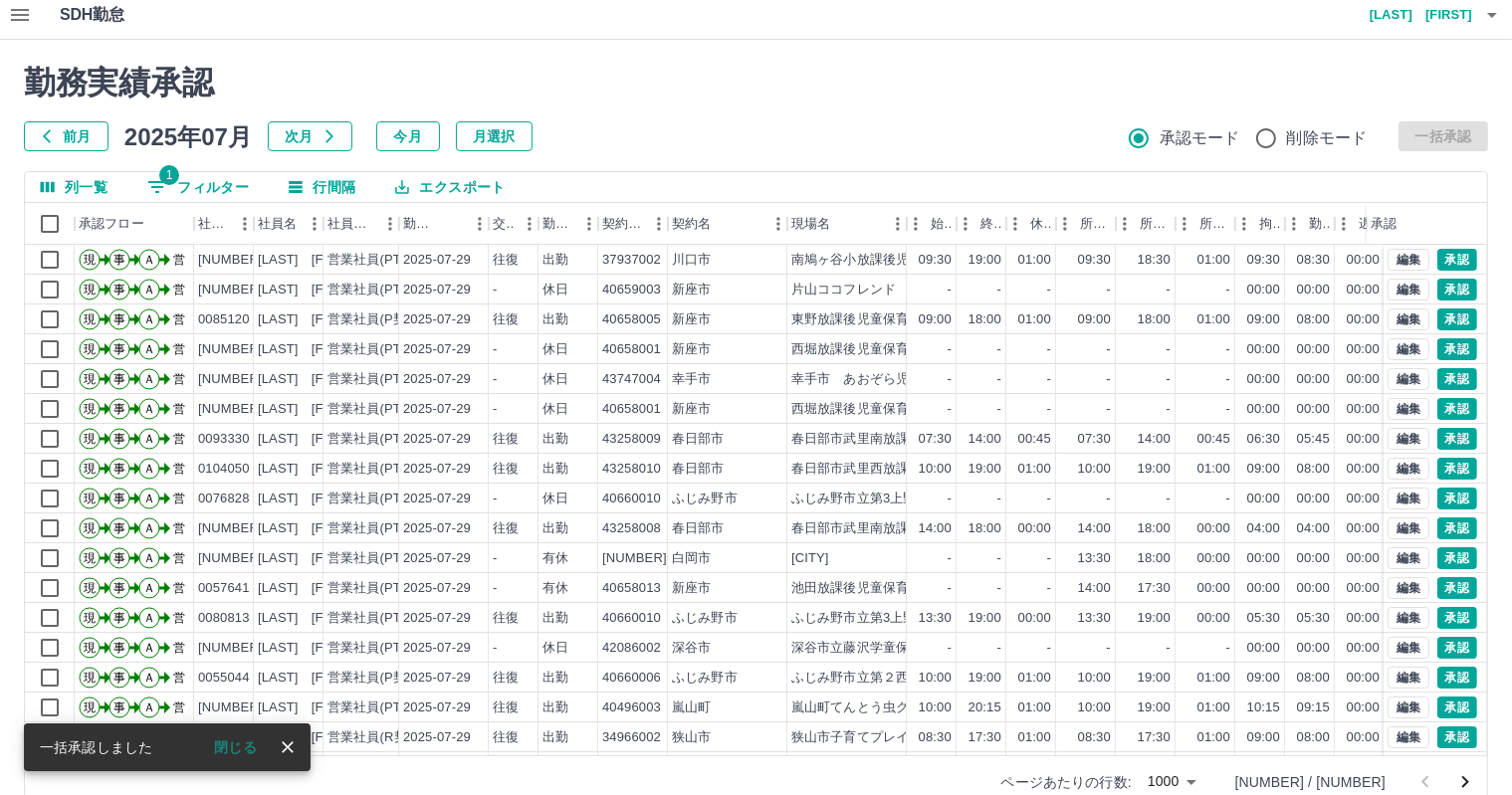click at bounding box center [756, 397] 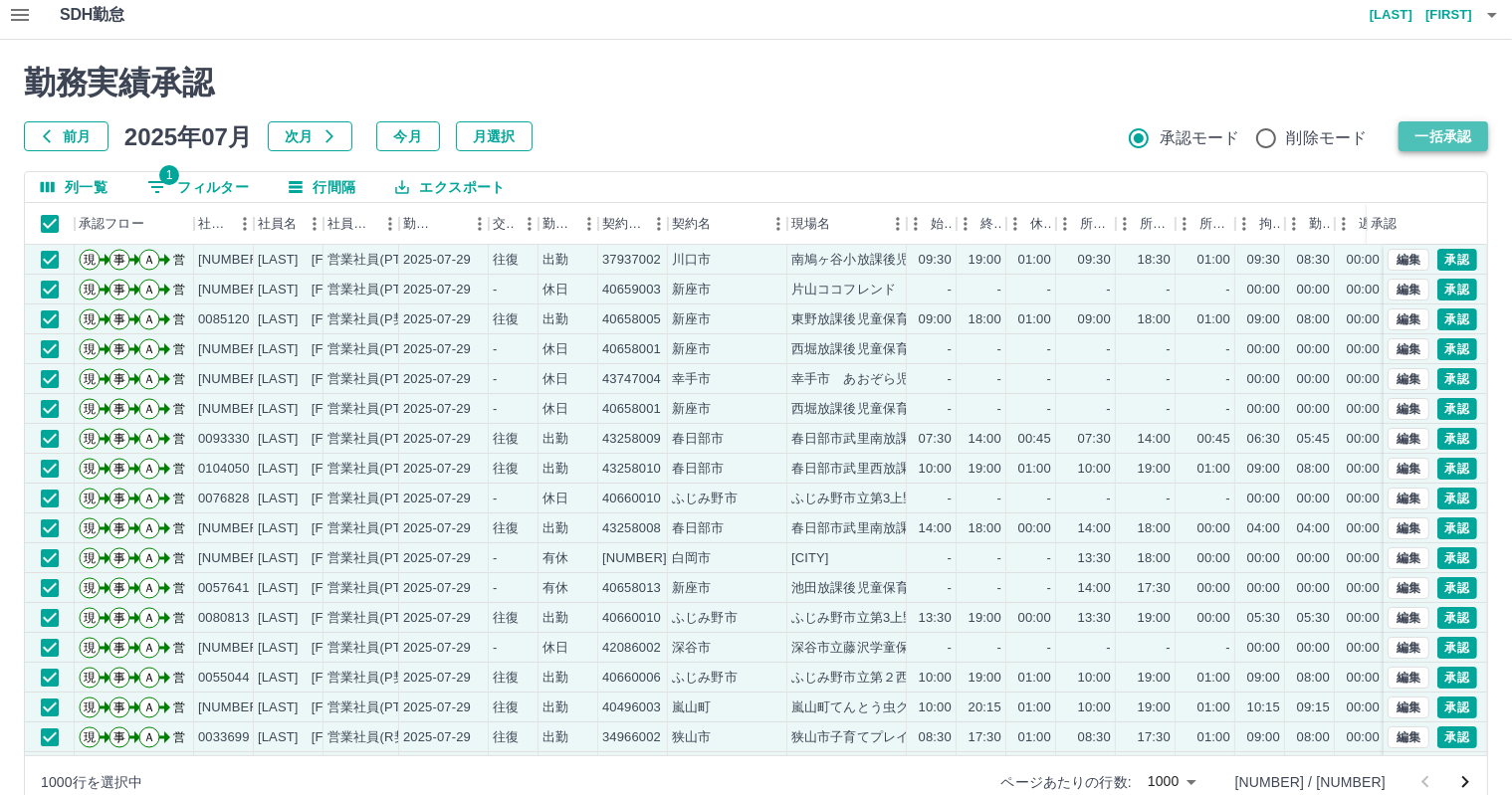 click on "一括承認" at bounding box center [1443, 136] 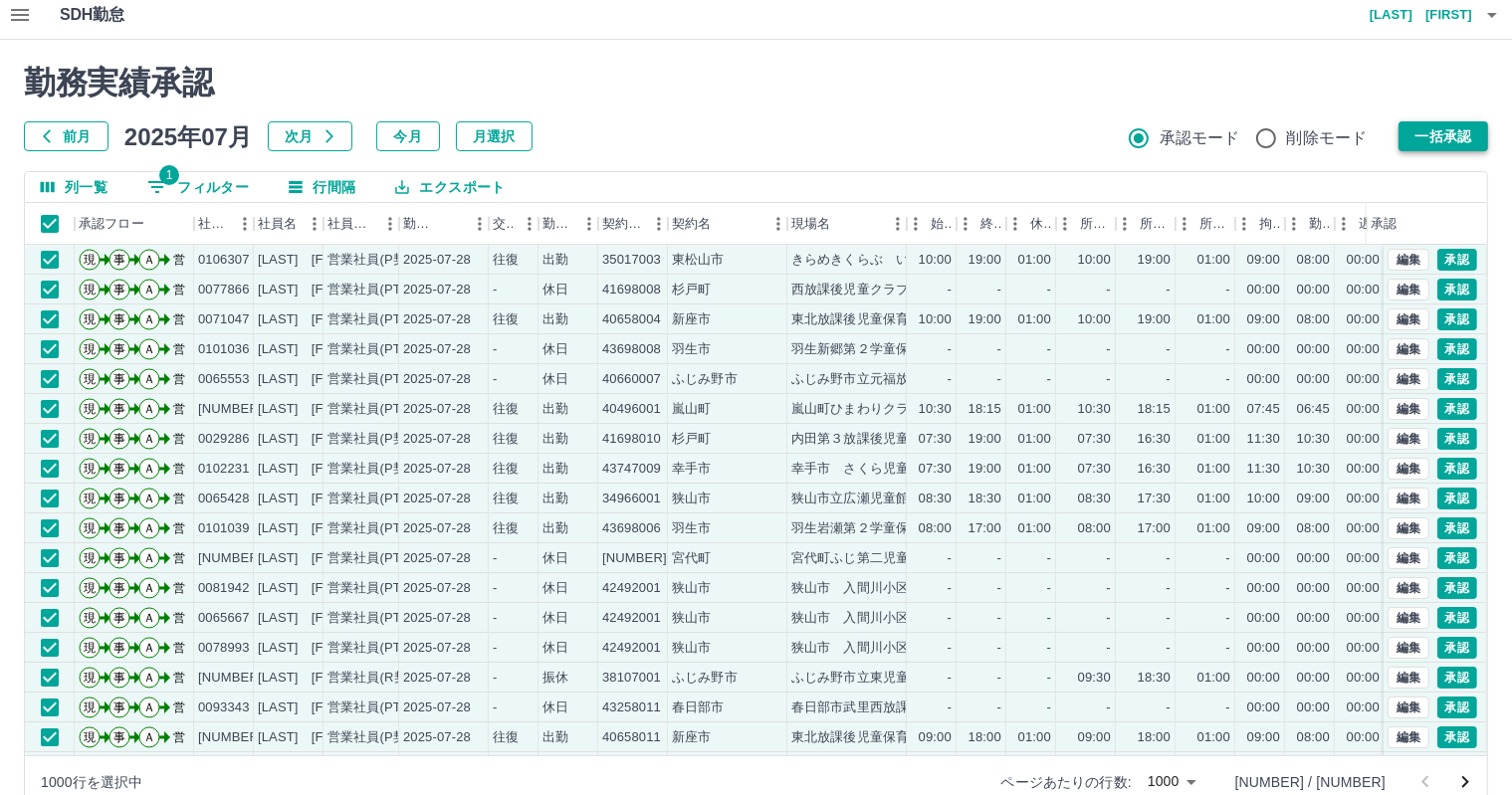 click on "一括承認" at bounding box center [1443, 136] 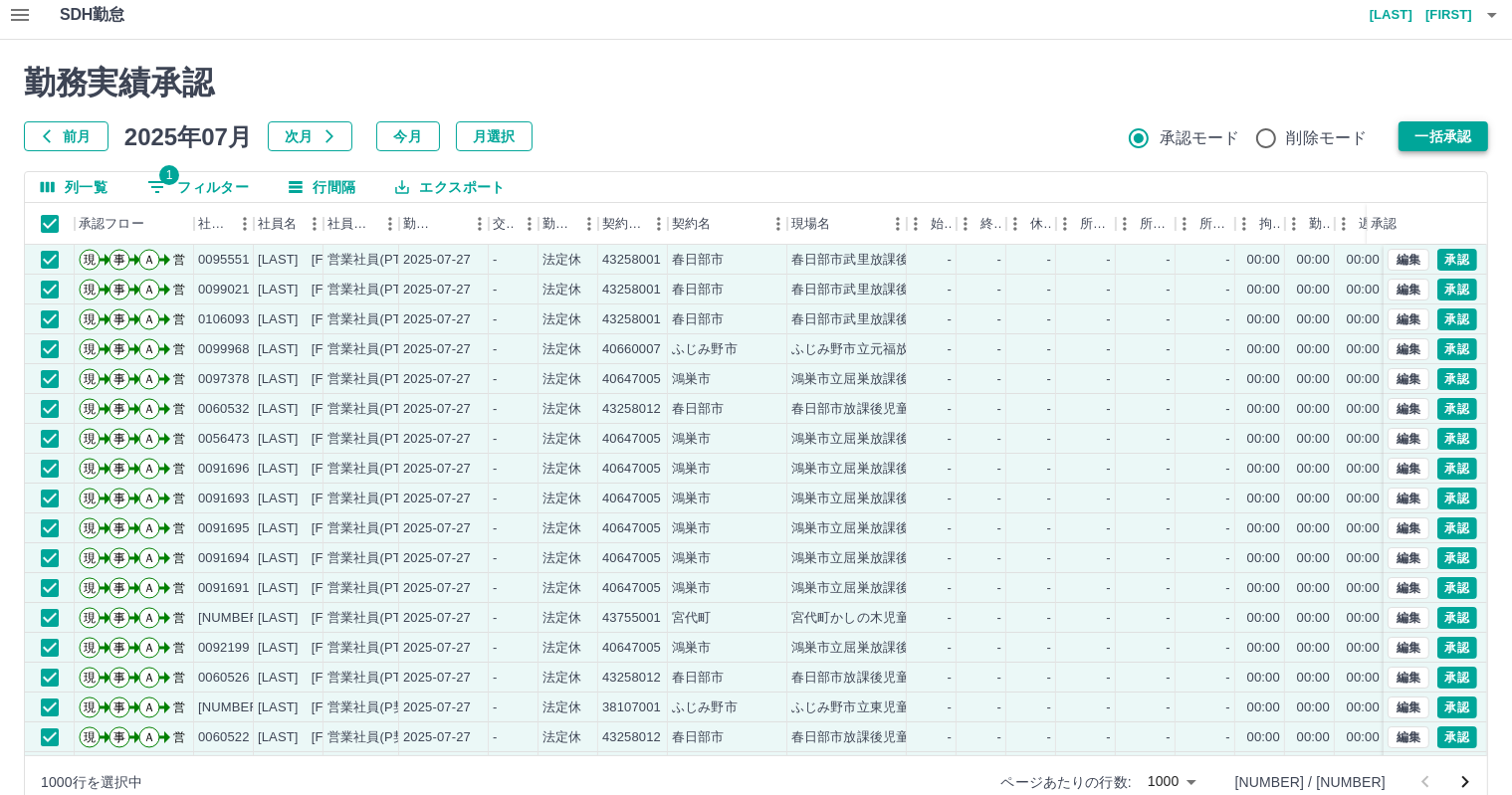 click on "一括承認" at bounding box center [1443, 136] 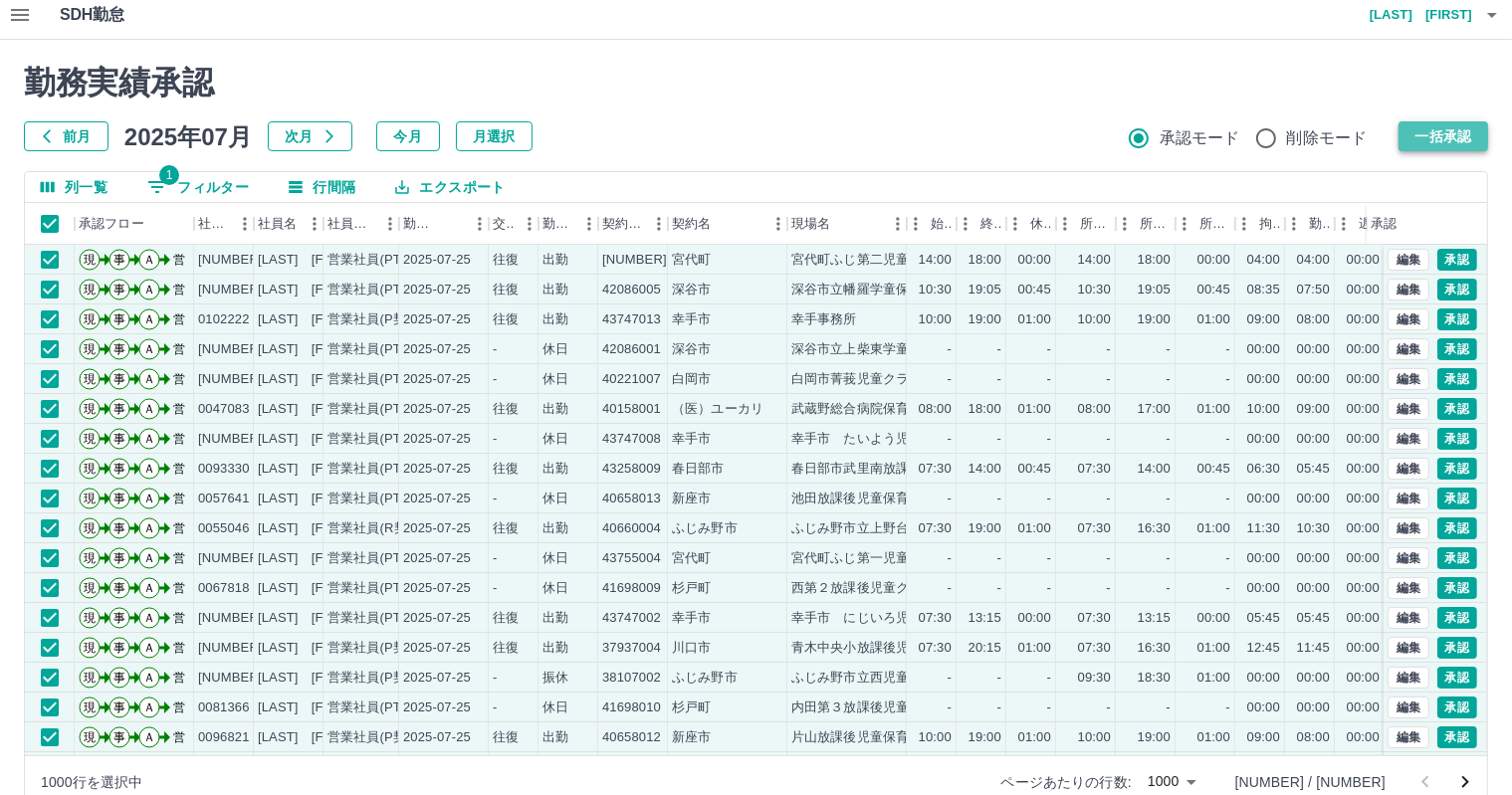 click on "一括承認" at bounding box center (1443, 136) 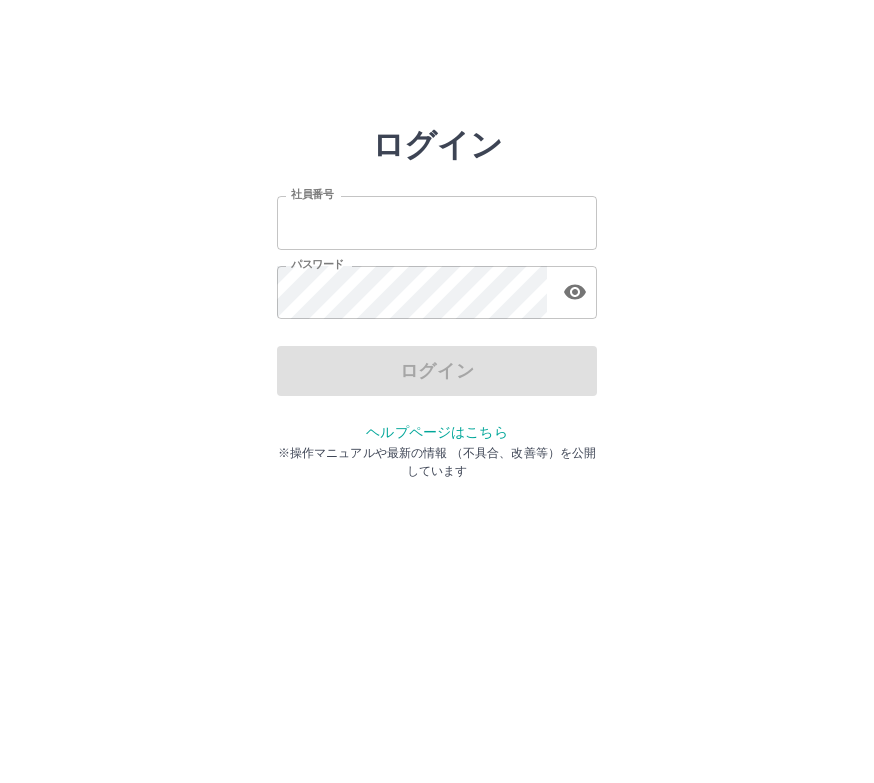 scroll, scrollTop: 0, scrollLeft: 0, axis: both 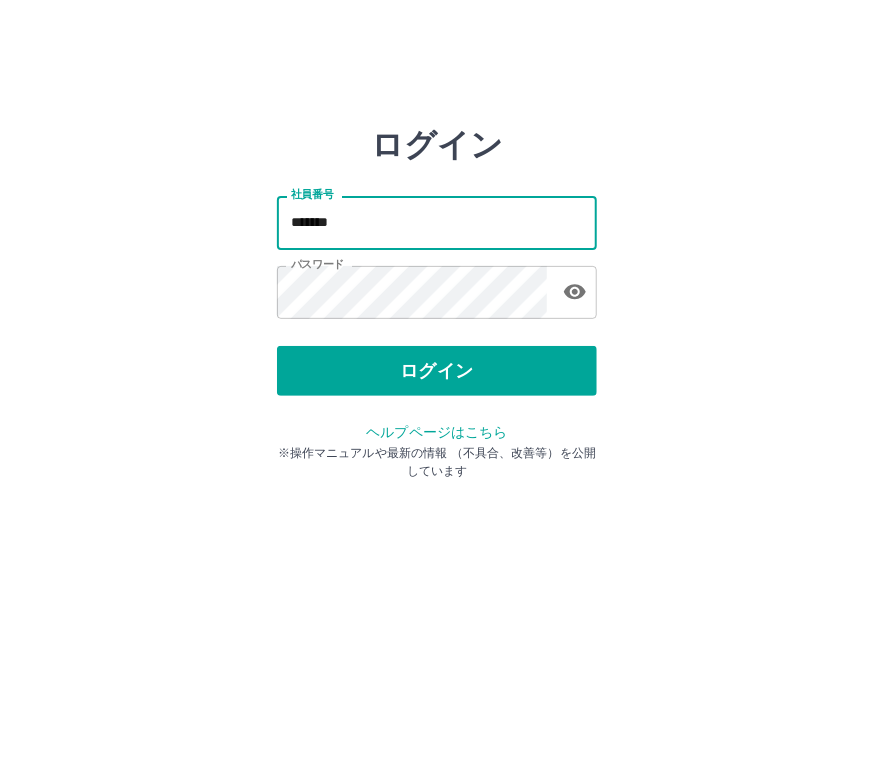 click on "*******" at bounding box center [437, 222] 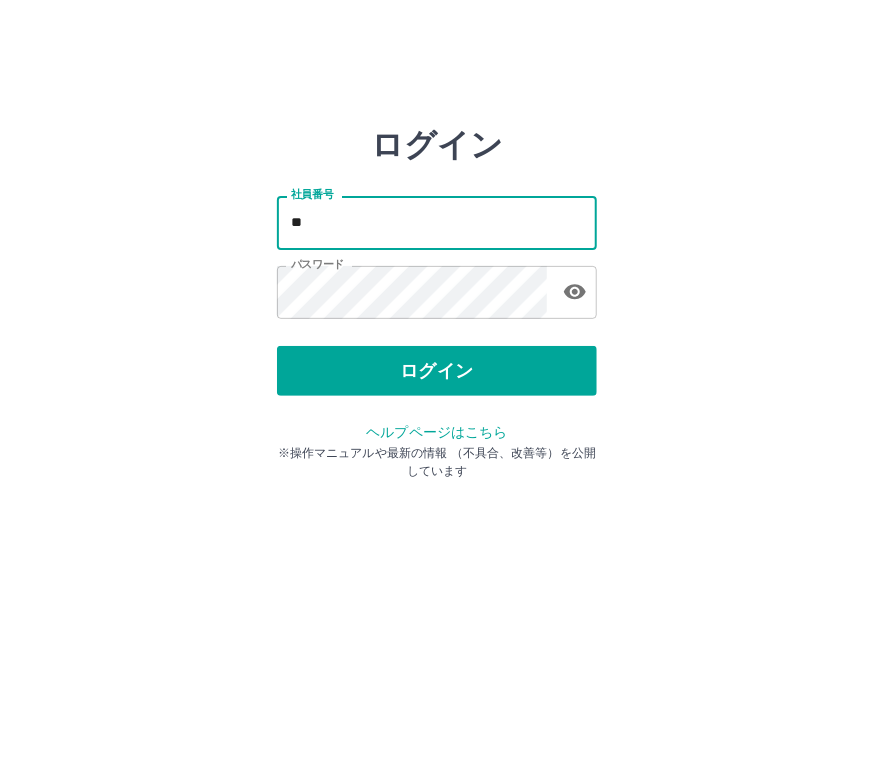 type on "*" 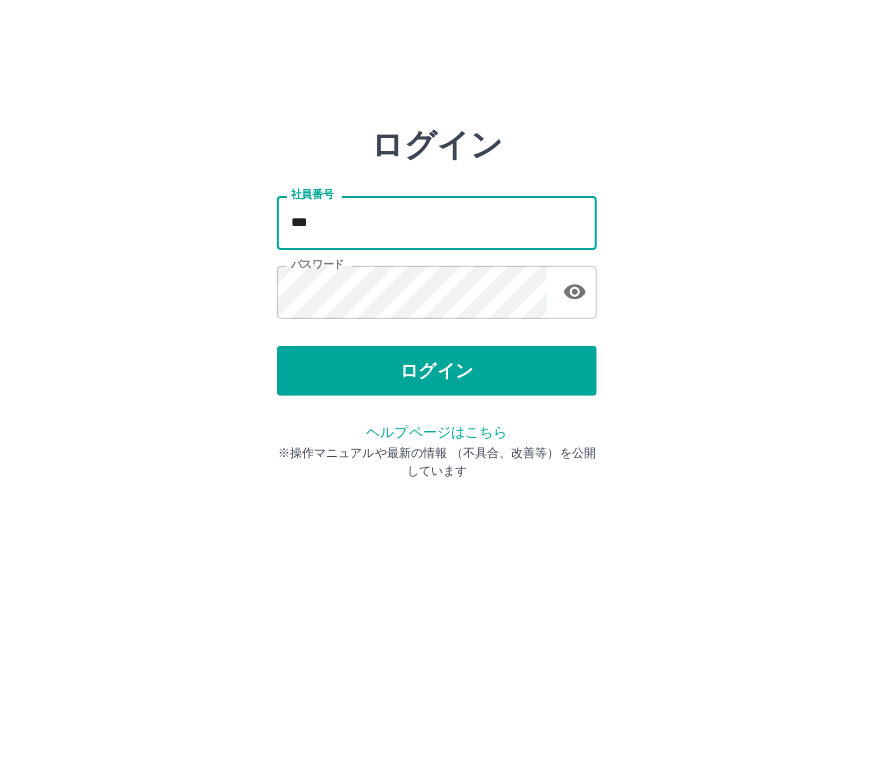 type on "*******" 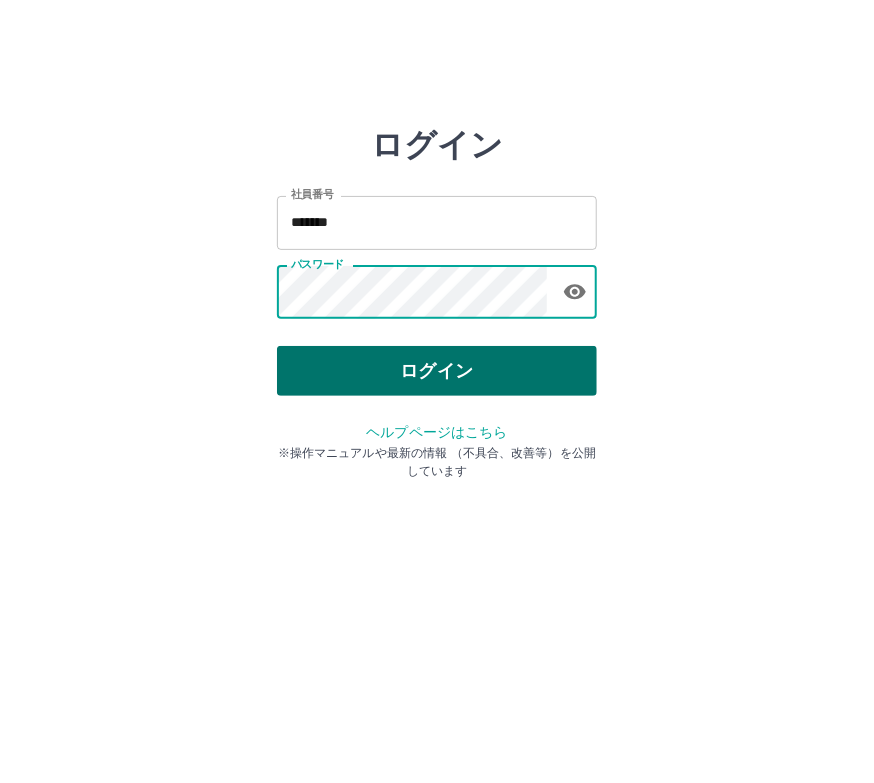 click on "ログイン" at bounding box center (437, 371) 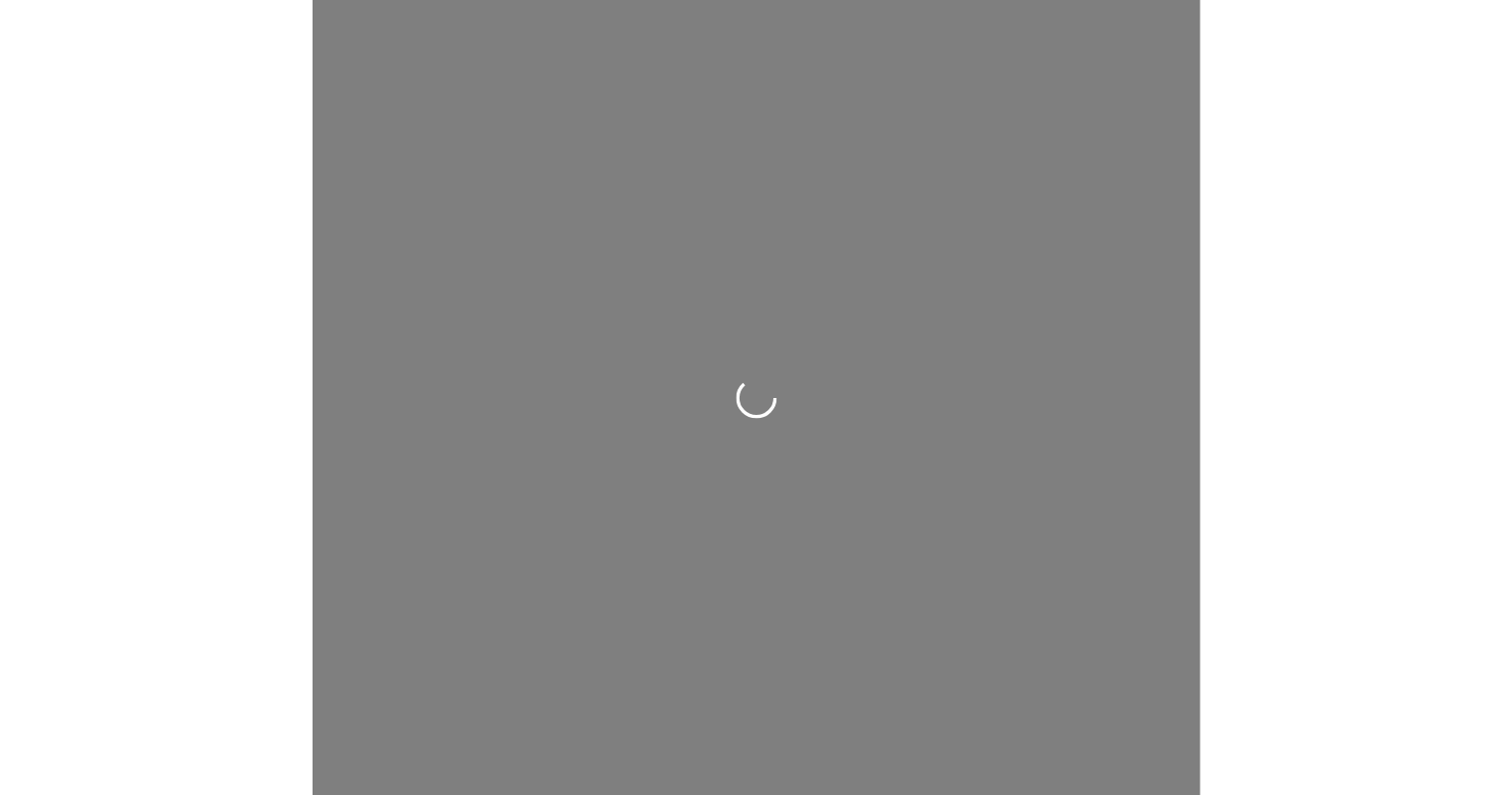 scroll, scrollTop: 0, scrollLeft: 0, axis: both 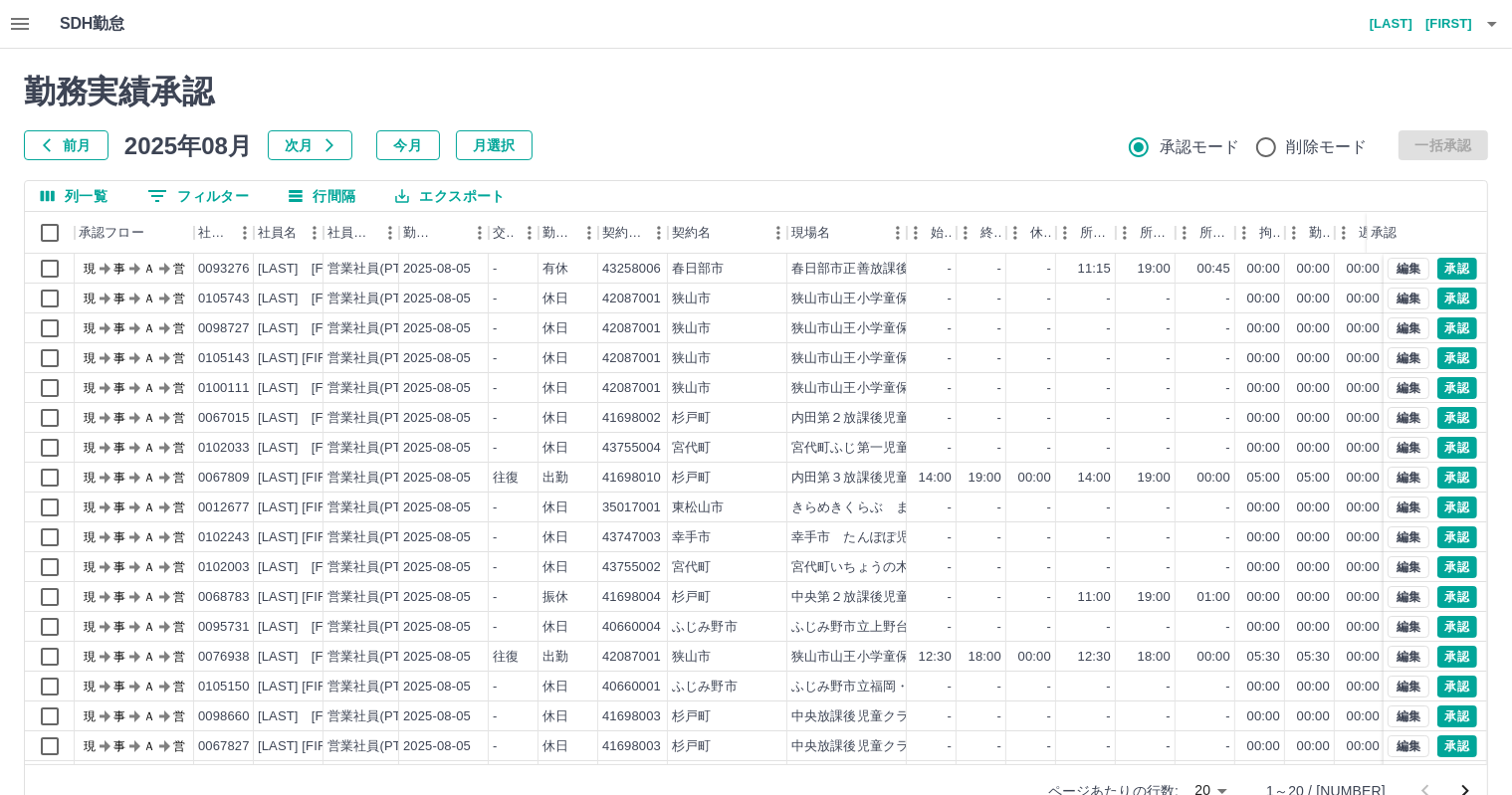 click on "前月" at bounding box center (66, 145) 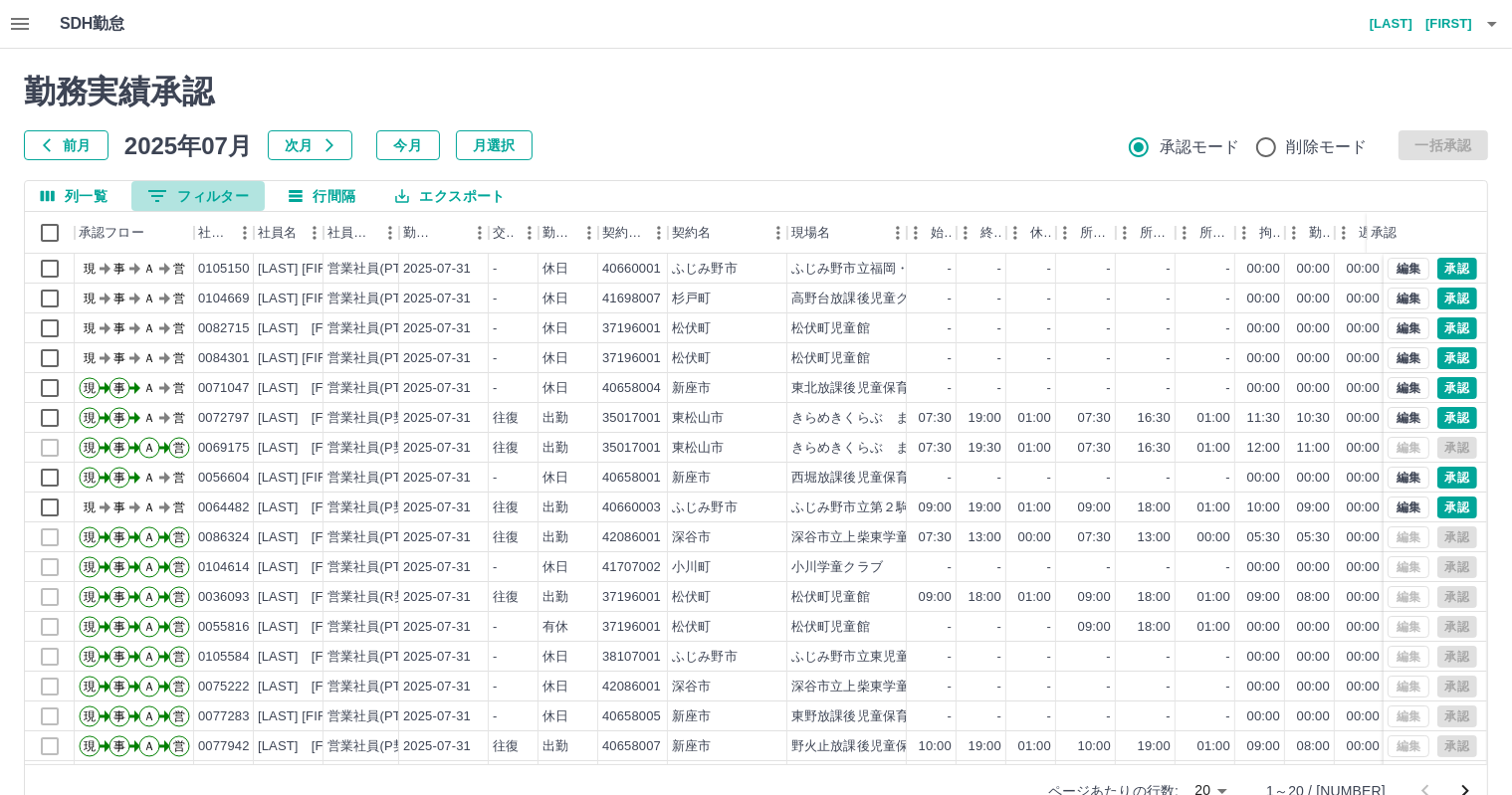 click on "0 フィルター" at bounding box center (198, 196) 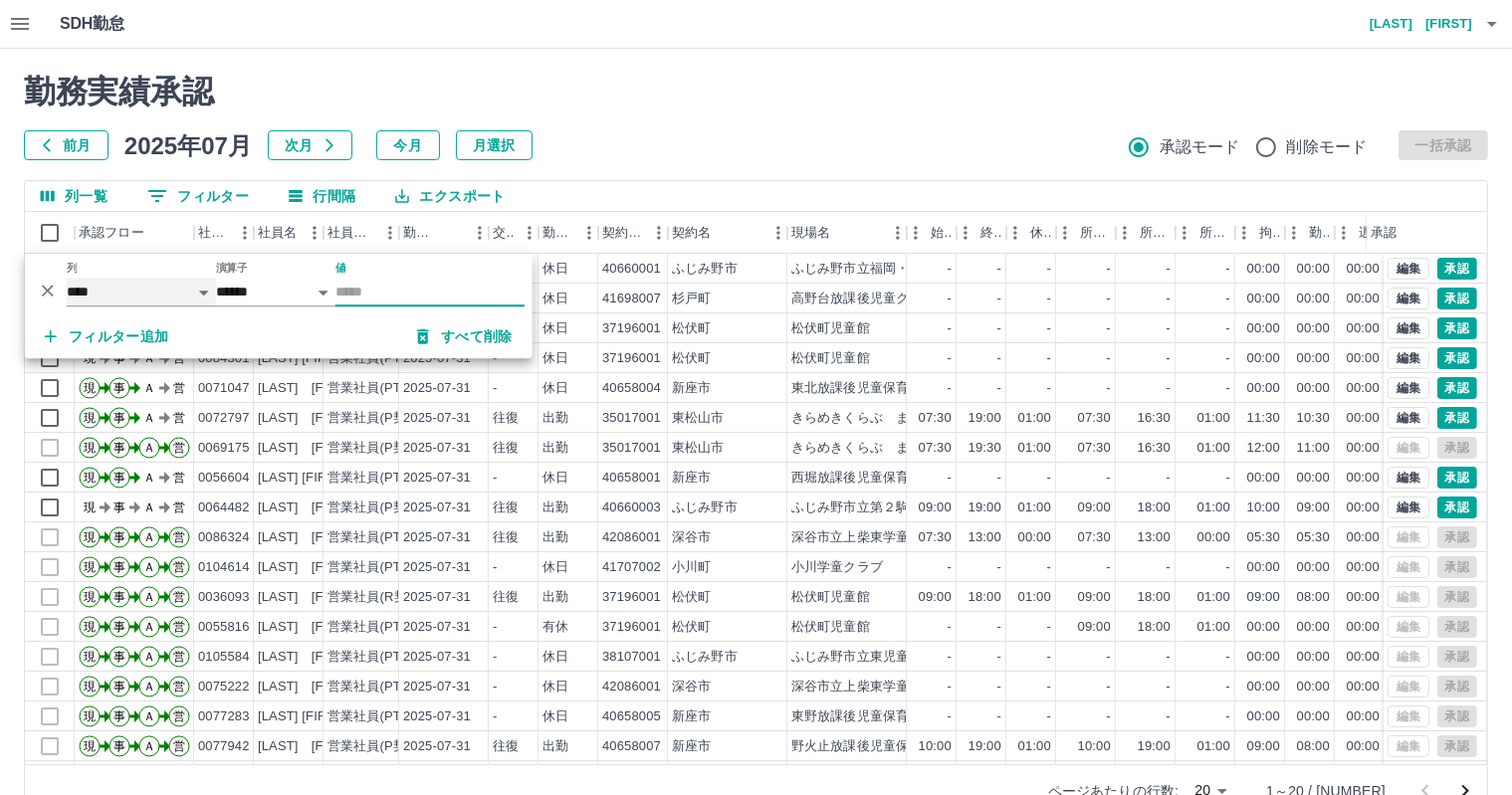 click on "**** *** **** *** *** **** ***** *** *** ** ** ** **** **** **** ** ** *** **** *****" at bounding box center [141, 292] 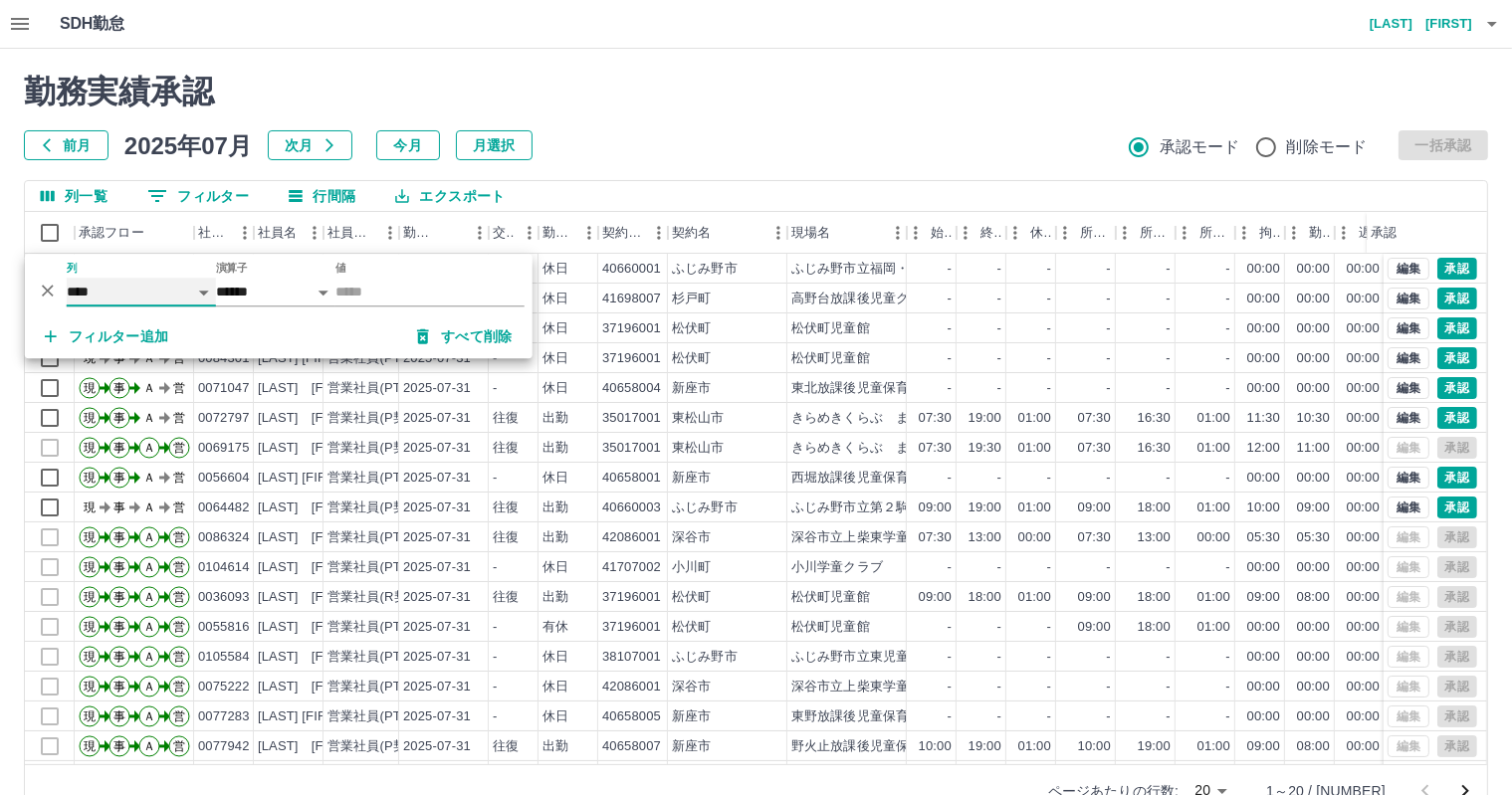 click on "**** *** **** *** *** **** ***** *** *** ** ** ** **** **** **** ** ** *** **** *****" at bounding box center (141, 292) 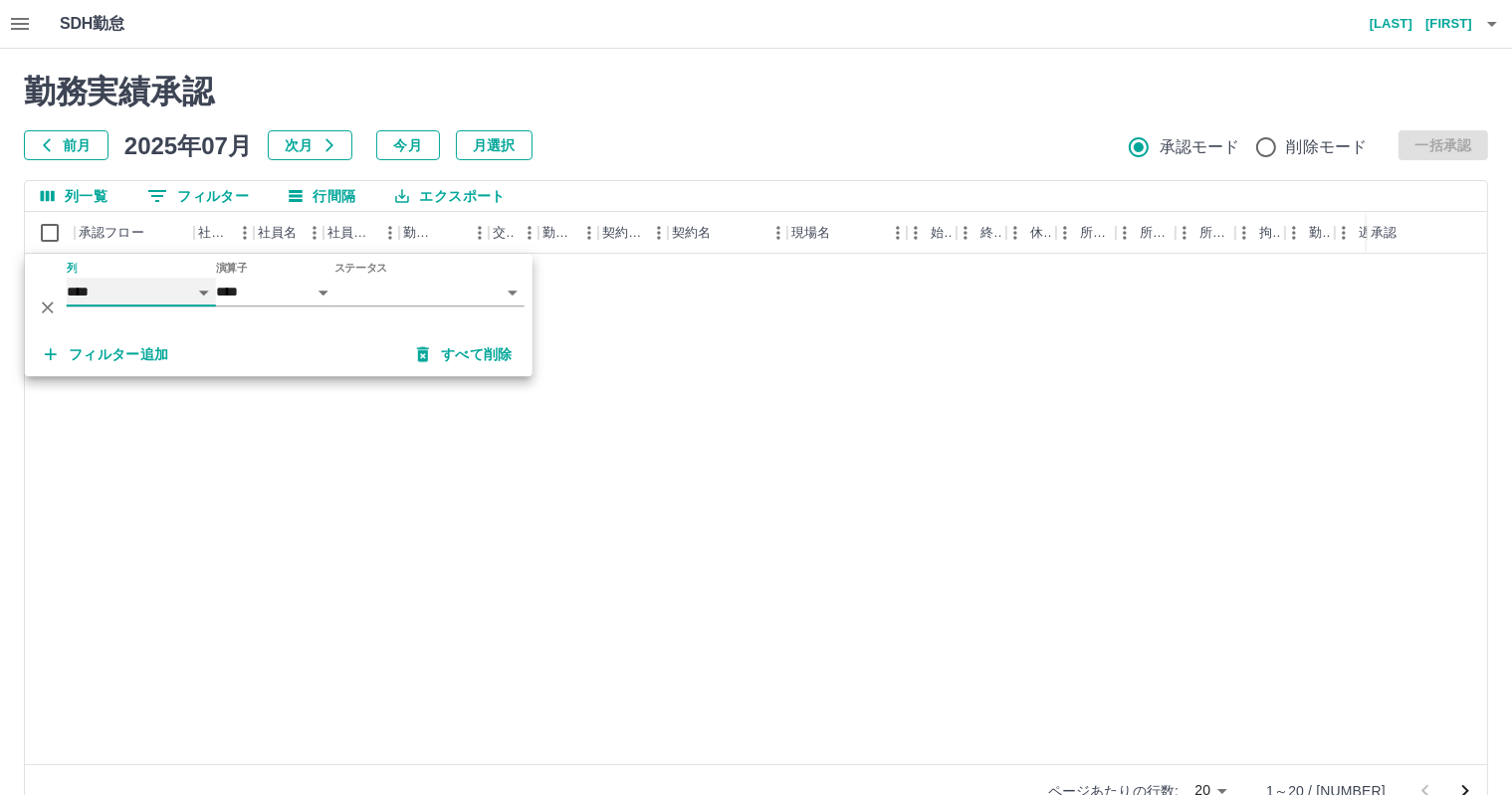 select on "**********" 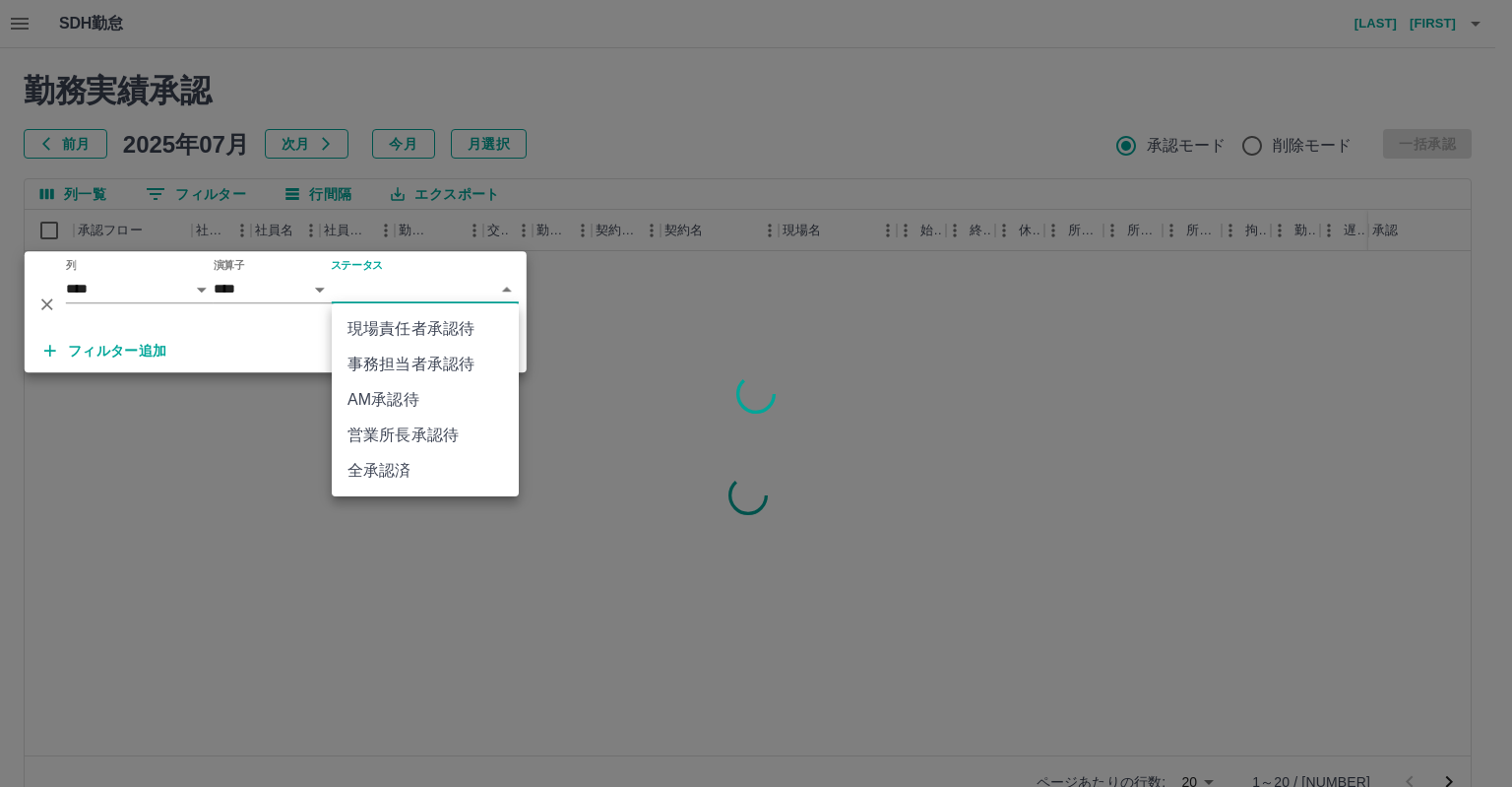click on "SDH勤怠 若林　理恵 勤務実績承認 前月 2025年07月 次月 今月 月選択 承認モード 削除モード 一括承認 列一覧 0 フィルター 行間隔 エクスポート 承認フロー 社員番号 社員名 社員区分 勤務日 交通費 勤務区分 契約コード 契約名 現場名 始業 終業 休憩 所定開始 所定終業 所定休憩 拘束 勤務 遅刻等 コメント ステータス 承認 ページあたりの行数: 20 ** 1～20 / 33276 SDH勤怠 *** ** 列 **** *** **** *** *** **** ***** *** *** ** ** ** **** **** **** ** ** *** **** ***** 演算子 **** ****** ステータス ​ ********* フィルター追加 すべて削除 現場責任者承認待 事務担当者承認待 AM承認待 営業所長承認待 全承認済" at bounding box center (756, 416) 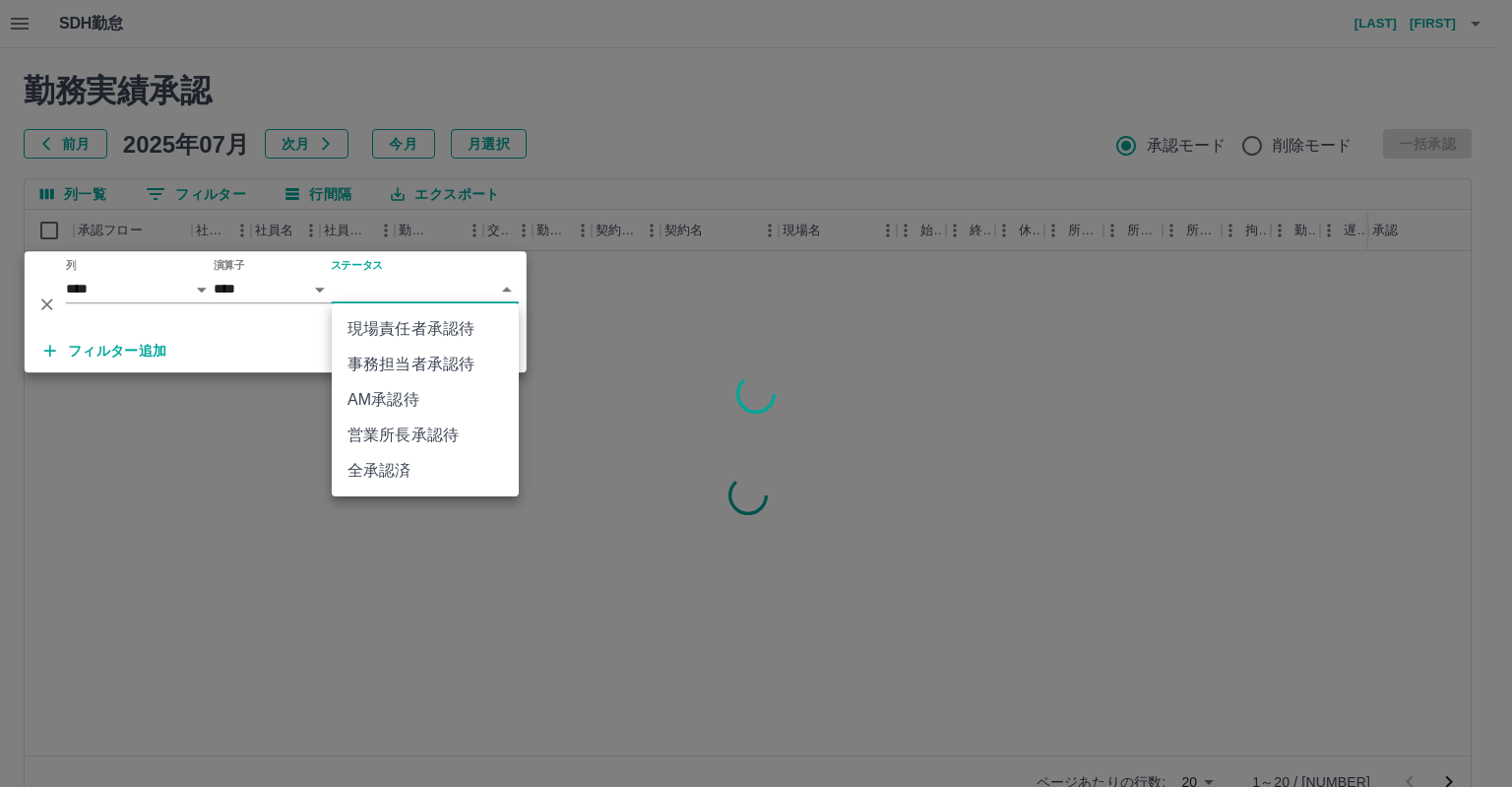click on "営業所長承認待" at bounding box center [425, 435] 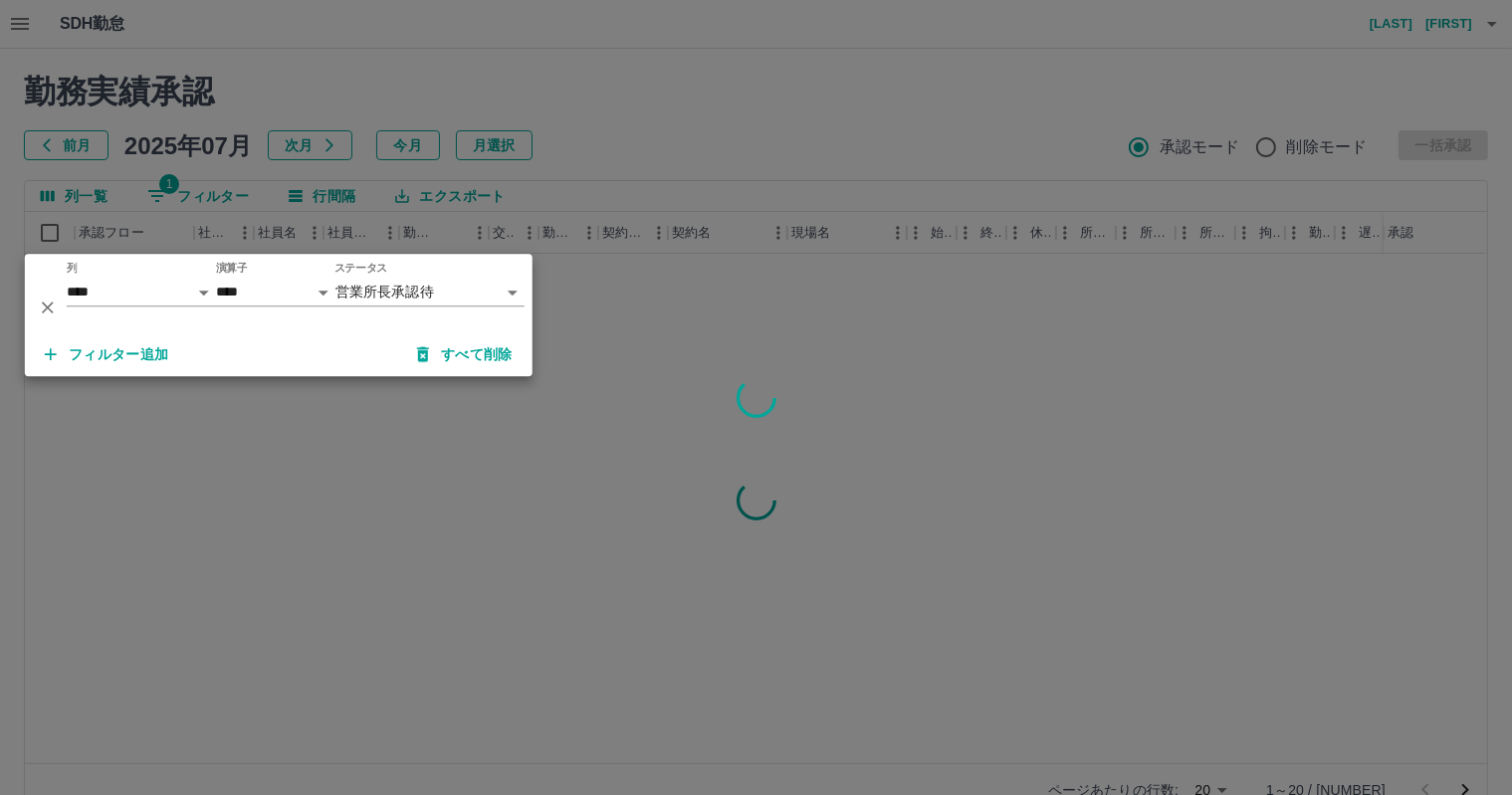 click at bounding box center (756, 397) 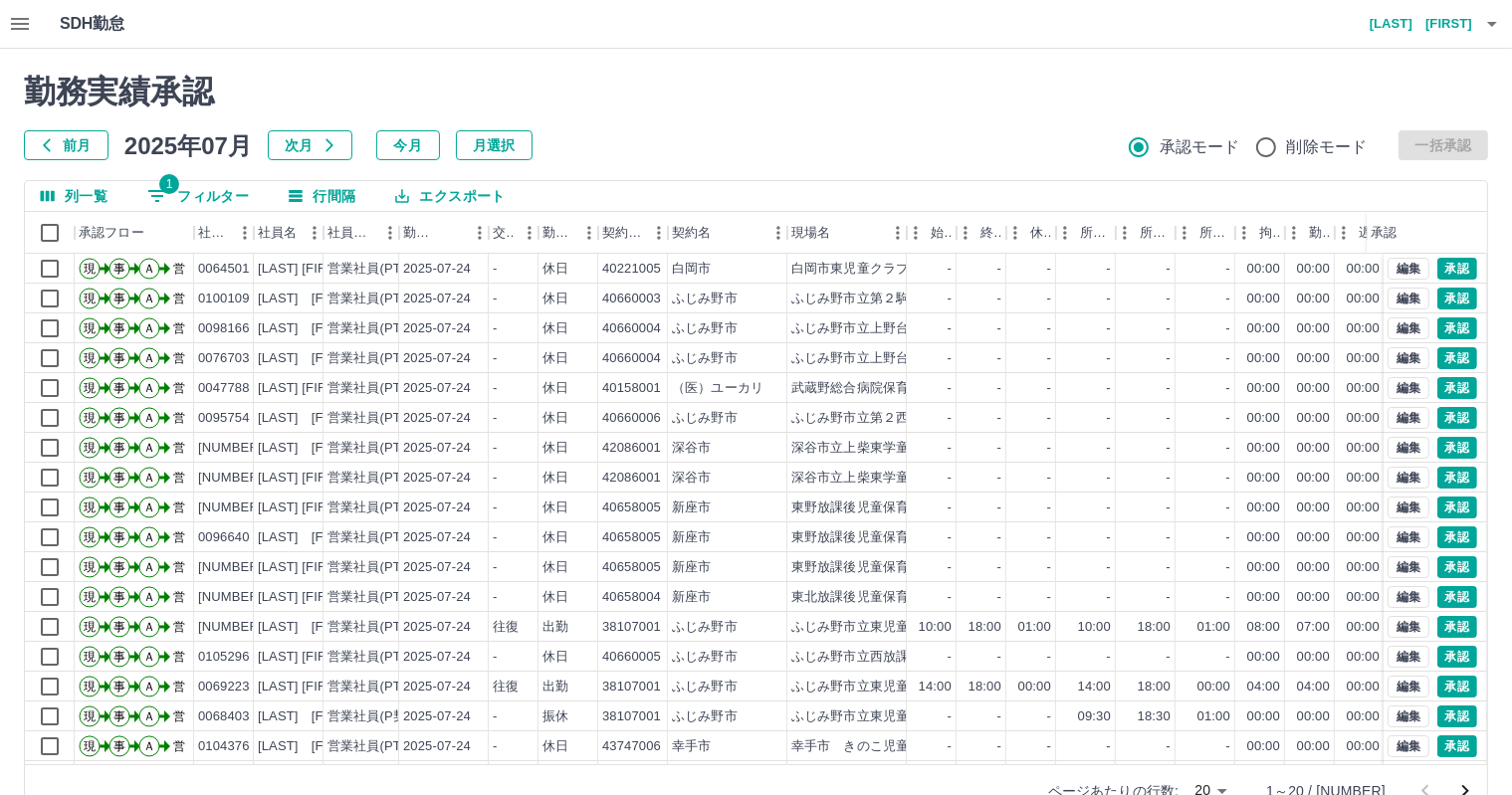 scroll, scrollTop: 9, scrollLeft: 0, axis: vertical 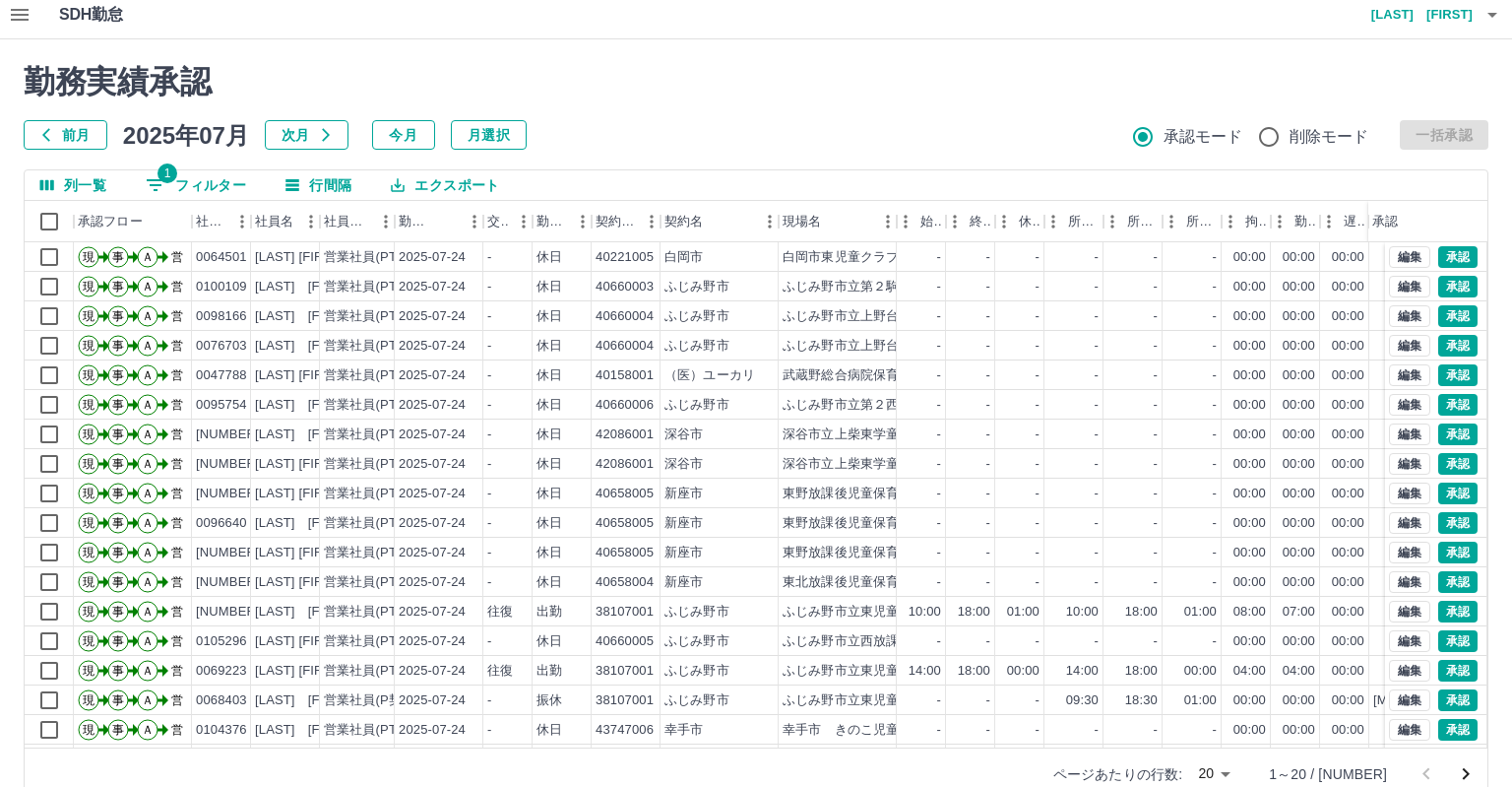 click on "SDH勤怠 若林　理恵 勤務実績承認 前月 2025年07月 次月 今月 月選択 承認モード 削除モード 一括承認 列一覧 1 フィルター 行間隔 エクスポート 承認フロー 社員番号 社員名 社員区分 勤務日 交通費 勤務区分 契約コード 契約名 現場名 始業 終業 休憩 所定開始 所定終業 所定休憩 拘束 勤務 遅刻等 コメント ステータス 承認 現 事 Ａ 営 0064501 藤沼　有香 営業社員(PT契約) 2025-07-24  -  休日 40221005 白岡市 白岡市東児童クラブ - - - - - - 00:00 00:00 00:00 営業所長承認待 現 事 Ａ 営 0100109 石川　凛藍 営業社員(PT契約) 2025-07-24  -  休日 40660003 ふじみ野市 ふじみ野市立第２駒西・第３駒西放課後児童クラブ - - - - - - 00:00 00:00 00:00 営業所長承認待 現 事 Ａ 営 0098166 笹原　依莉 営業社員(PT契約) 2025-07-24  -  休日 40660004 ふじみ野市 - - - - - - 00:00 00:00 00:00 営業所長承認待 現 事 Ａ -" at bounding box center [756, 407] 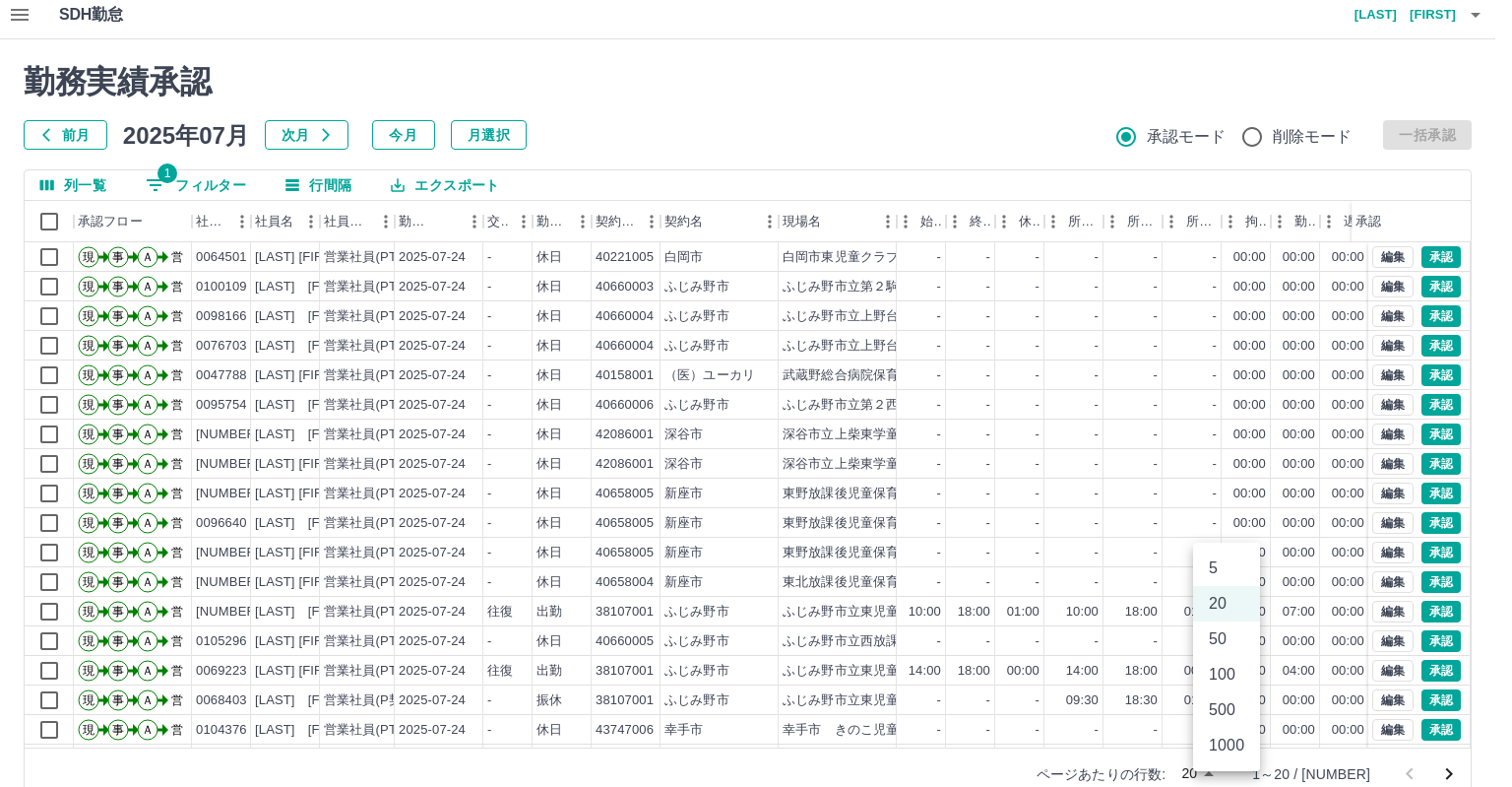 click on "500" at bounding box center [1227, 710] 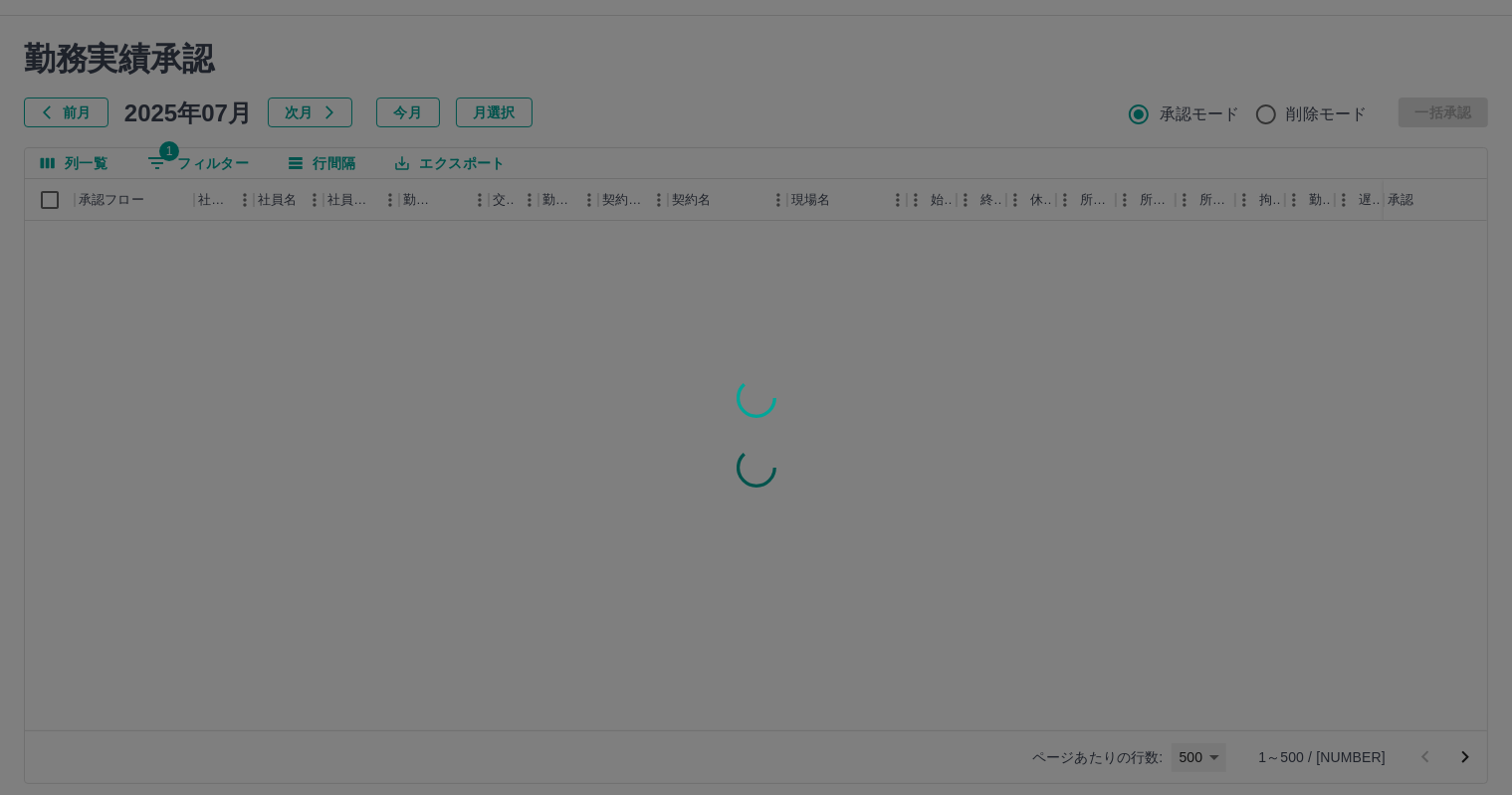scroll, scrollTop: 46, scrollLeft: 0, axis: vertical 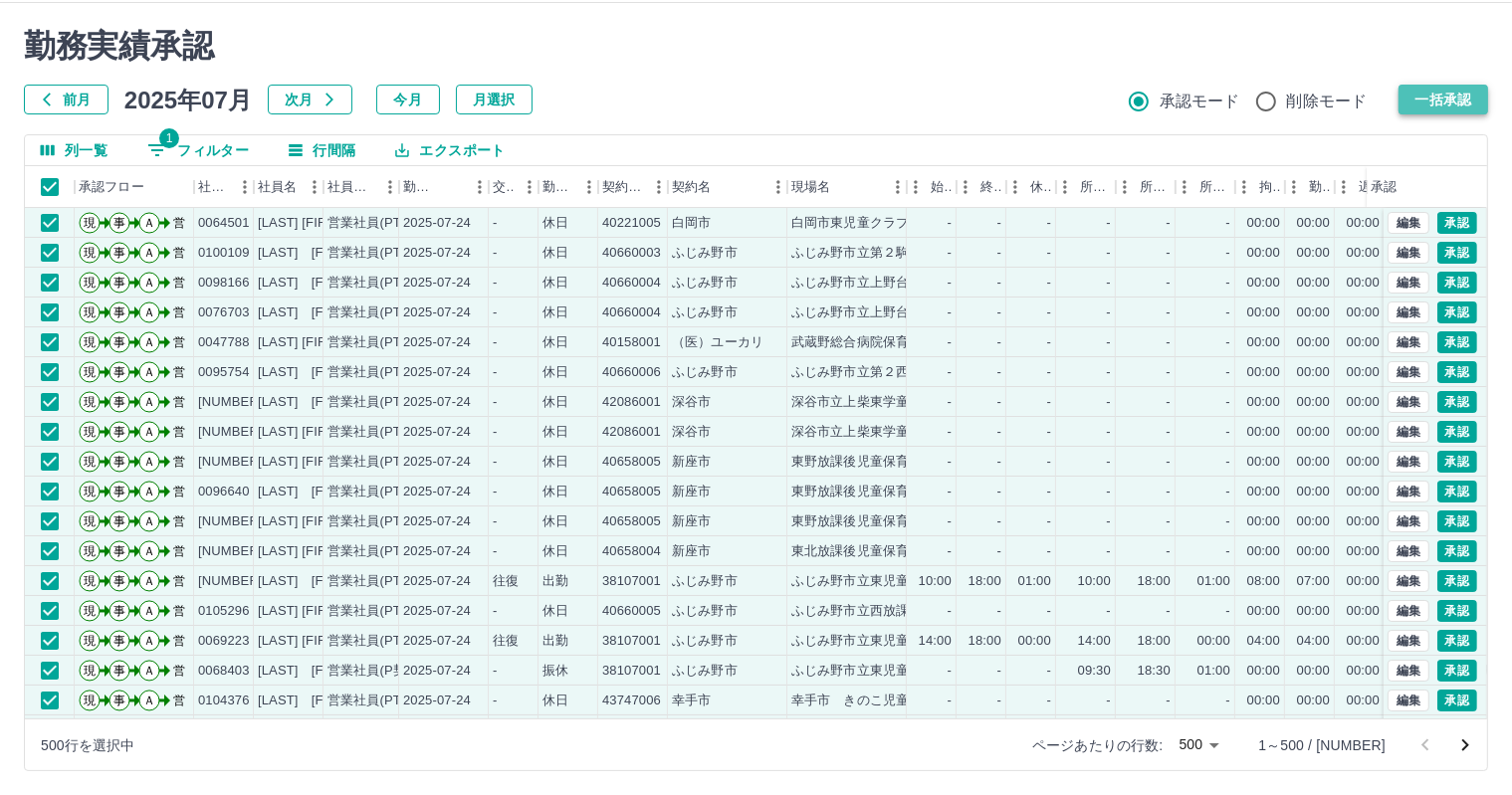 click on "一括承認" at bounding box center (1443, 99) 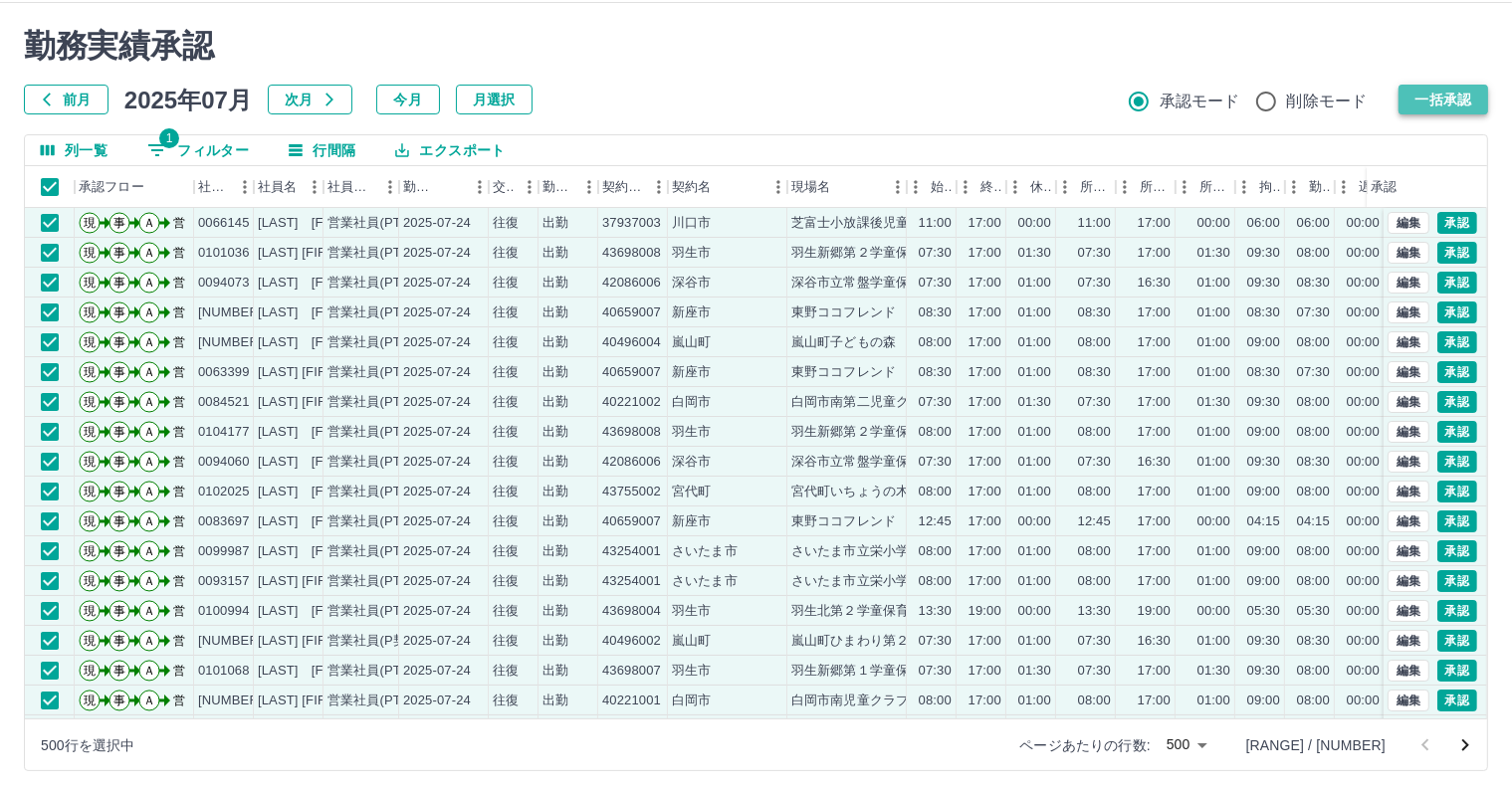 click on "一括承認" at bounding box center (1443, 99) 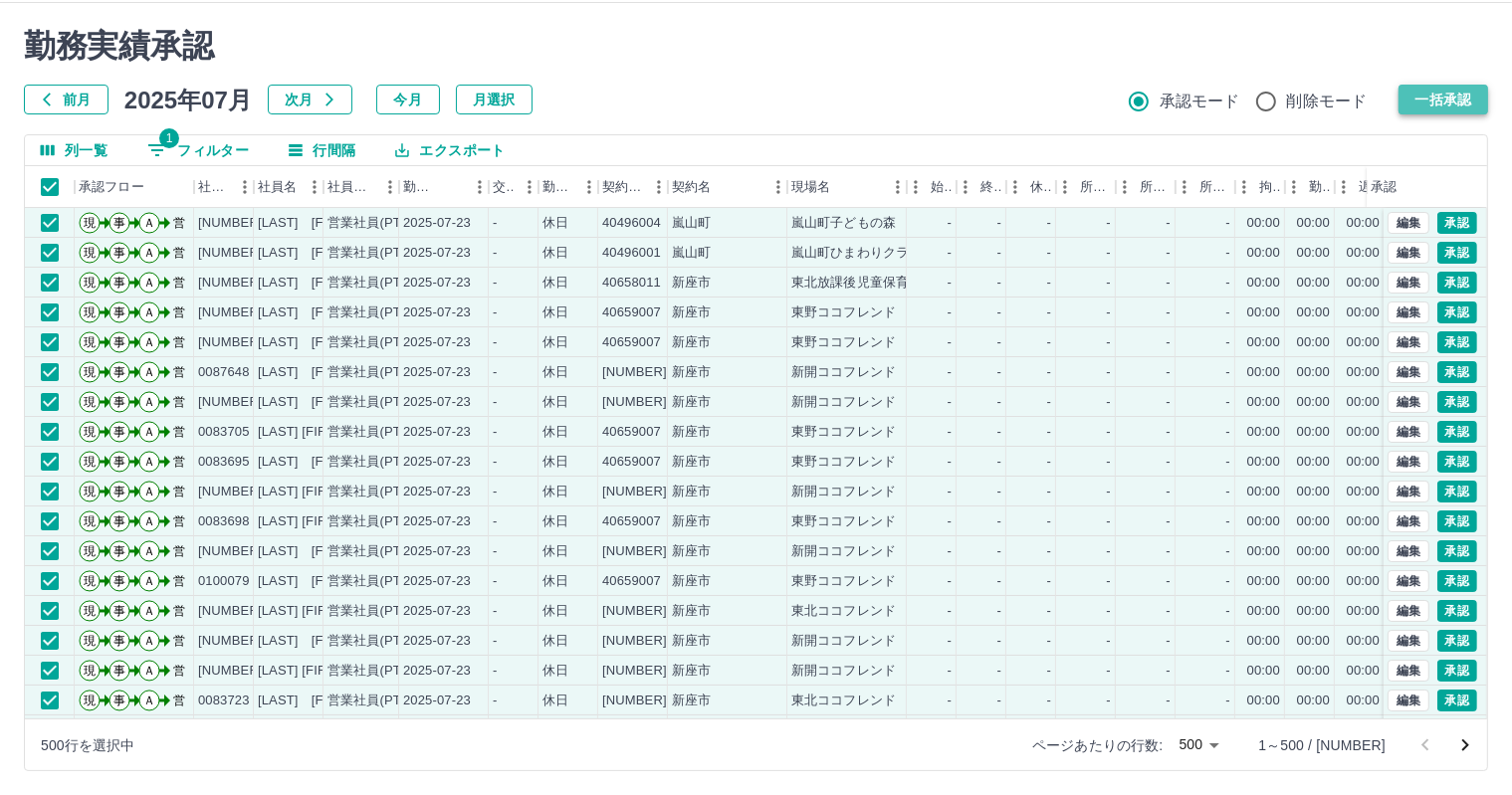 click on "一括承認" at bounding box center (1443, 99) 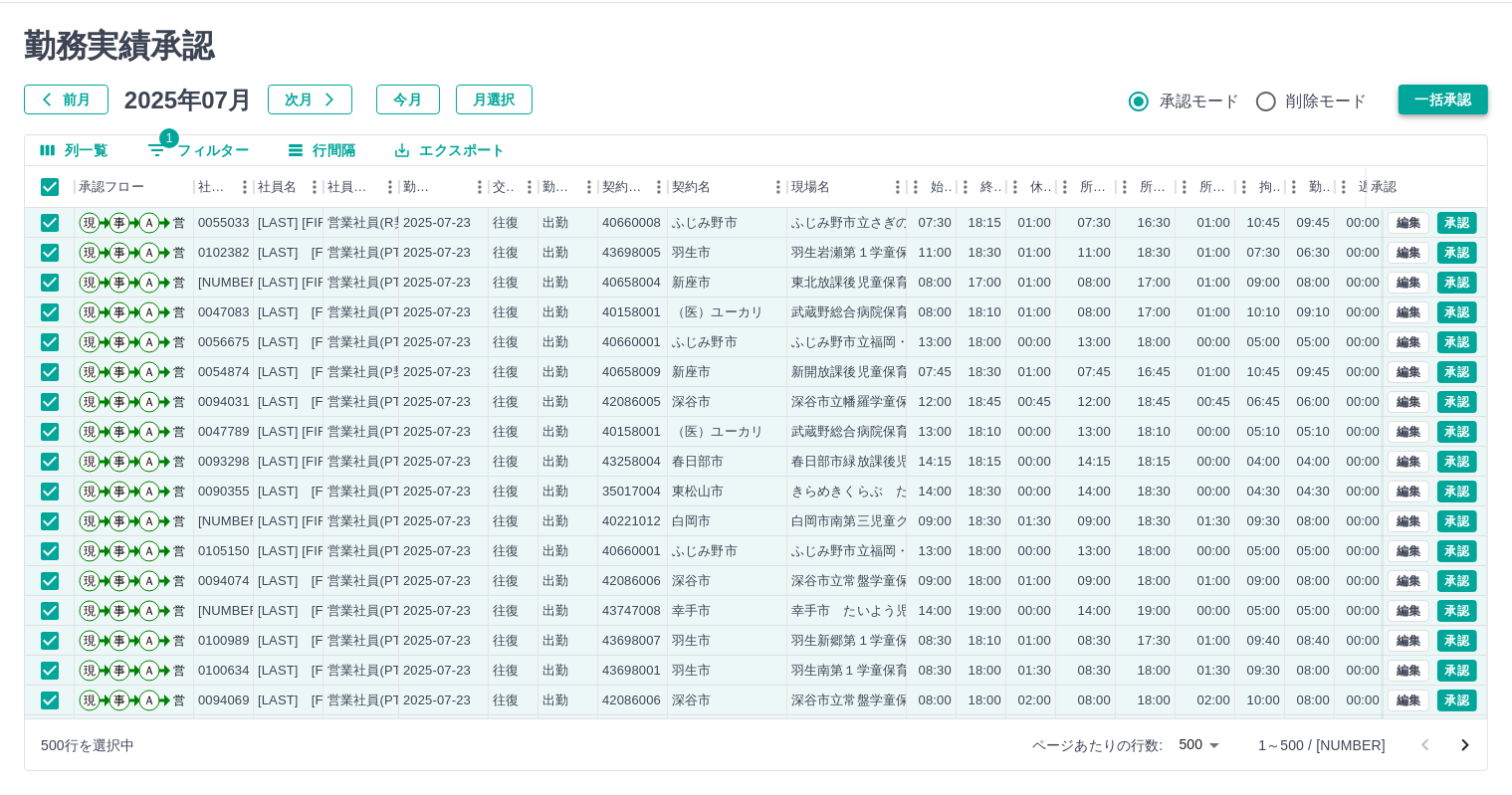 click on "一括承認" at bounding box center [1443, 99] 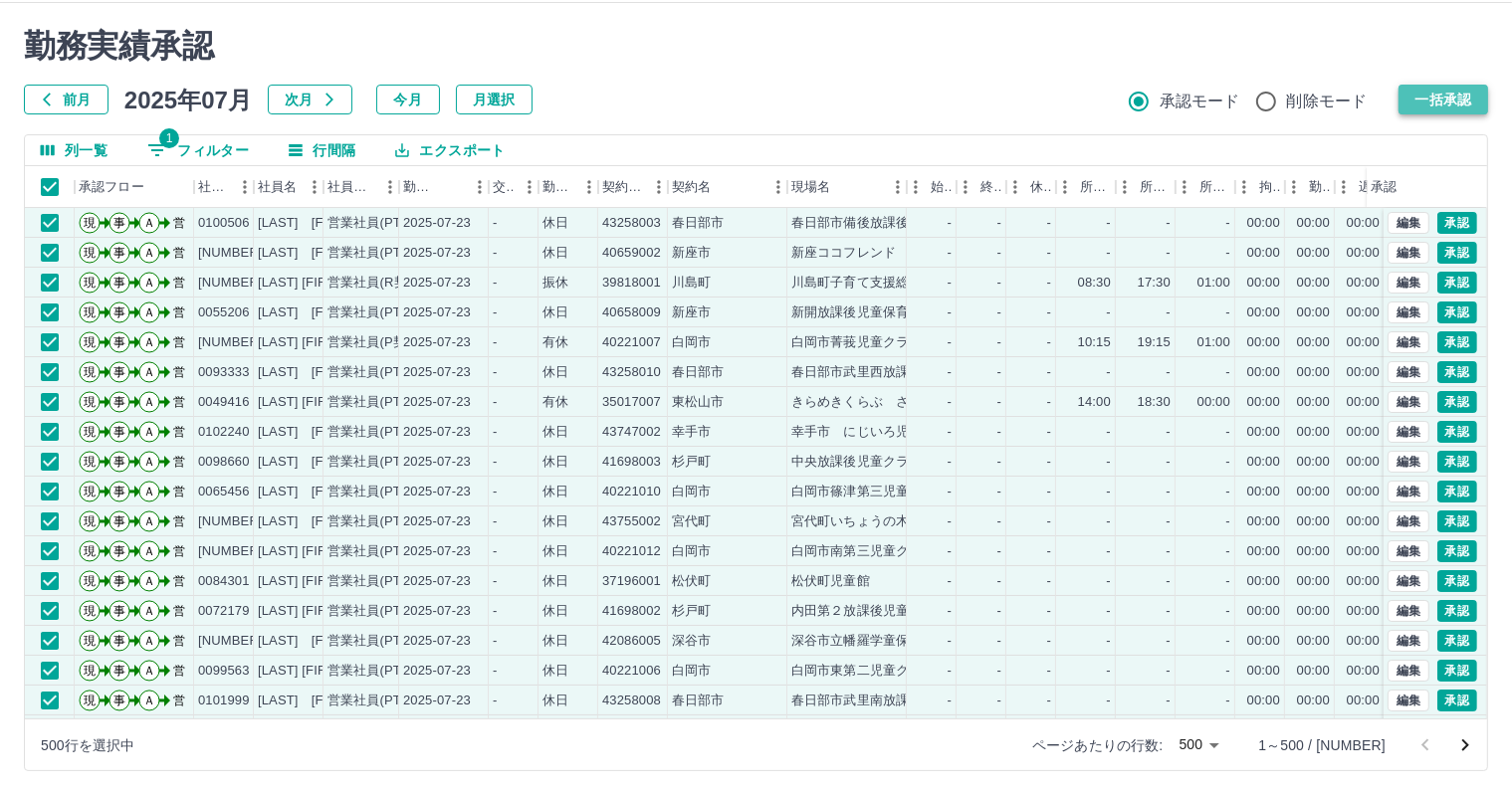 click on "一括承認" at bounding box center [1443, 99] 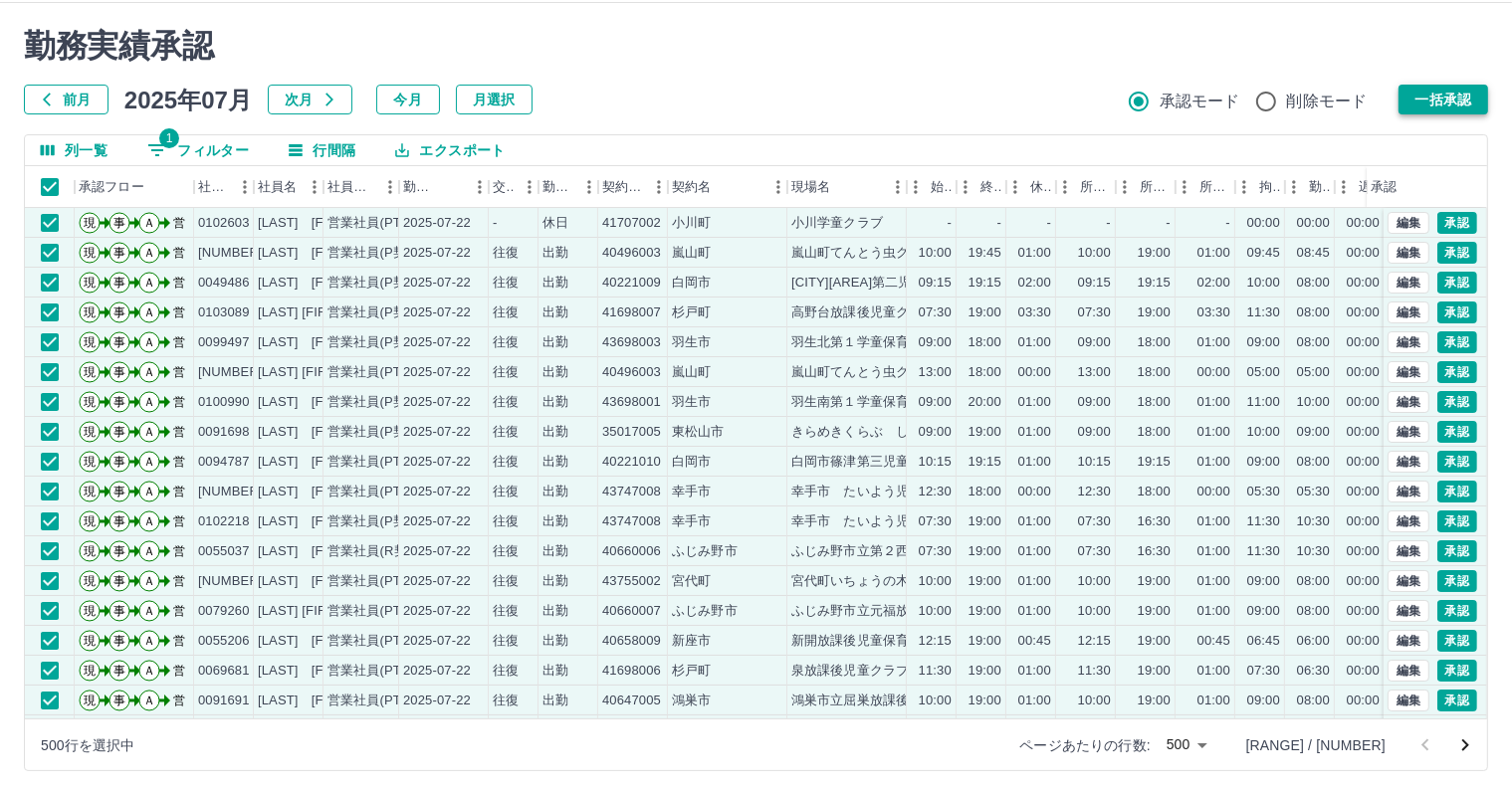 click on "一括承認" at bounding box center (1443, 99) 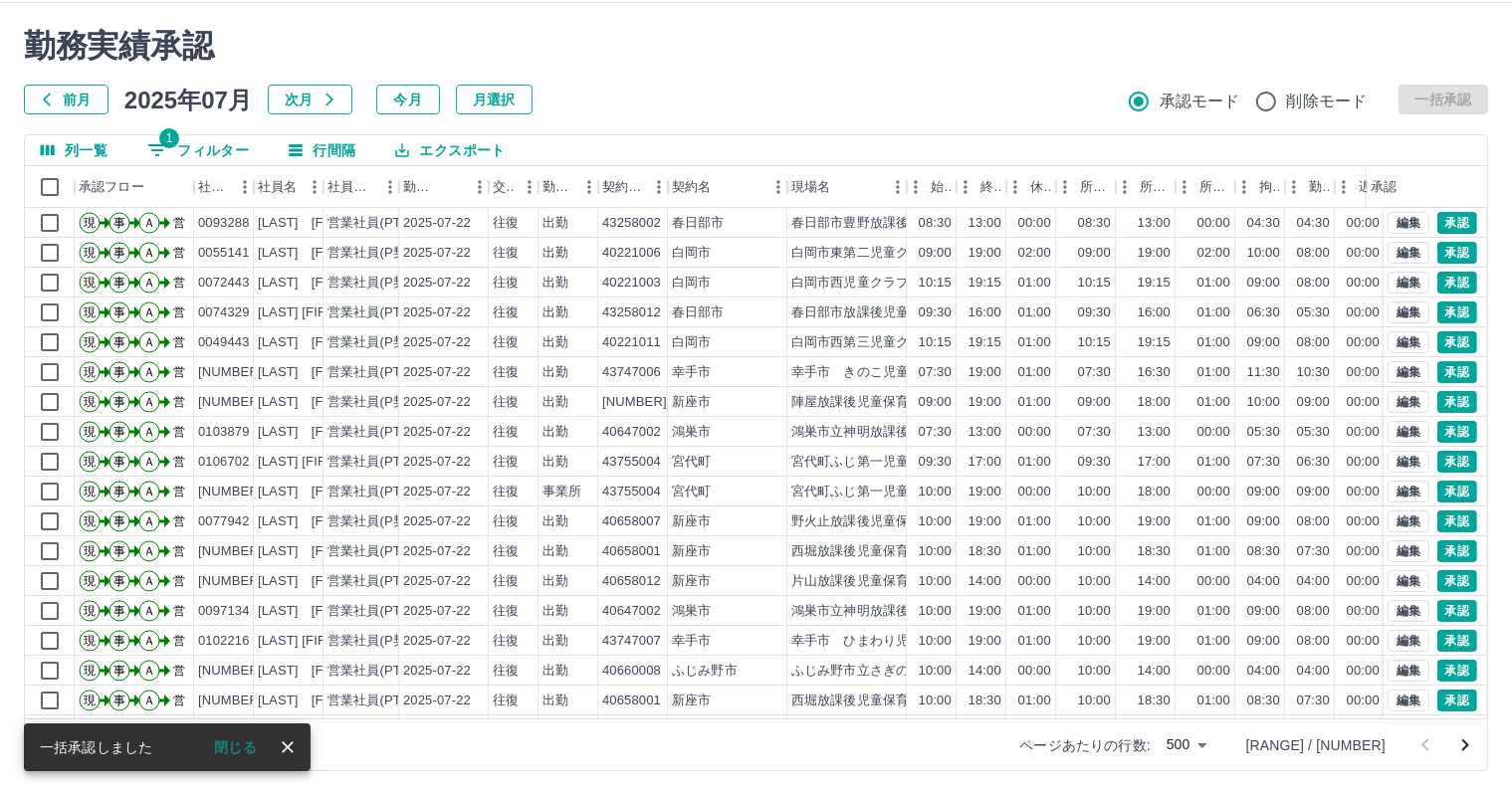 click at bounding box center [756, 397] 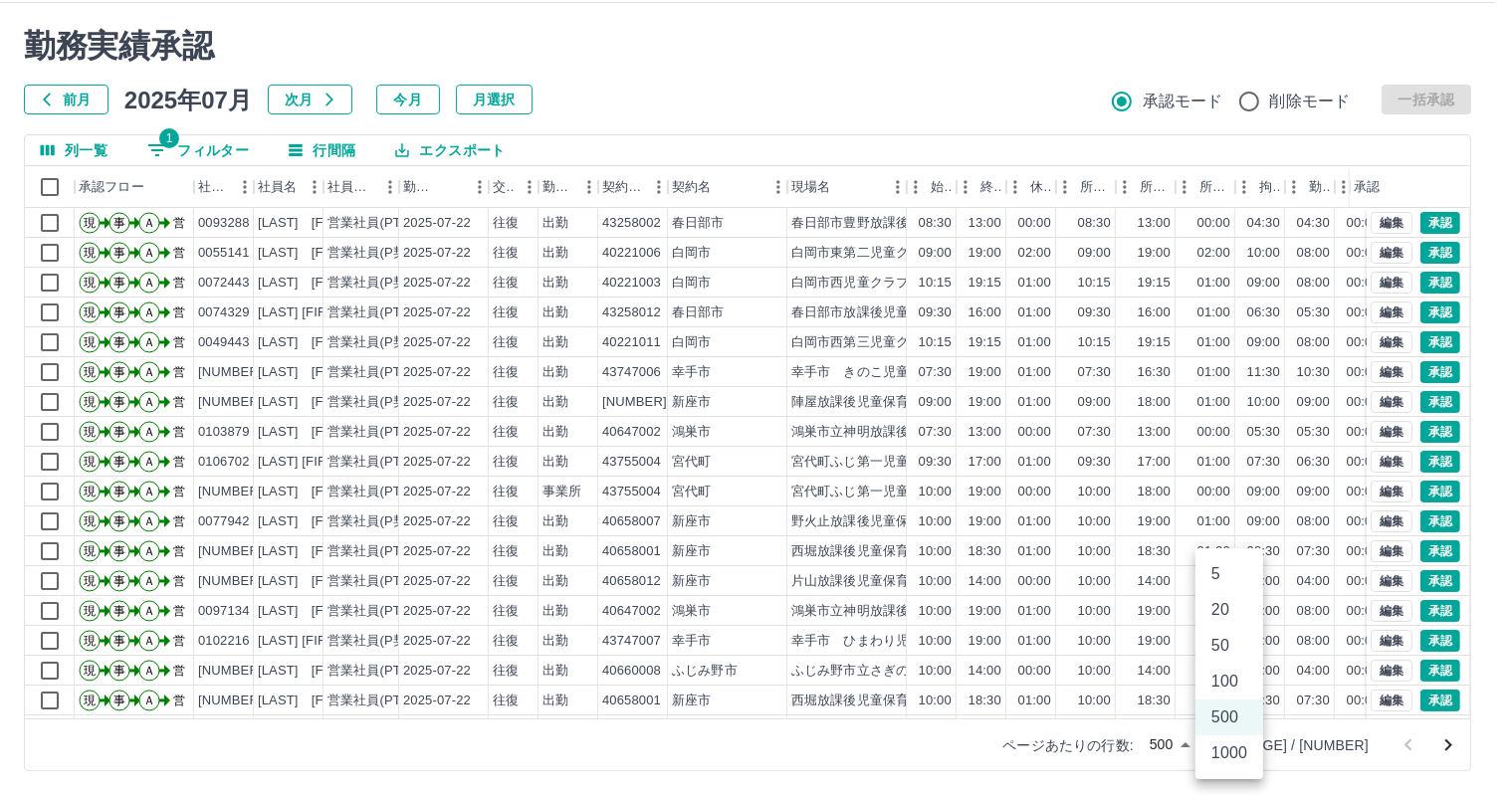 click on "SDH勤怠 若林　理恵 勤務実績承認 前月 2025年07月 次月 今月 月選択 承認モード 削除モード 一括承認 列一覧 1 フィルター 行間隔 エクスポート 承認フロー 社員番号 社員名 社員区分 勤務日 交通費 勤務区分 契約コード 契約名 現場名 始業 終業 休憩 所定開始 所定終業 所定休憩 拘束 勤務 遅刻等 コメント ステータス 承認 現 事 Ａ 営 0093288 齋藤　正江 営業社員(PT契約) 2025-07-22 往復 出勤 43258002 春日部市 春日部市豊野放課後児童クラブ 08:30 13:00 00:00 08:30 13:00 00:00 04:30 04:30 00:00 営業所長承認待 現 事 Ａ 営 0055141 一二三　鉄也 営業社員(P契約) 2025-07-22 往復 出勤 40221006 白岡市 白岡市東第二児童クラブ 09:00 19:00 02:00 09:00 19:00 02:00 10:00 08:00 00:00 営業所長承認待 現 事 Ａ 営 0072443 諏訪　隆太 営業社員(P契約) 2025-07-22 往復 出勤 40221003 白岡市 白岡市西児童クラブ 10:15 現" at bounding box center [756, 374] 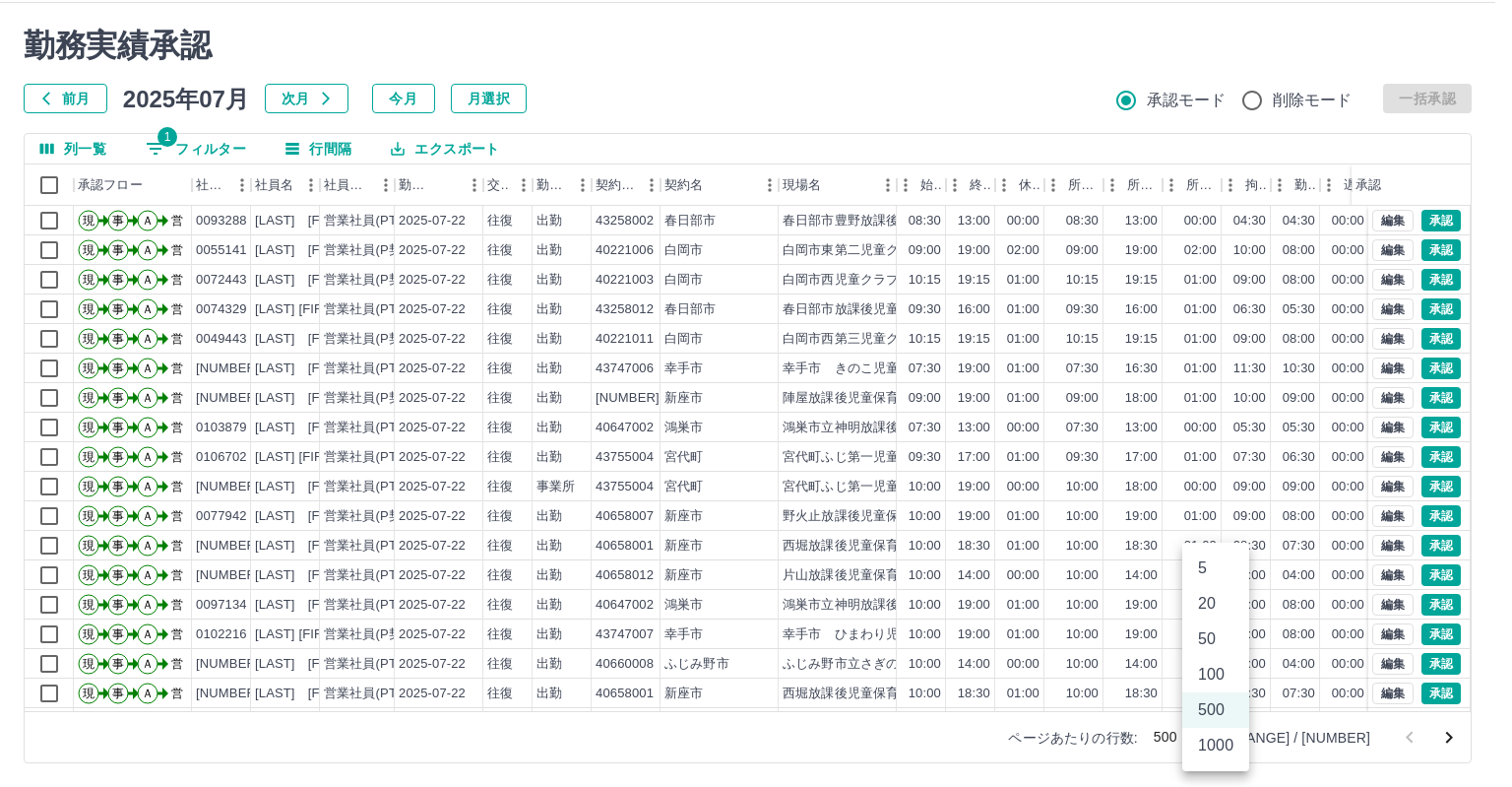 click on "1000" at bounding box center (1216, 746) 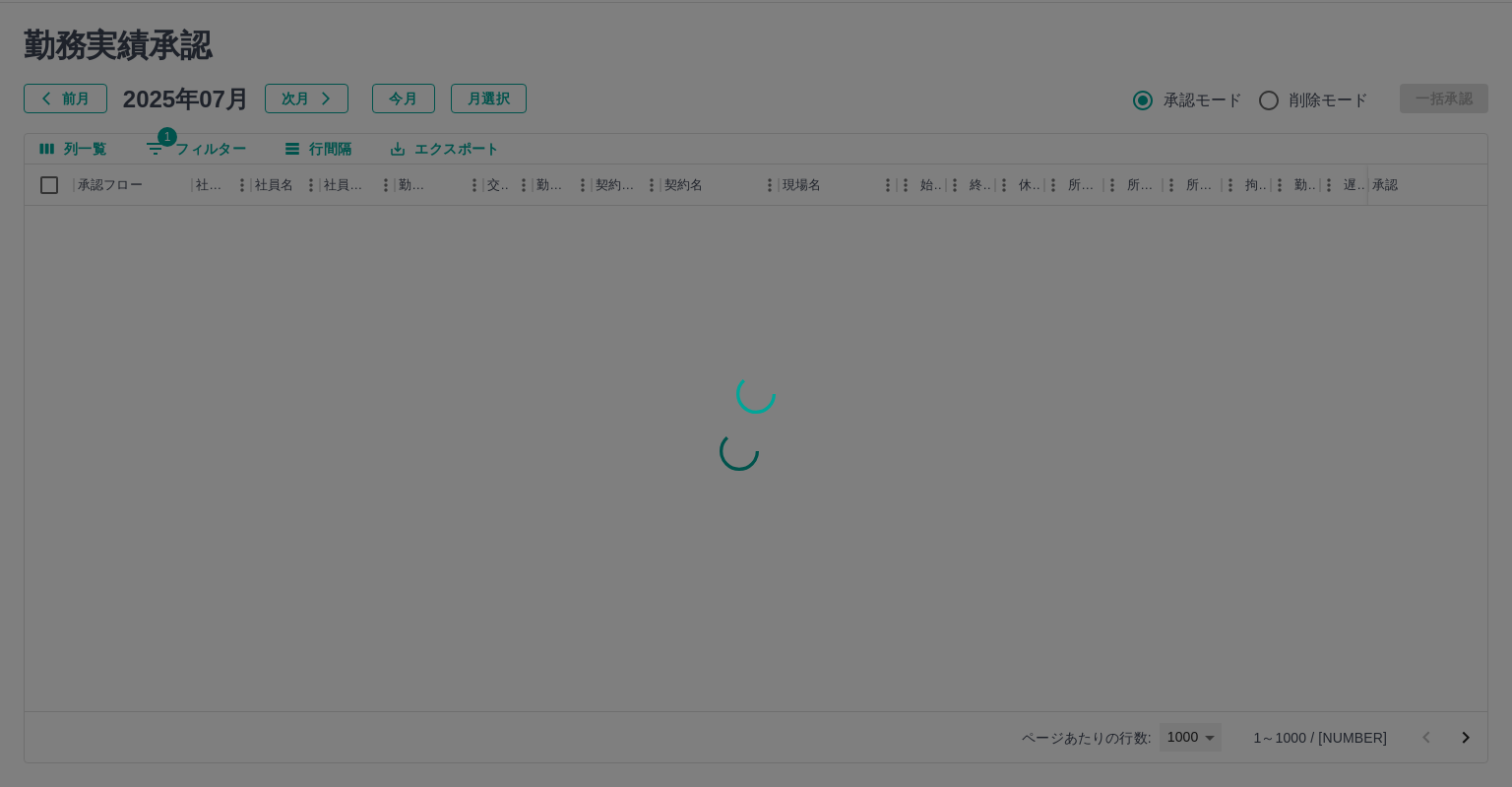 type on "****" 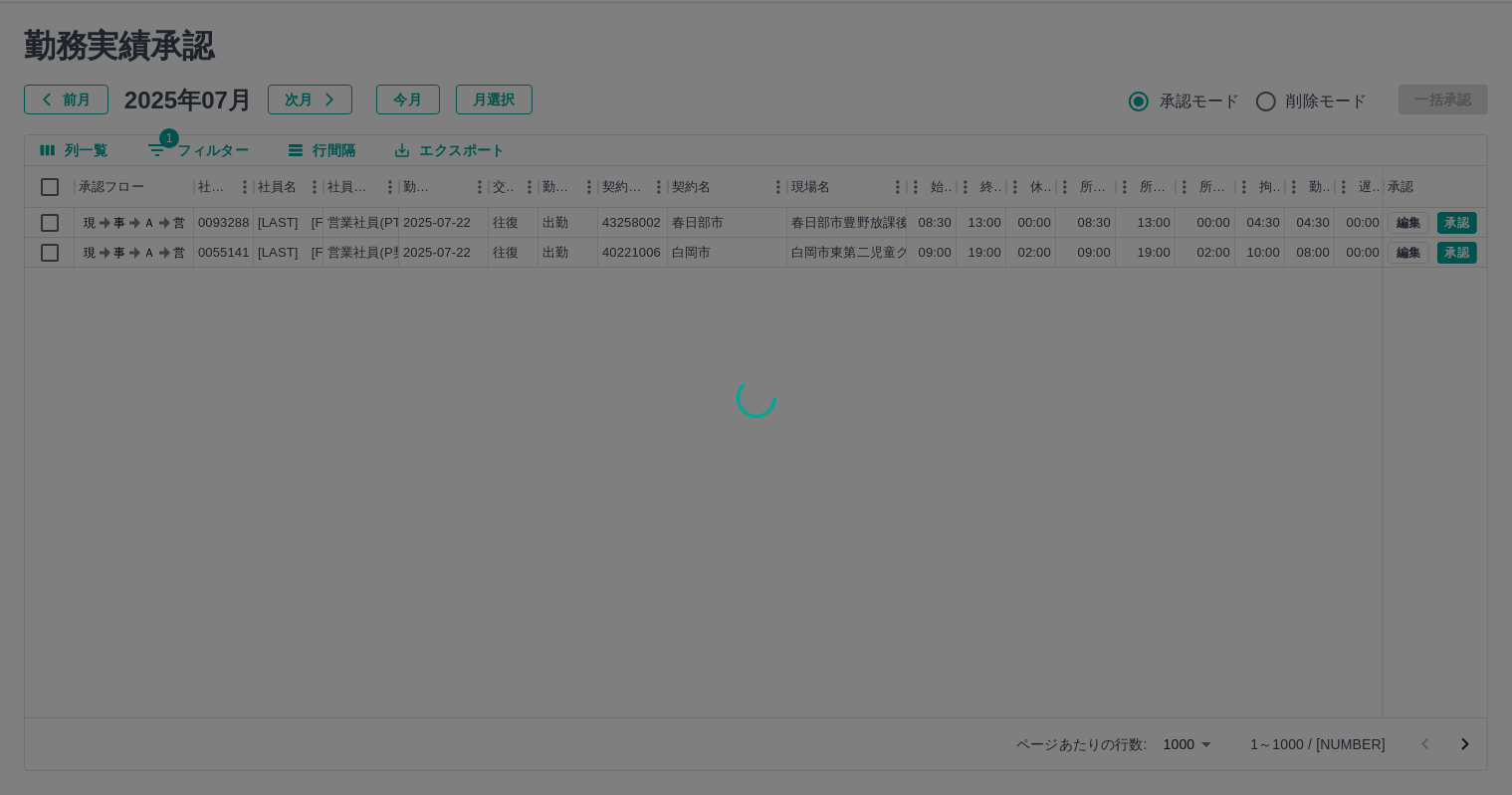 click at bounding box center (756, 397) 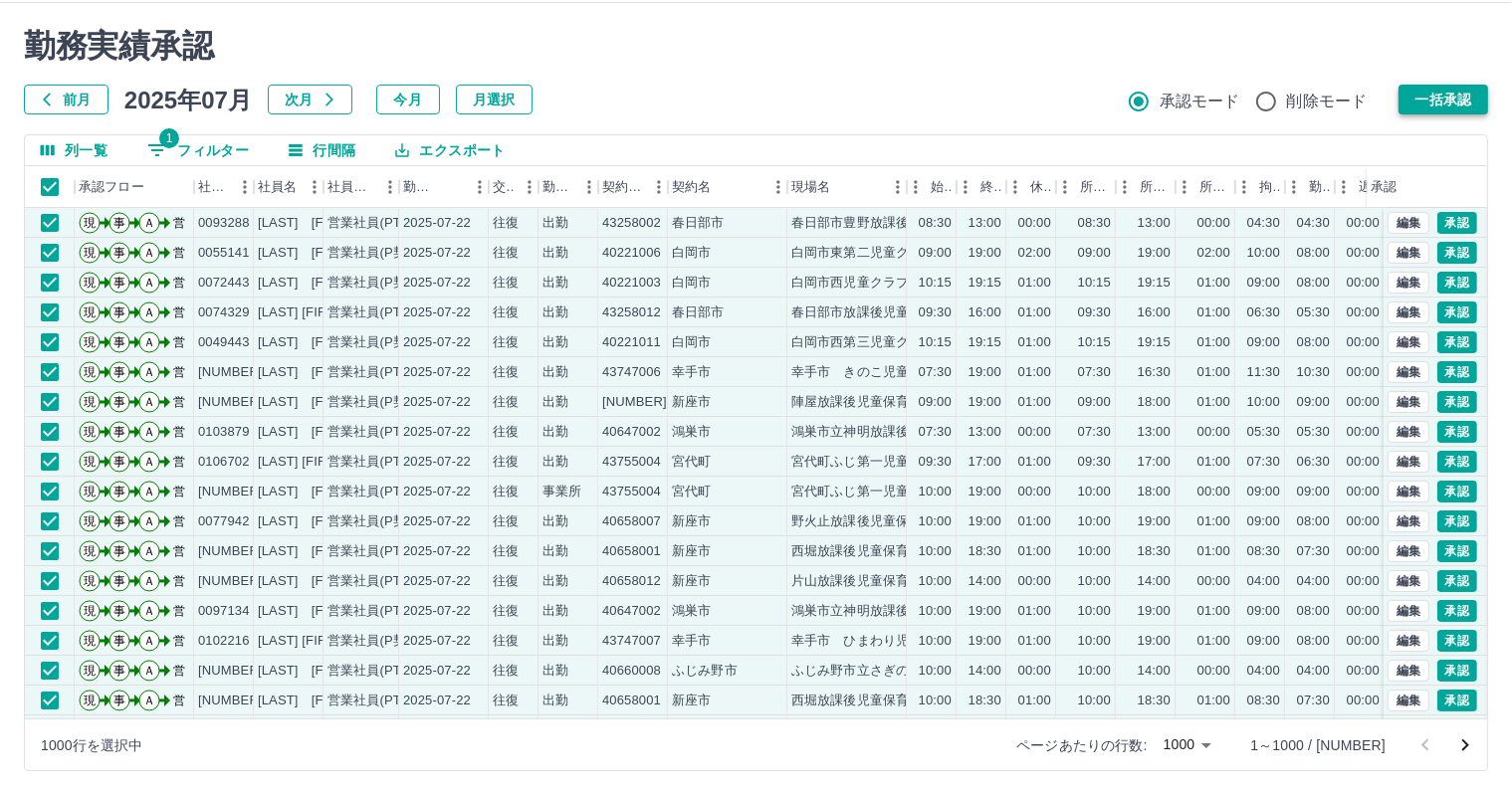click on "一括承認" at bounding box center (1443, 99) 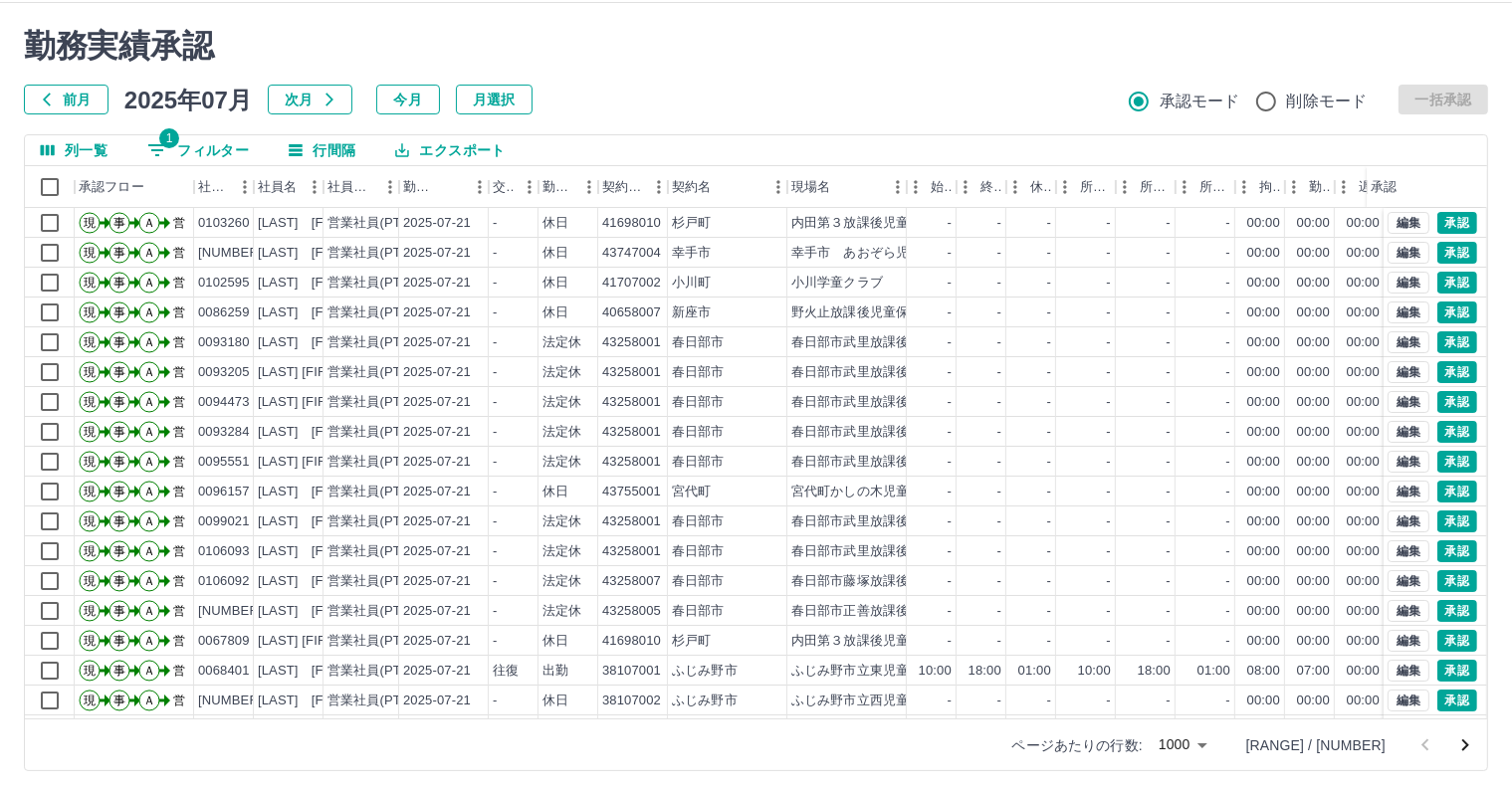 click on "勤務実績承認" at bounding box center (756, 46) 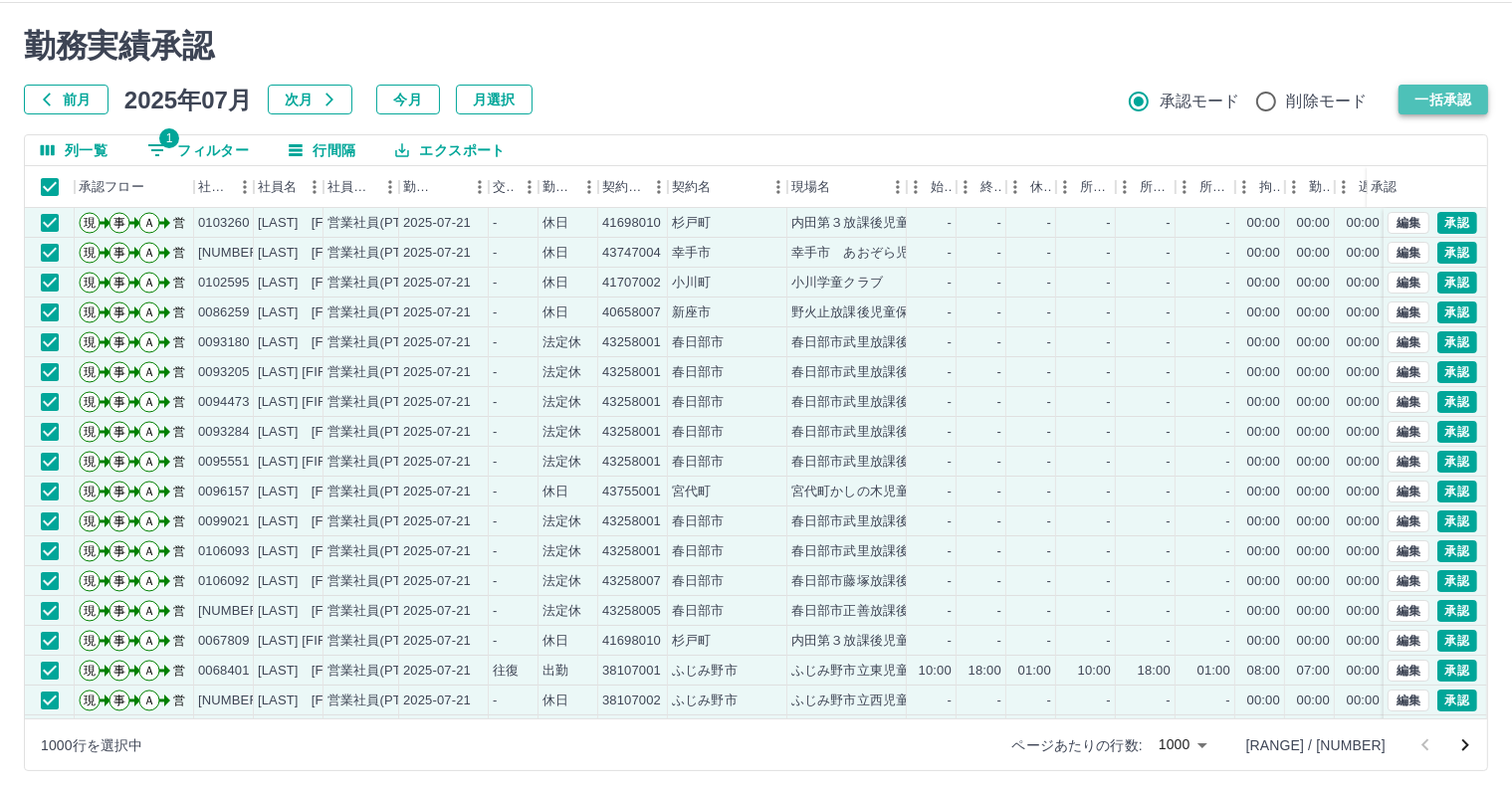 click on "一括承認" at bounding box center [1443, 99] 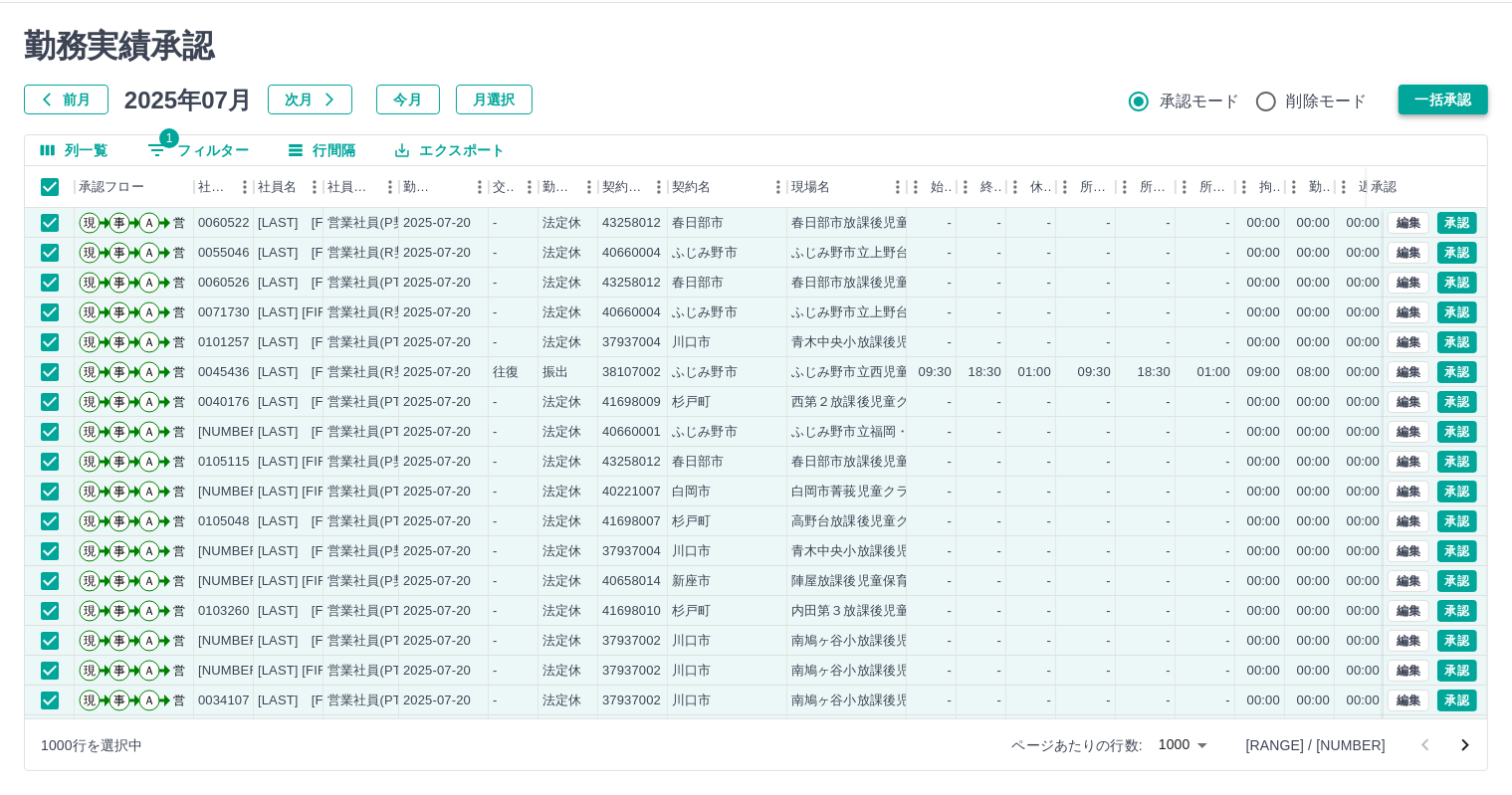 click on "一括承認" at bounding box center (1443, 99) 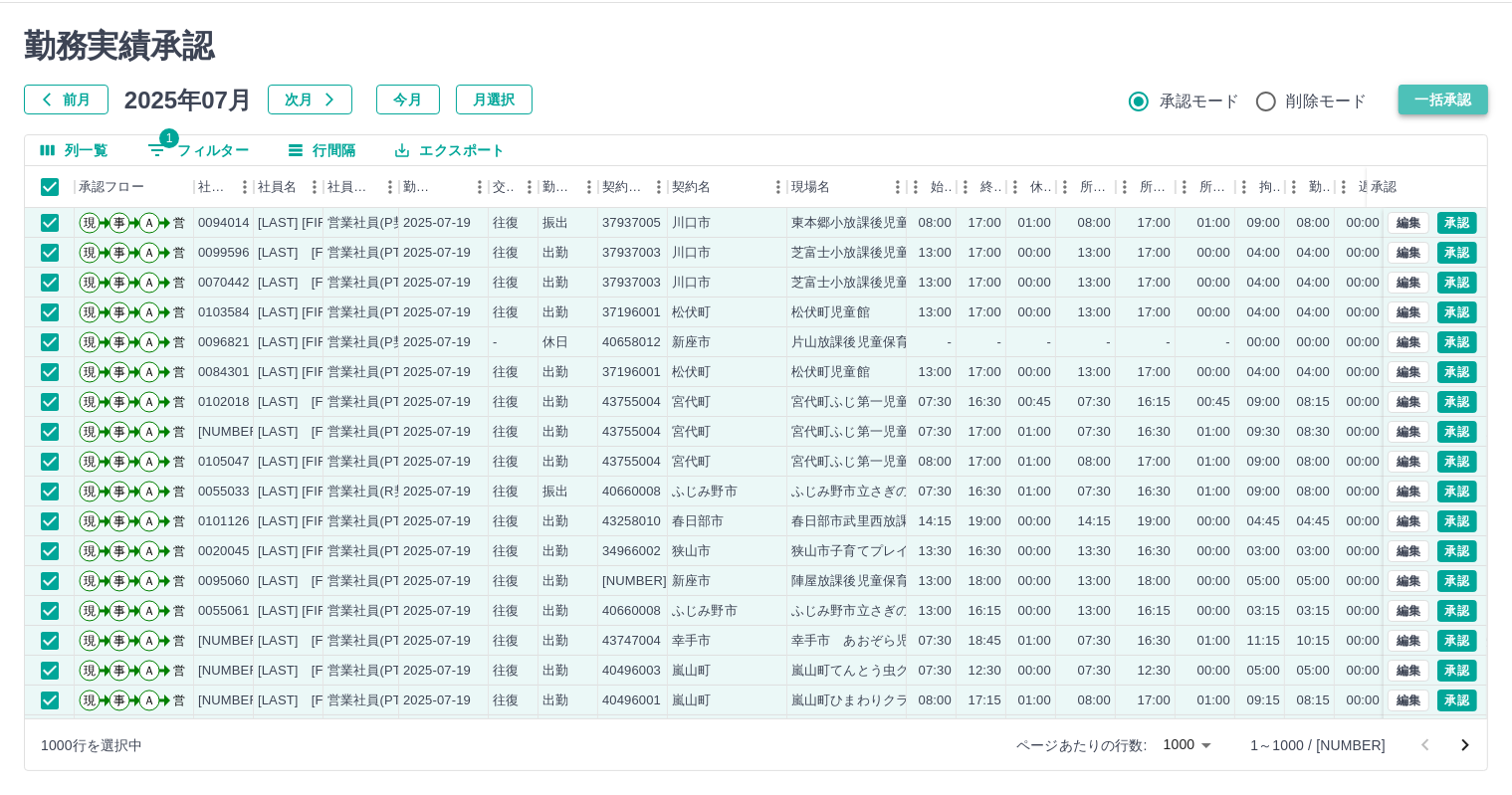 click on "一括承認" at bounding box center (1443, 99) 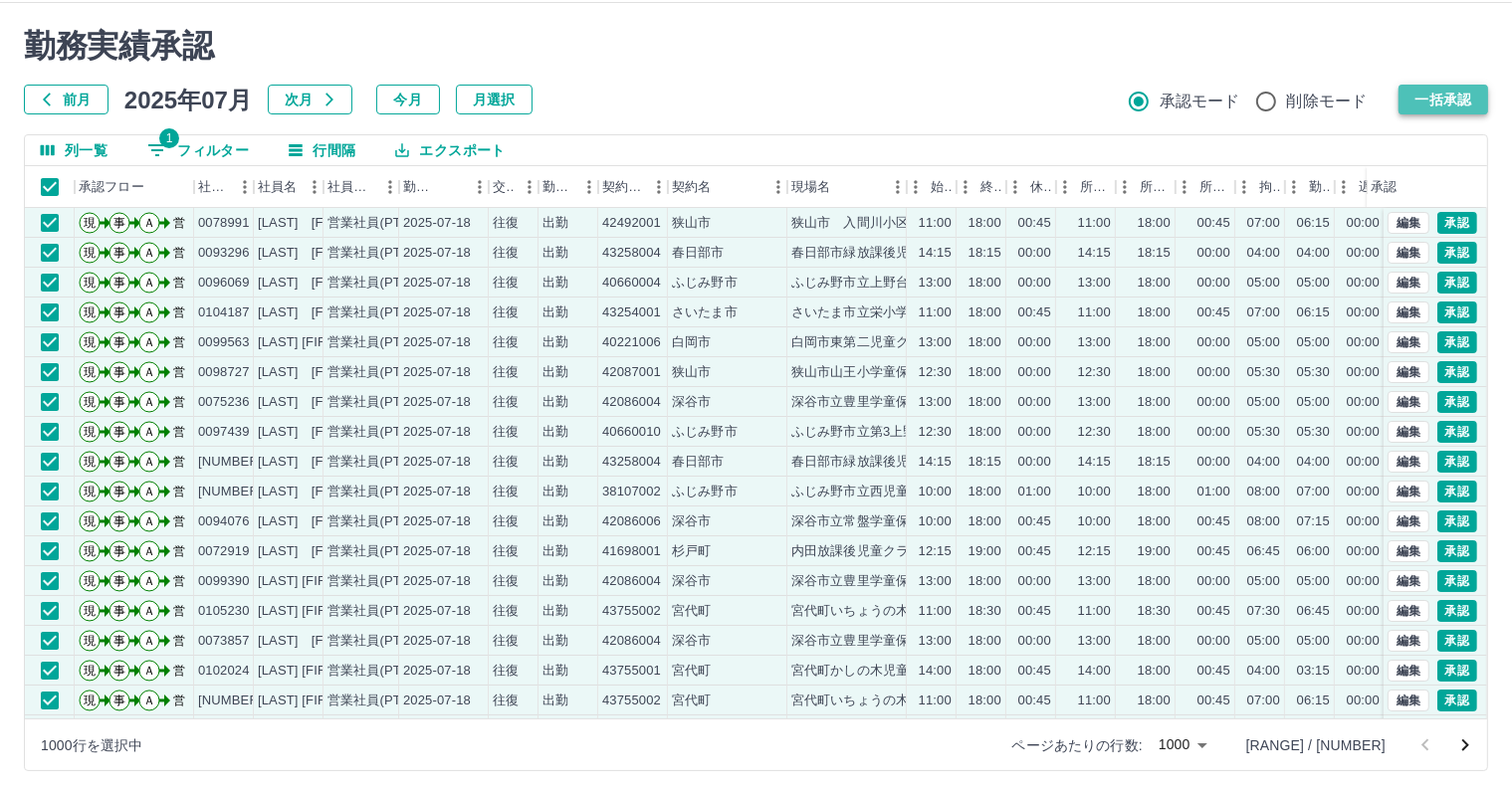 click on "一括承認" at bounding box center [1443, 99] 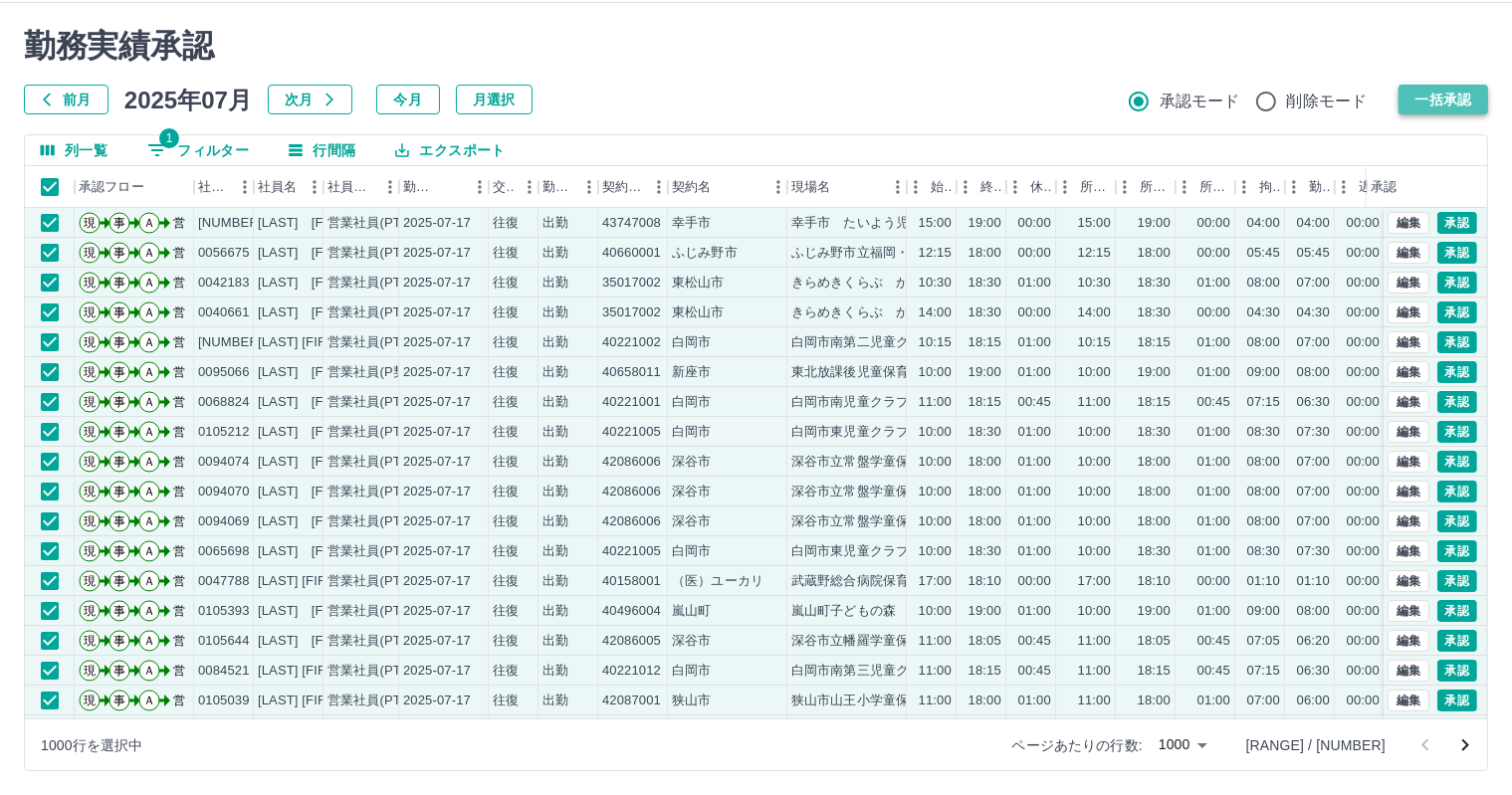 click on "一括承認" at bounding box center (1443, 99) 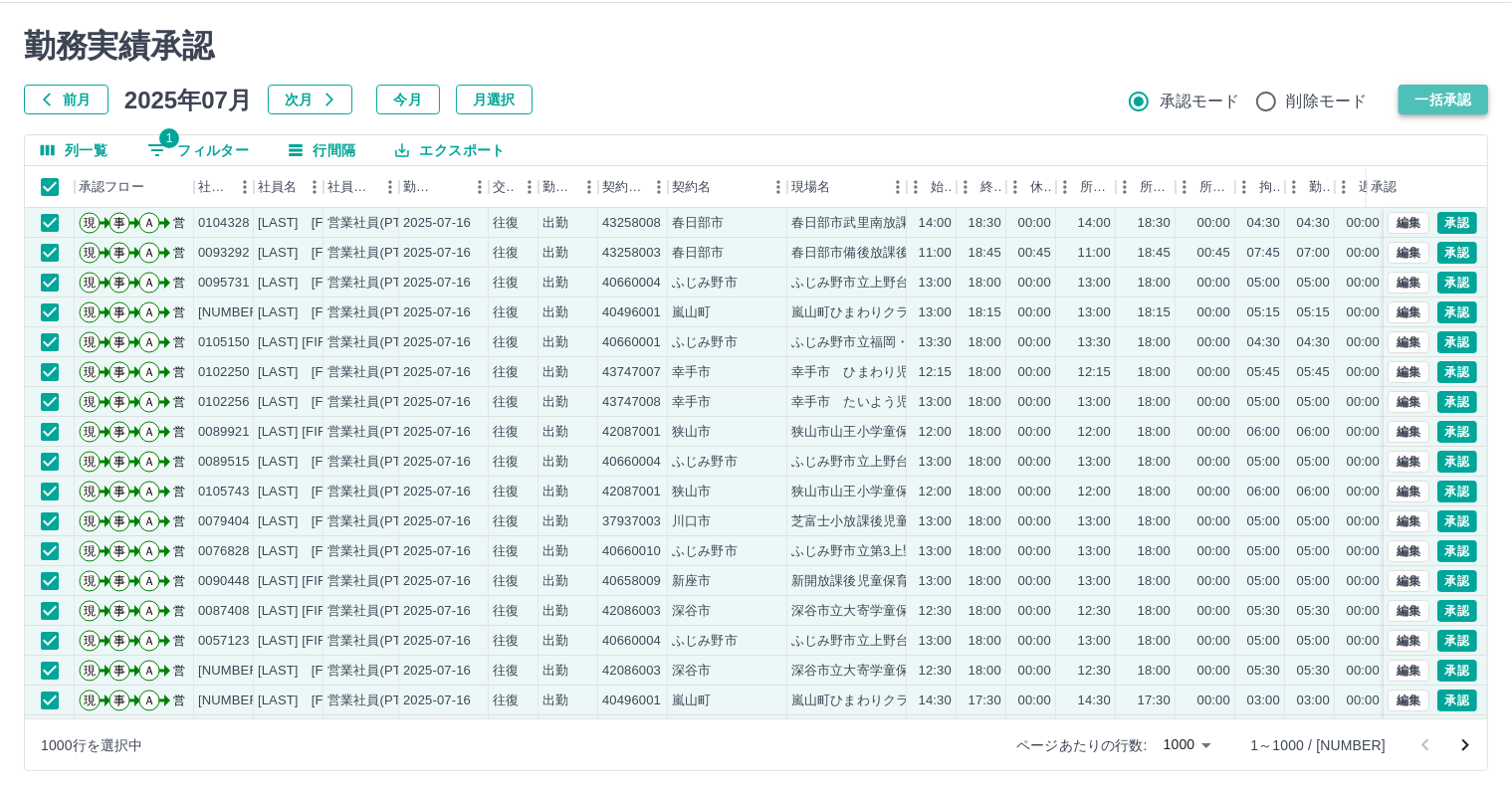 click on "一括承認" at bounding box center [1443, 99] 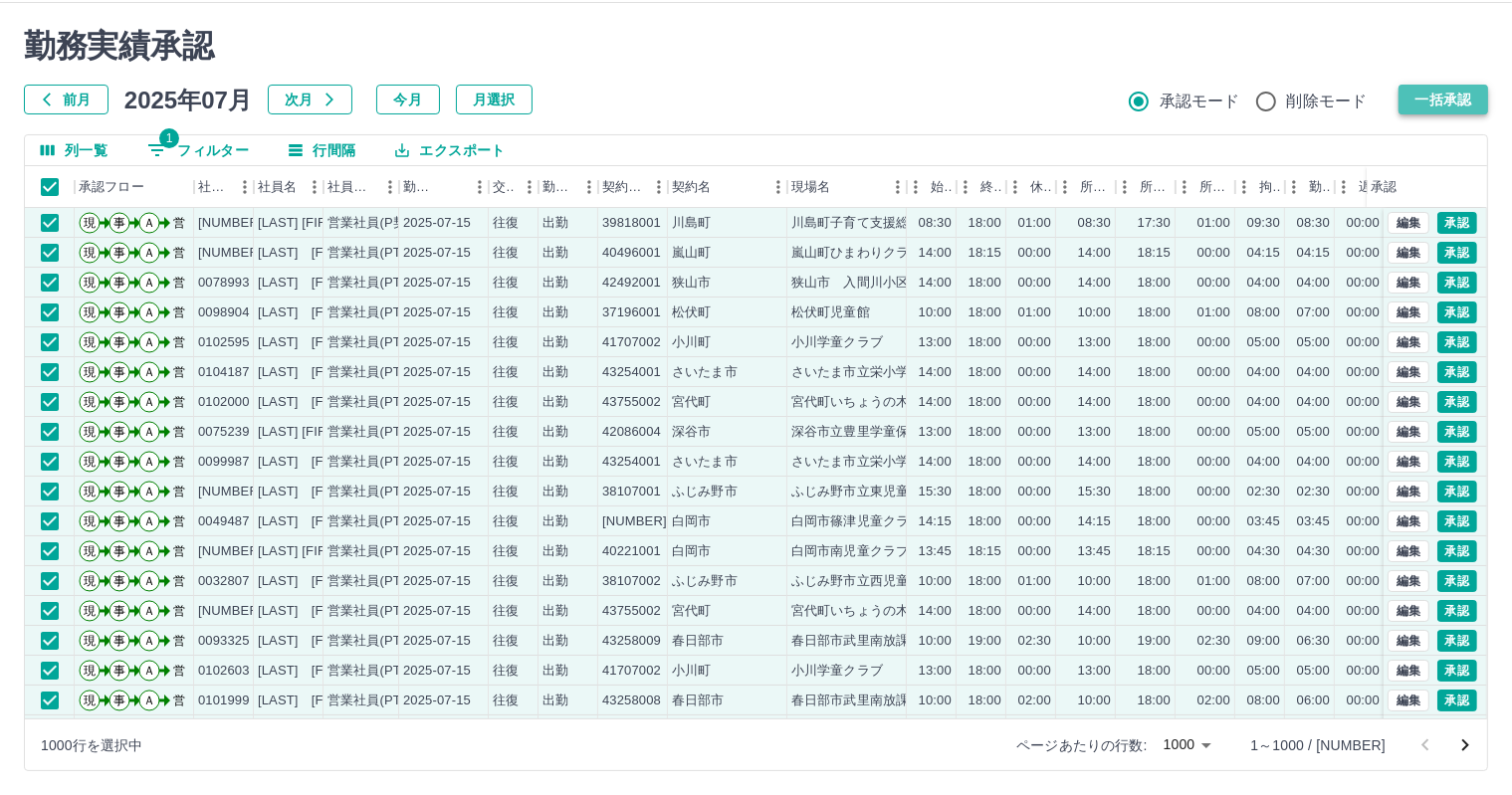 click on "一括承認" at bounding box center (1443, 99) 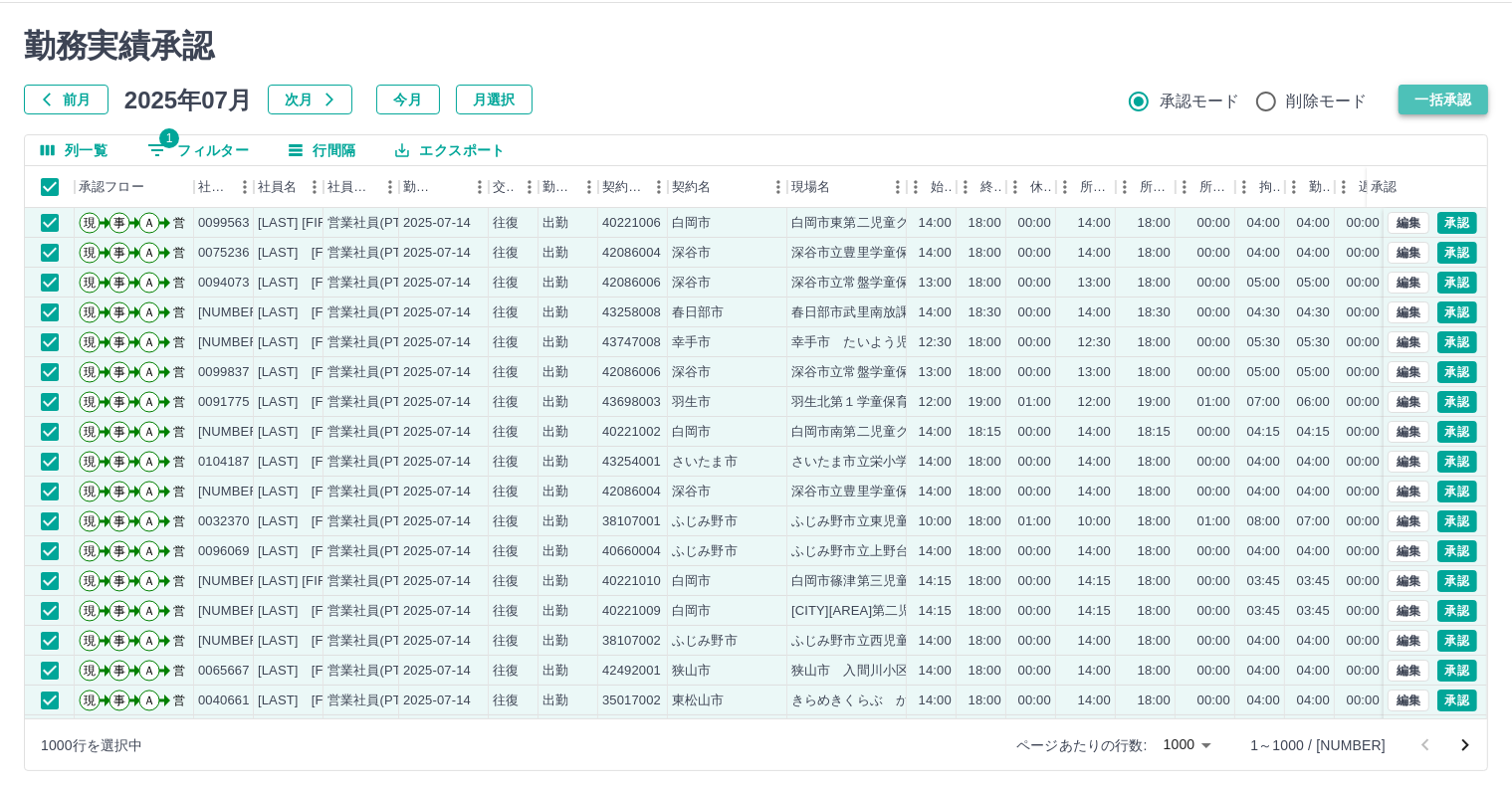 click on "一括承認" at bounding box center [1443, 99] 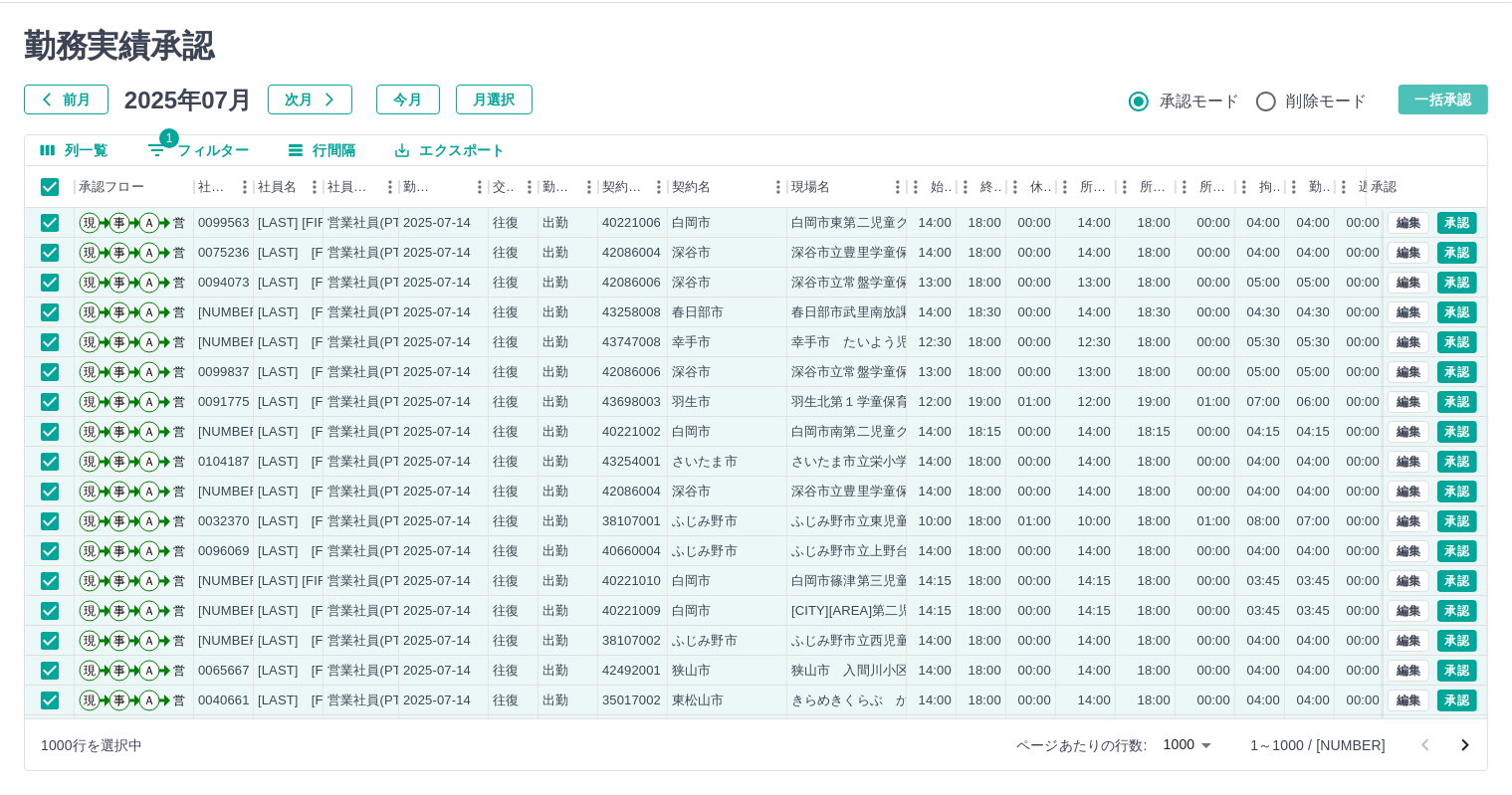 click at bounding box center (756, 397) 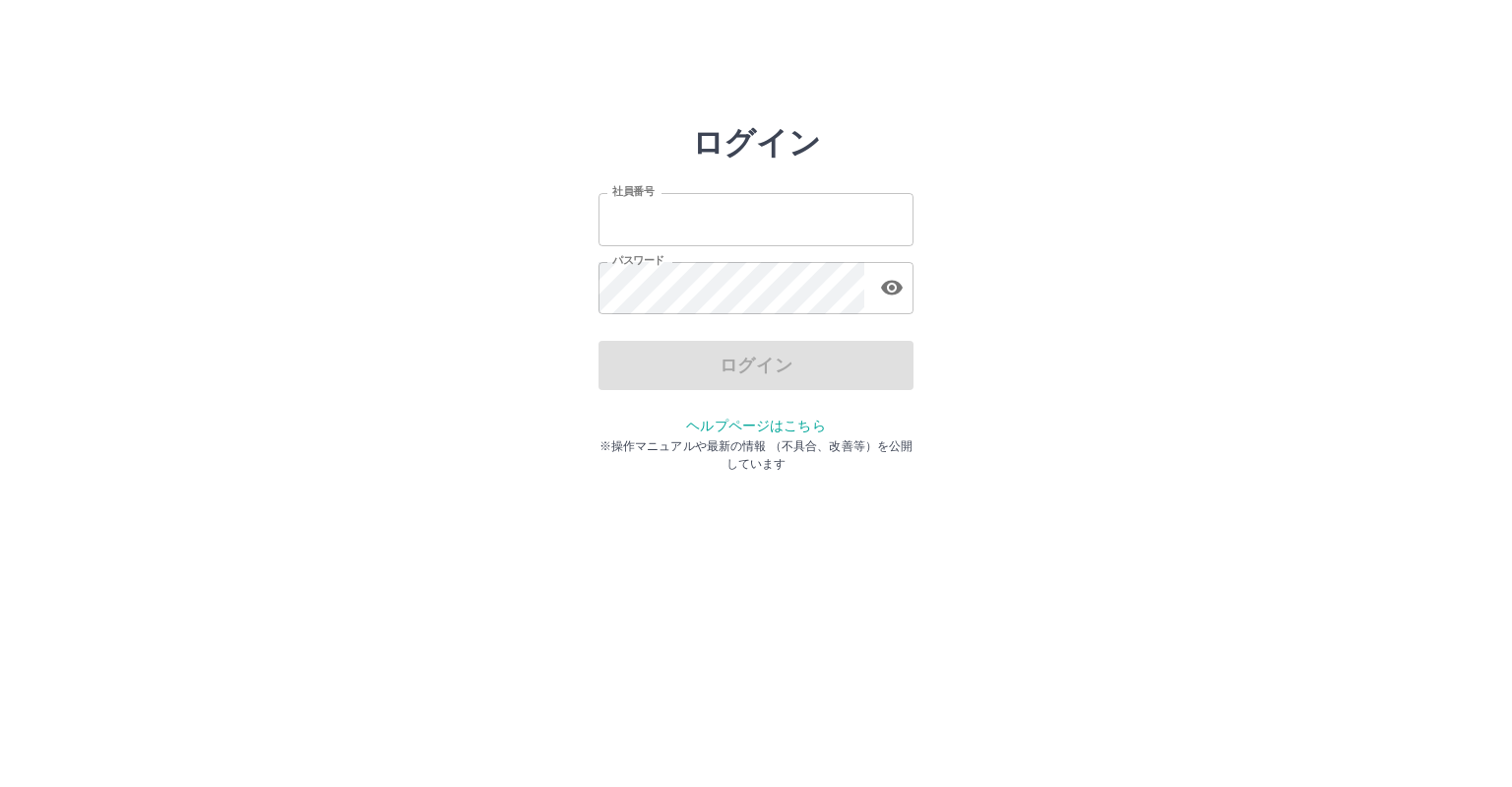 scroll, scrollTop: 0, scrollLeft: 0, axis: both 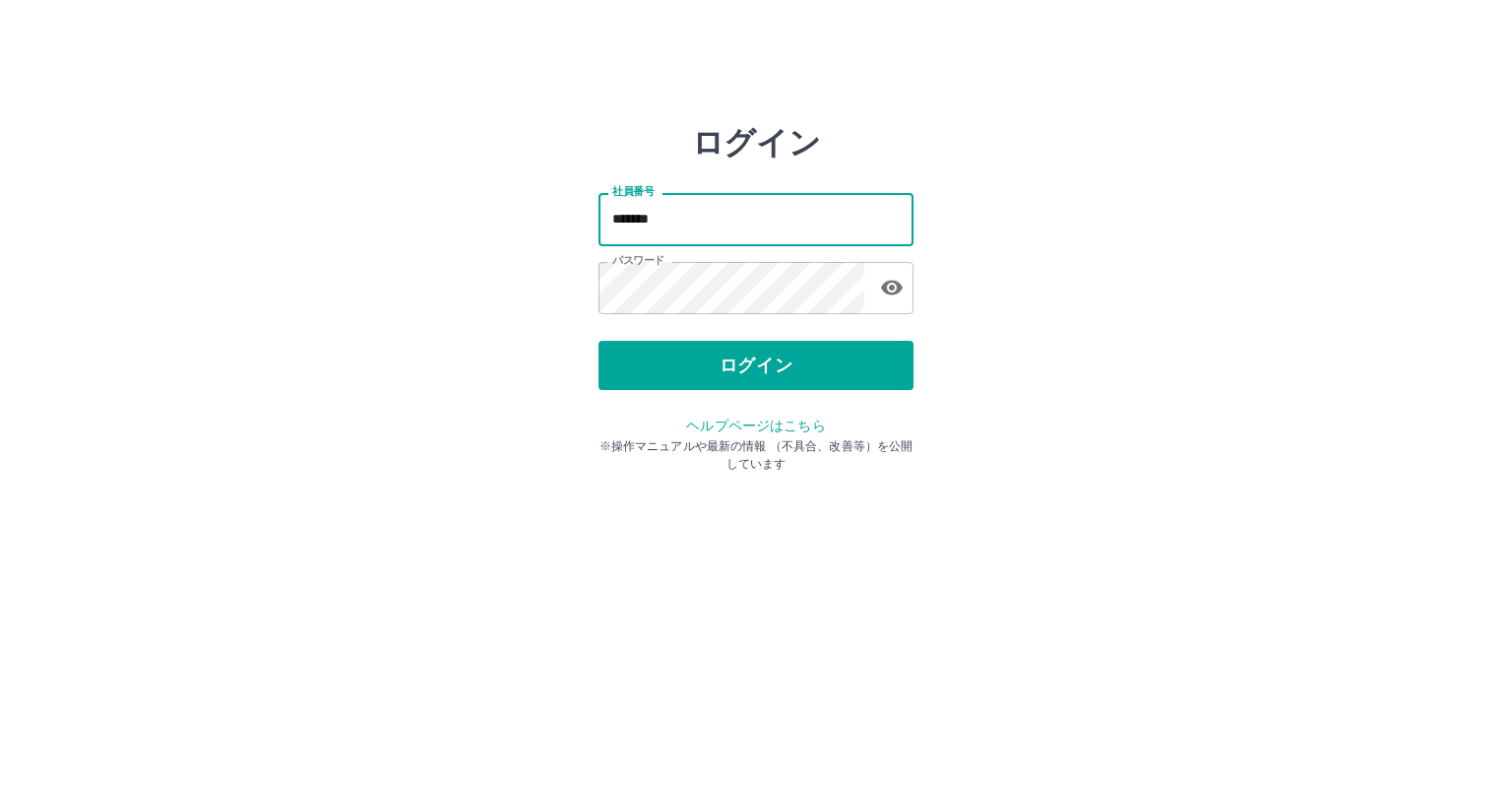 click on "*******" at bounding box center (756, 219) 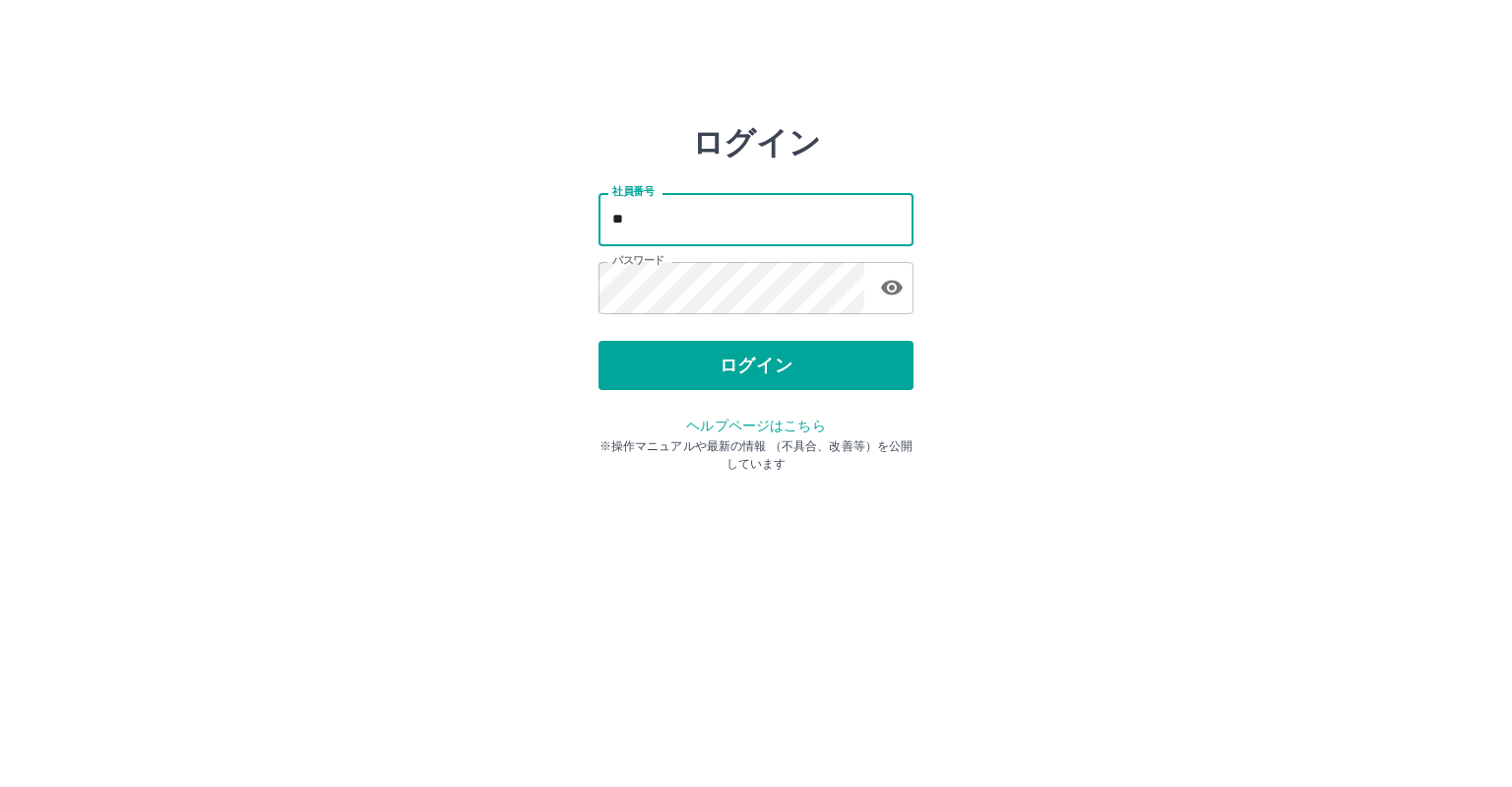 type on "*" 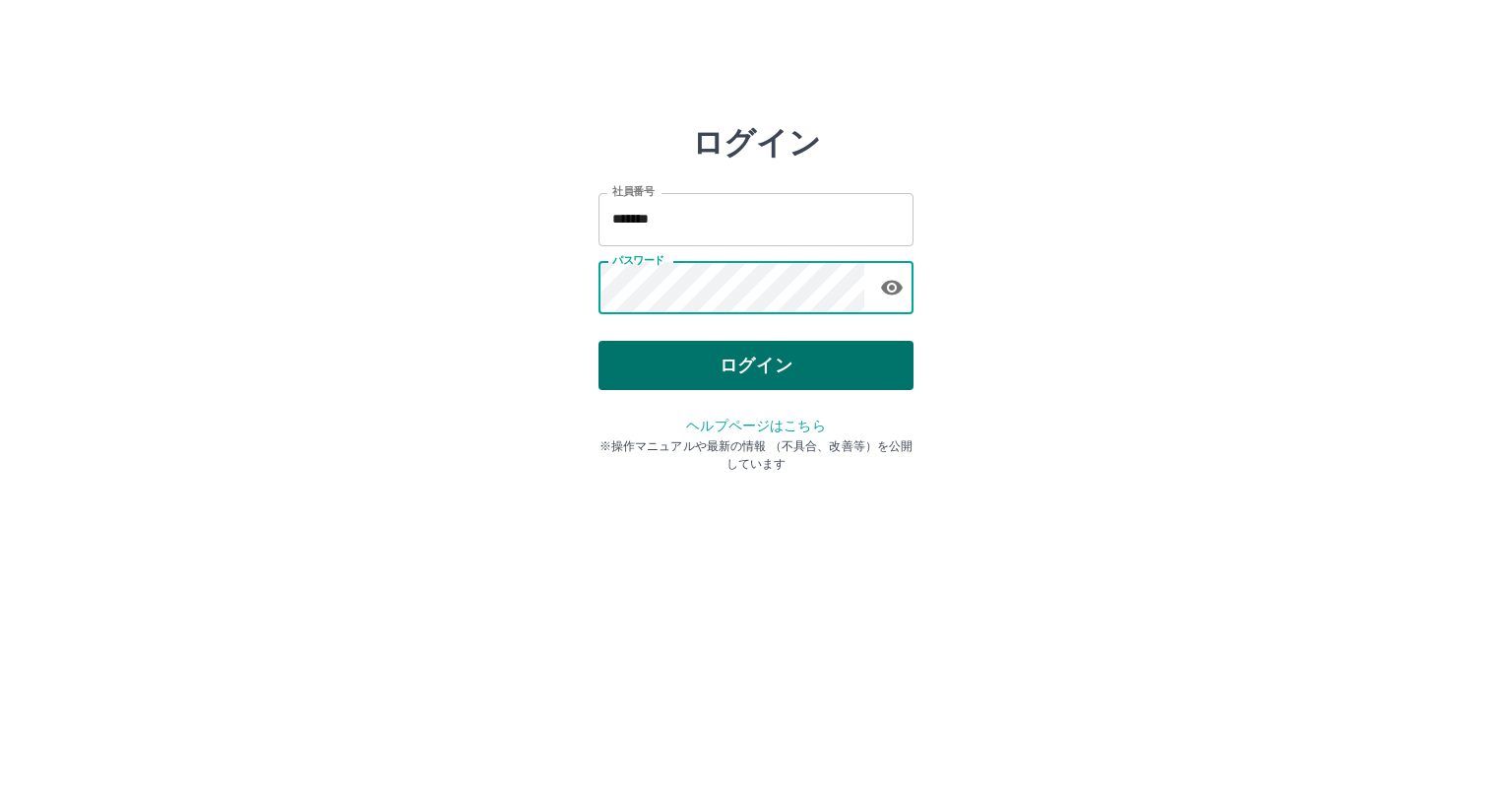click on "ログイン" at bounding box center [756, 365] 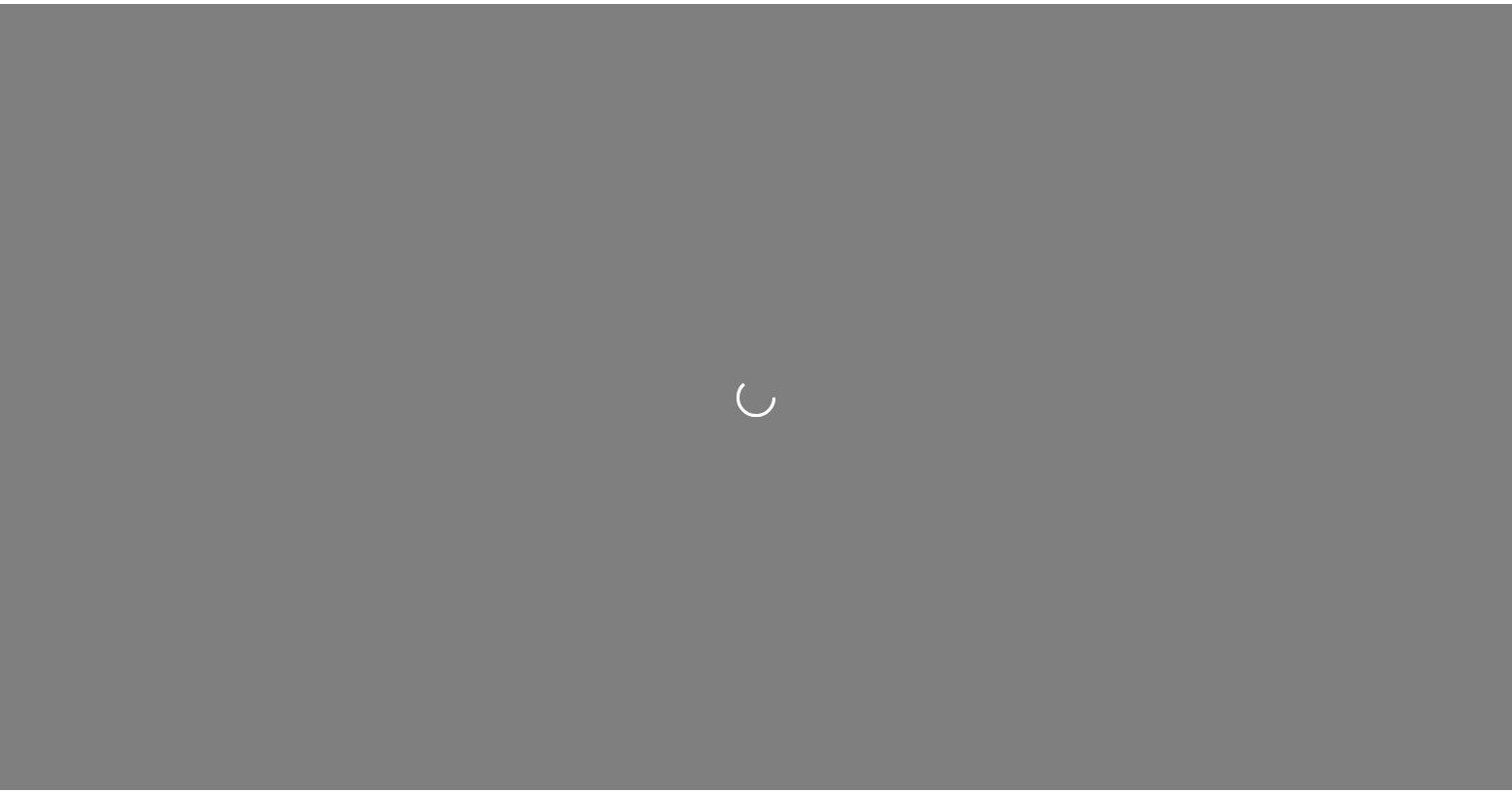 scroll, scrollTop: 0, scrollLeft: 0, axis: both 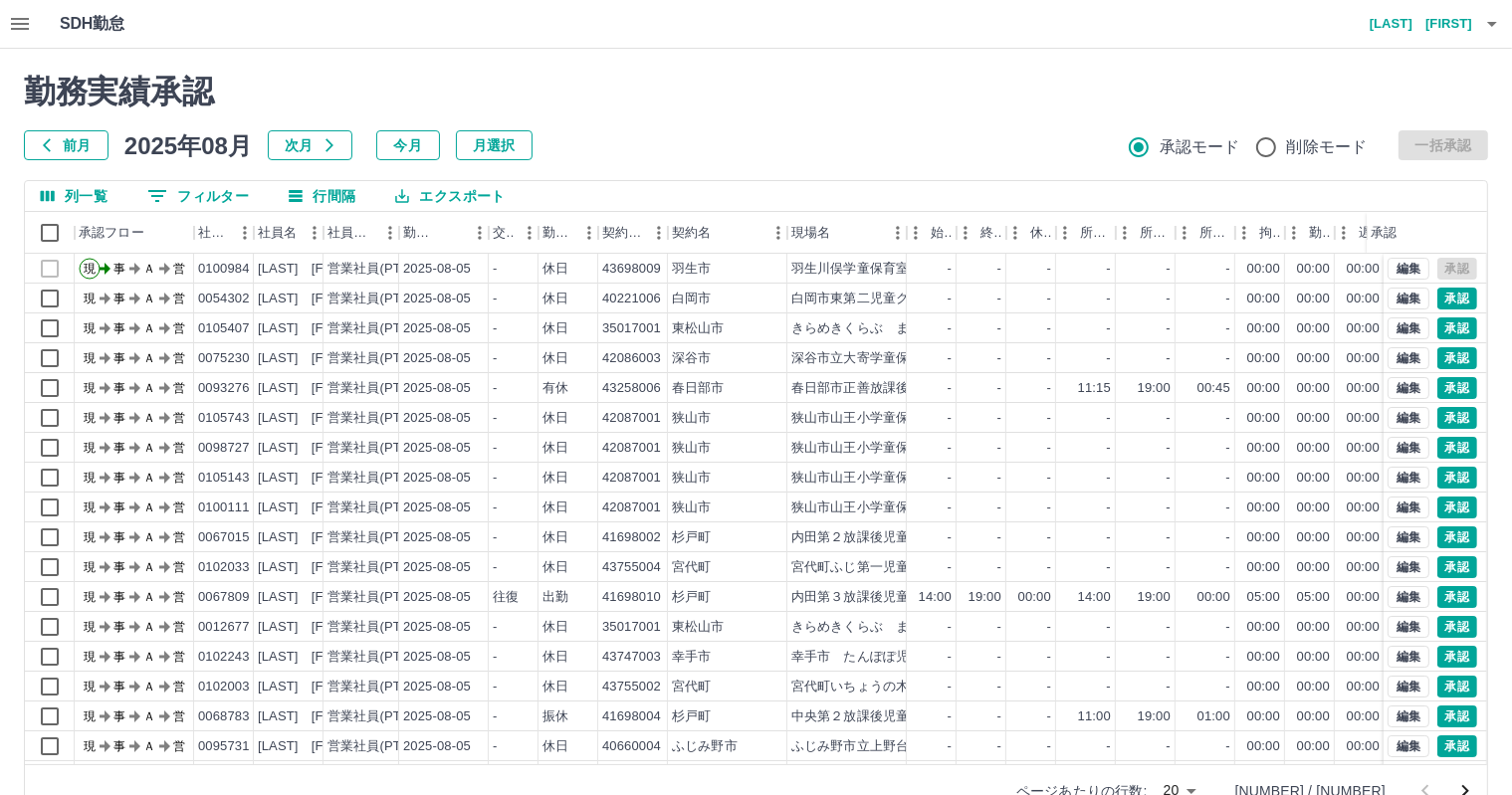 click on "前月" at bounding box center [66, 145] 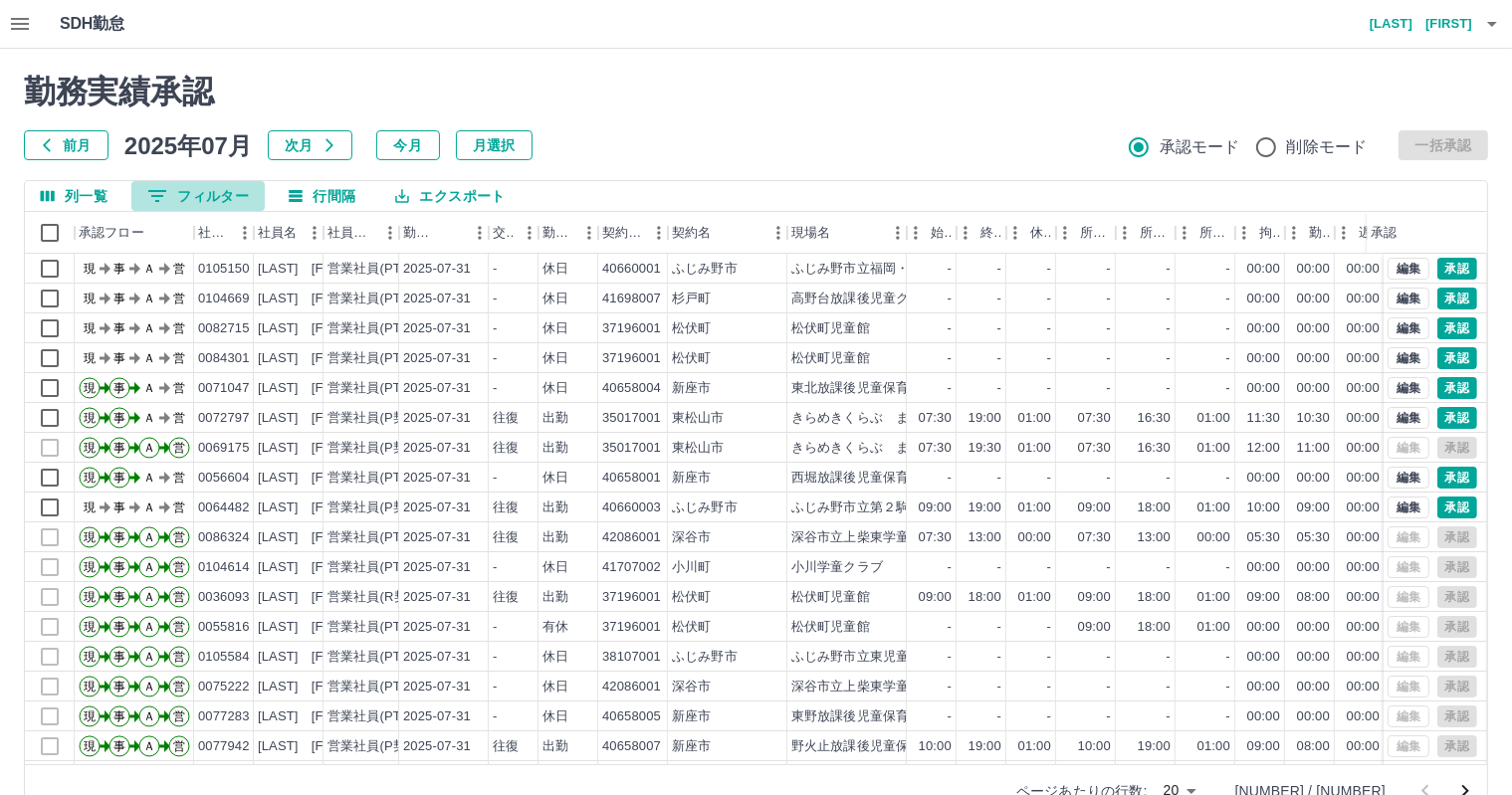 click 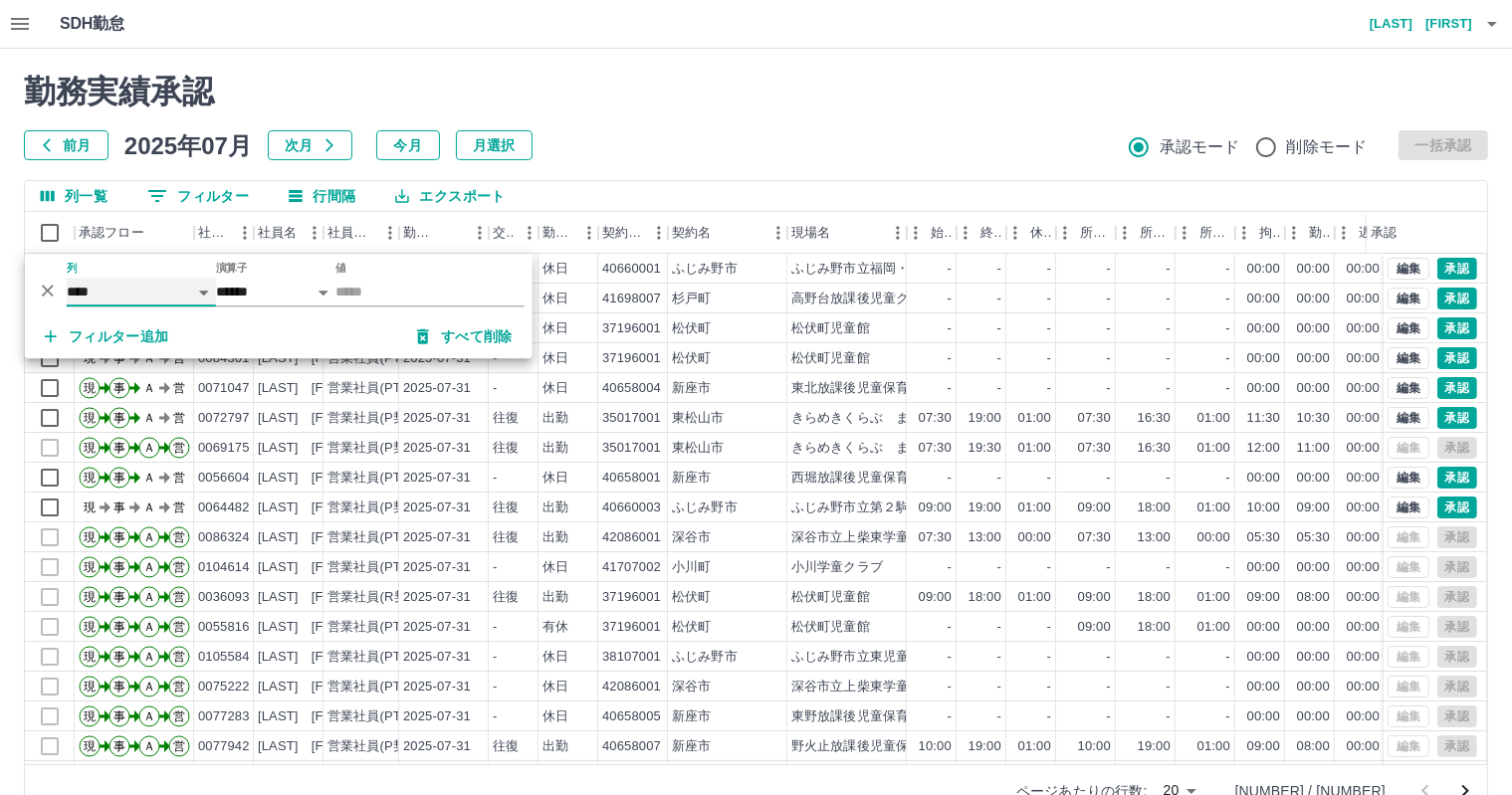 click on "**** *** **** *** *** **** ***** *** *** ** ** ** **** **** **** ** ** *** **** *****" at bounding box center (141, 292) 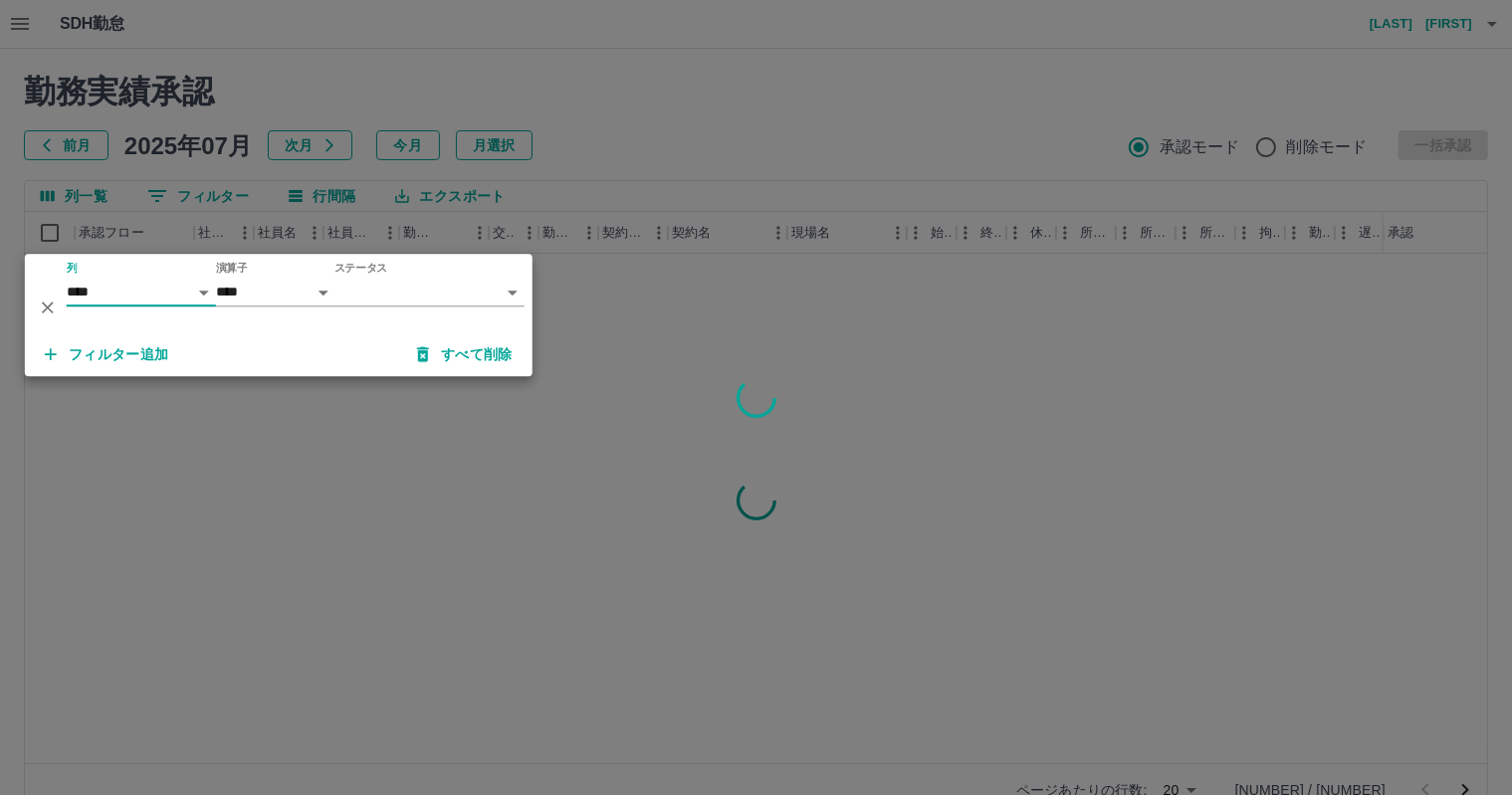 click on "SDH勤怠 若林　理恵 勤務実績承認 前月 2025年07月 次月 今月 月選択 承認モード 削除モード 一括承認 列一覧 0 フィルター 行間隔 エクスポート 承認フロー 社員番号 社員名 社員区分 勤務日 交通費 勤務区分 契約コード 契約名 現場名 始業 終業 休憩 所定開始 所定終業 所定休憩 拘束 勤務 遅刻等 コメント ステータス 承認 ページあたりの行数: 20 ** 1～20 / 33276 SDH勤怠 *** ** 列 **** *** **** *** *** **** ***** *** *** ** ** ** **** **** **** ** ** *** **** ***** 演算子 **** ****** ステータス ​ ********* フィルター追加 すべて削除" at bounding box center [756, 420] 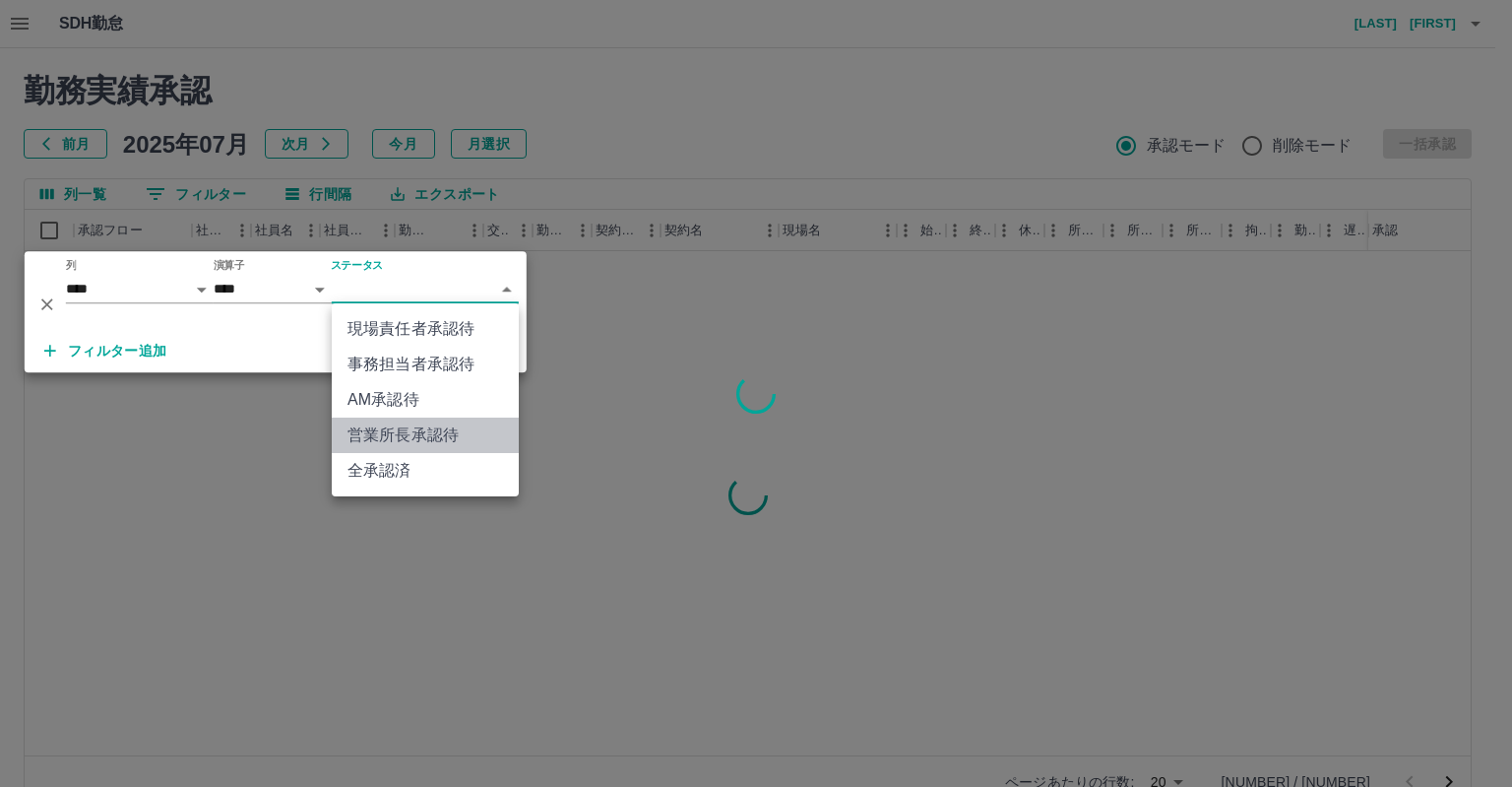 click on "営業所長承認待" at bounding box center [425, 435] 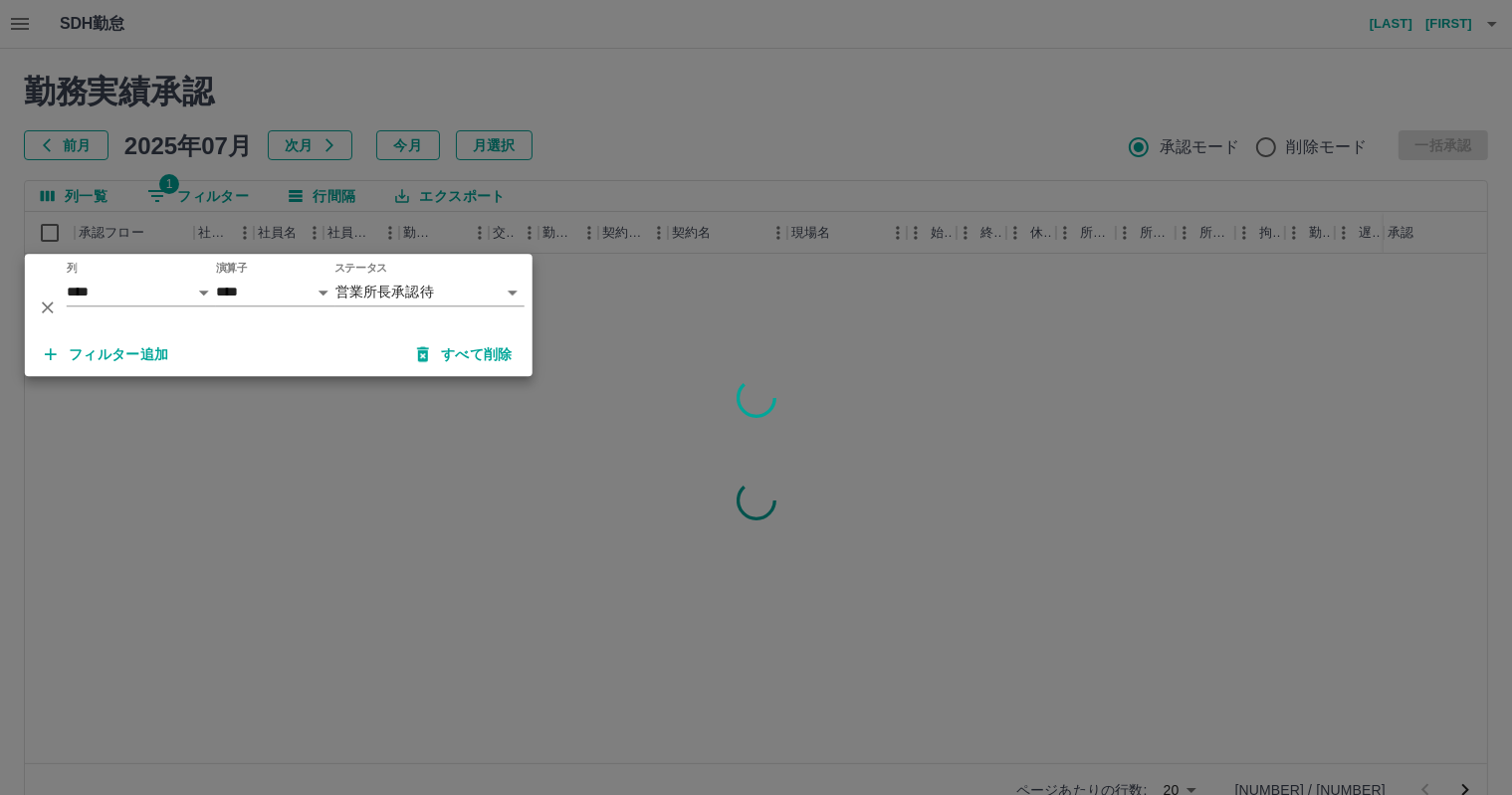 click at bounding box center (756, 397) 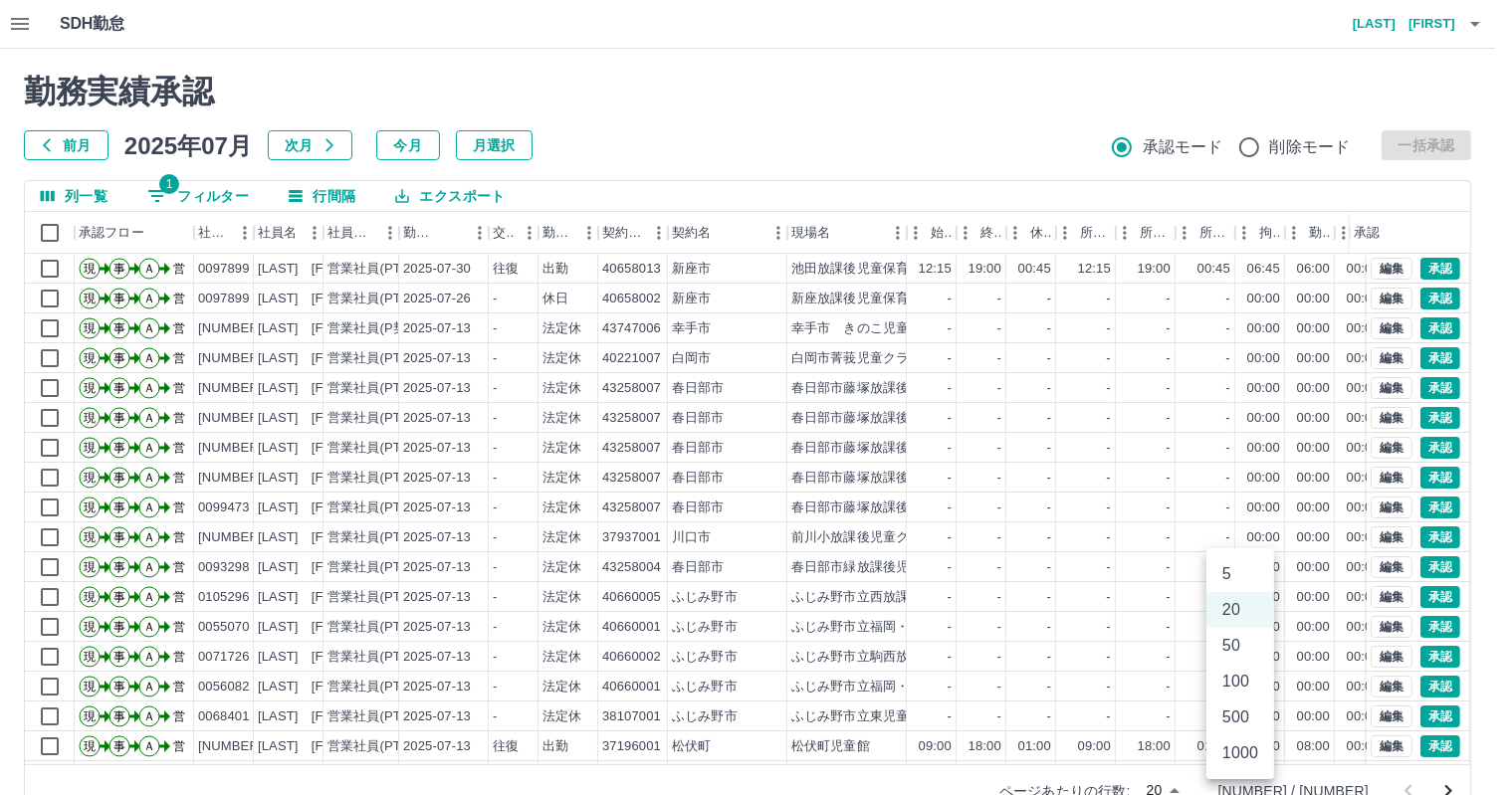 click on "SDH勤怠 若林　理恵 勤務実績承認 前月 2025年07月 次月 今月 月選択 承認モード 削除モード 一括承認 列一覧 1 フィルター 行間隔 エクスポート 承認フロー 社員番号 社員名 社員区分 勤務日 交通費 勤務区分 契約コード 契約名 現場名 始業 終業 休憩 所定開始 所定終業 所定休憩 拘束 勤務 遅刻等 コメント ステータス 承認 現 事 Ａ 営 0097899 星野　裕哉 営業社員(PT契約) 2025-07-30 往復 出勤 40658013 新座市 池田放課後児童保育室 12:15 19:00 00:45 12:15 19:00 00:45 06:45 06:00 00:00 営業所長承認待 現 事 Ａ 営 0097899 星野　裕哉 営業社員(PT契約) 2025-07-26  -  休日 40658002 新座市 新座放課後児童保育室 - - - - - - 00:00 00:00 00:00 営業所長承認待 現 事 Ａ 営 0102220 澁谷　聡子 営業社員(P契約) 2025-07-13  -  法定休 43747006 幸手市 幸手市　きのこ児童クラブ - - - - - - 00:00 00:00 00:00 現 事 Ａ 営 -" at bounding box center [756, 420] 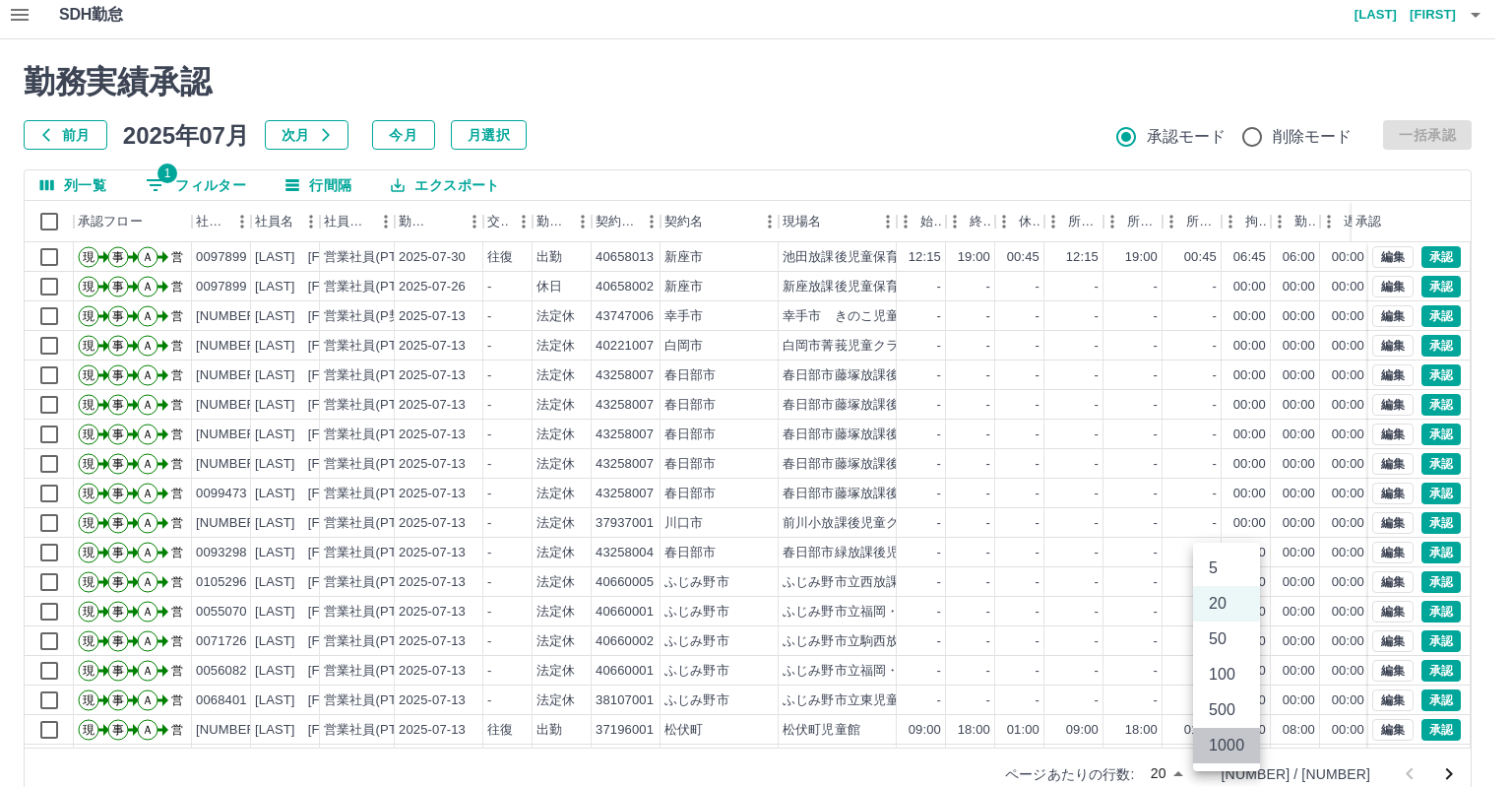 click on "1000" at bounding box center (1227, 746) 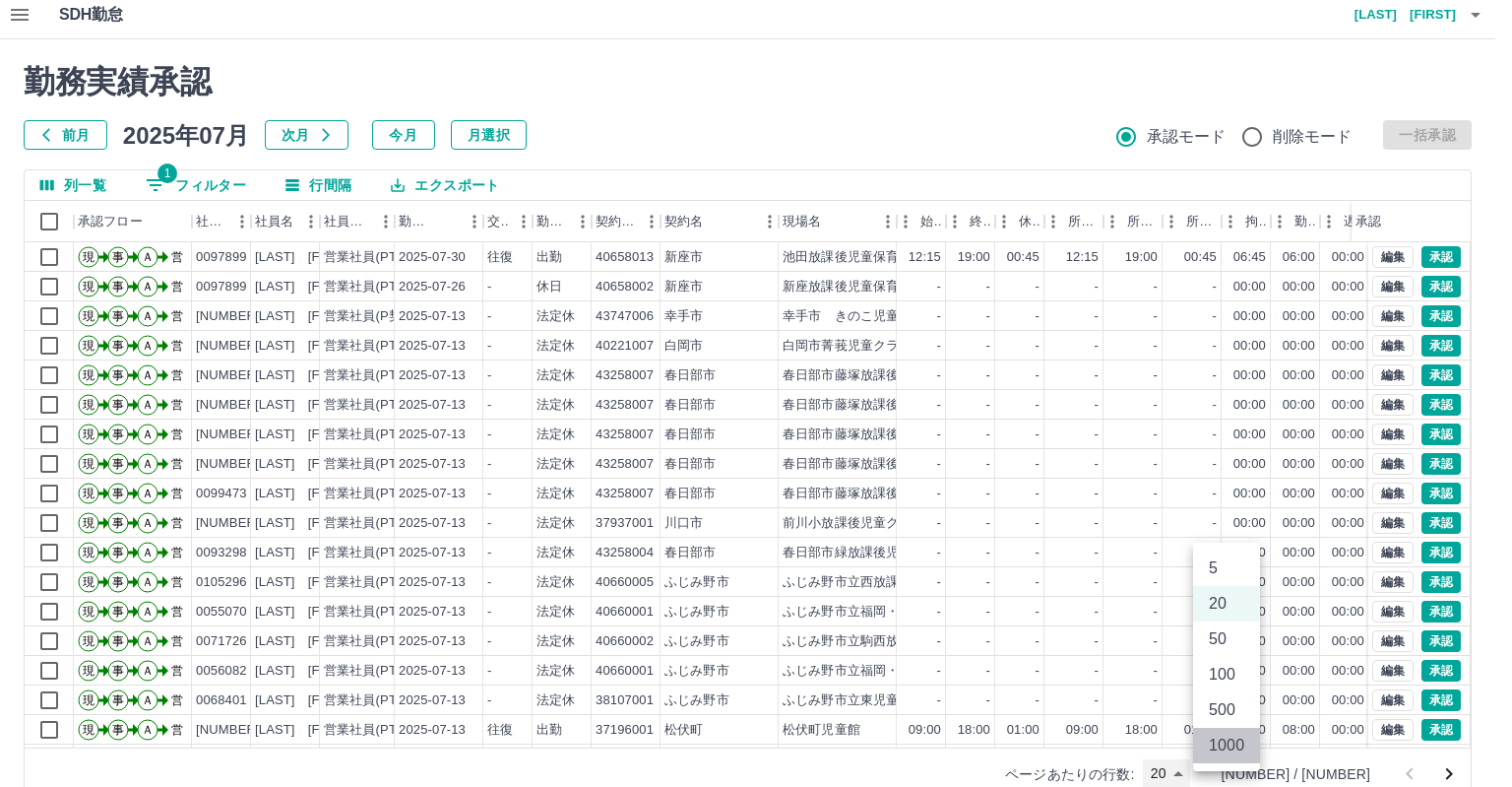type on "****" 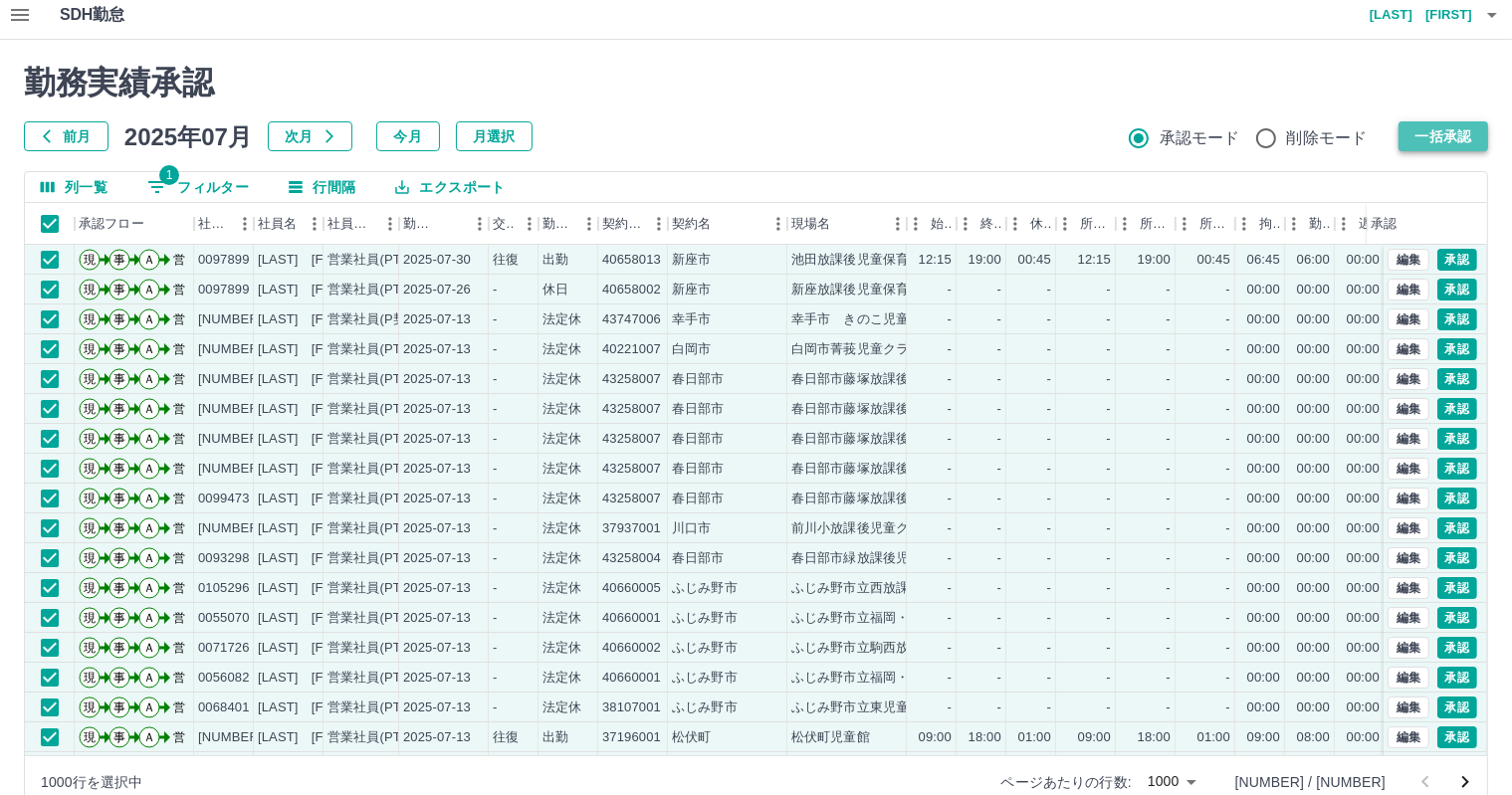 click on "一括承認" at bounding box center [1443, 136] 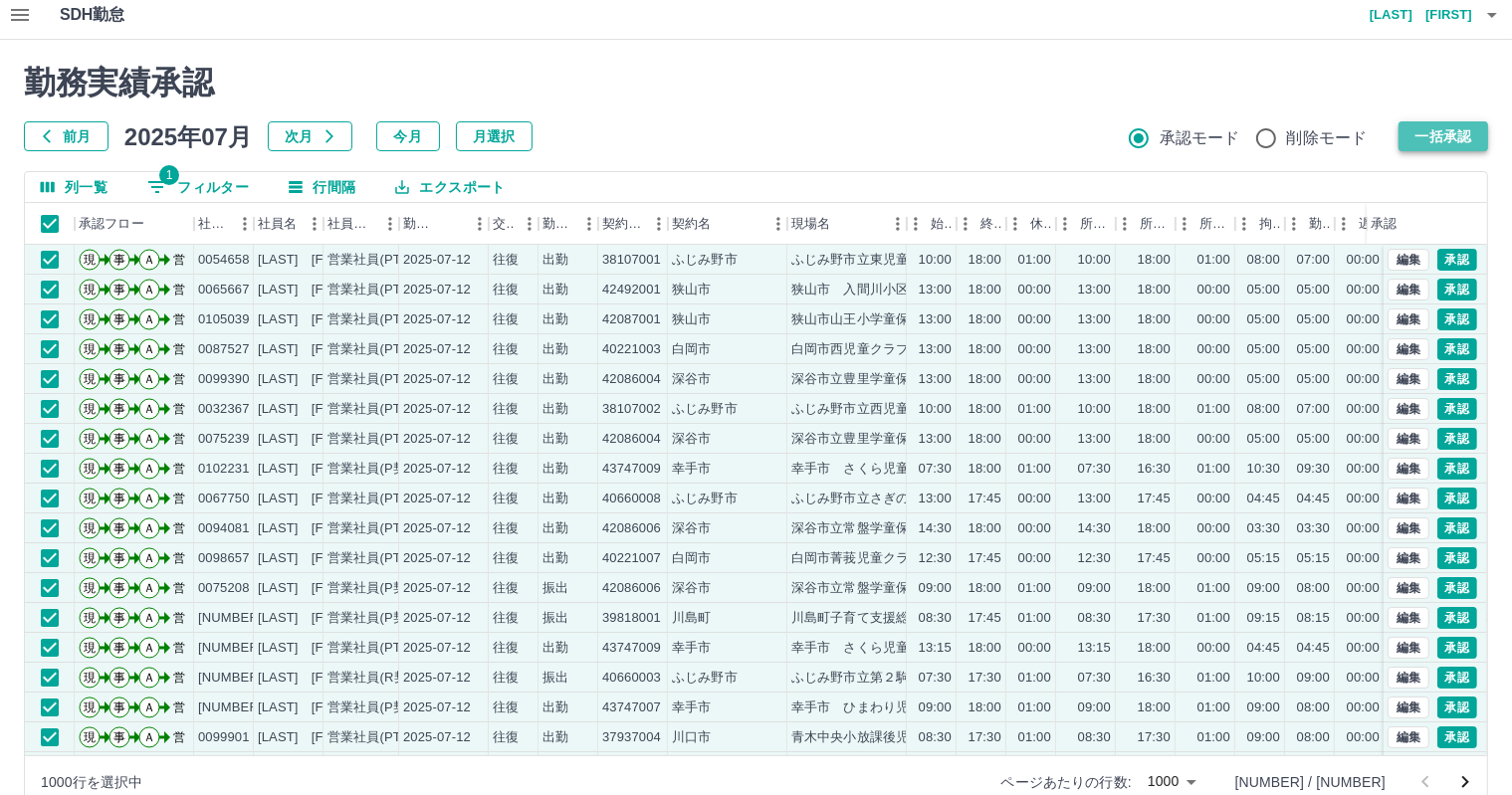 click on "一括承認" at bounding box center [1443, 136] 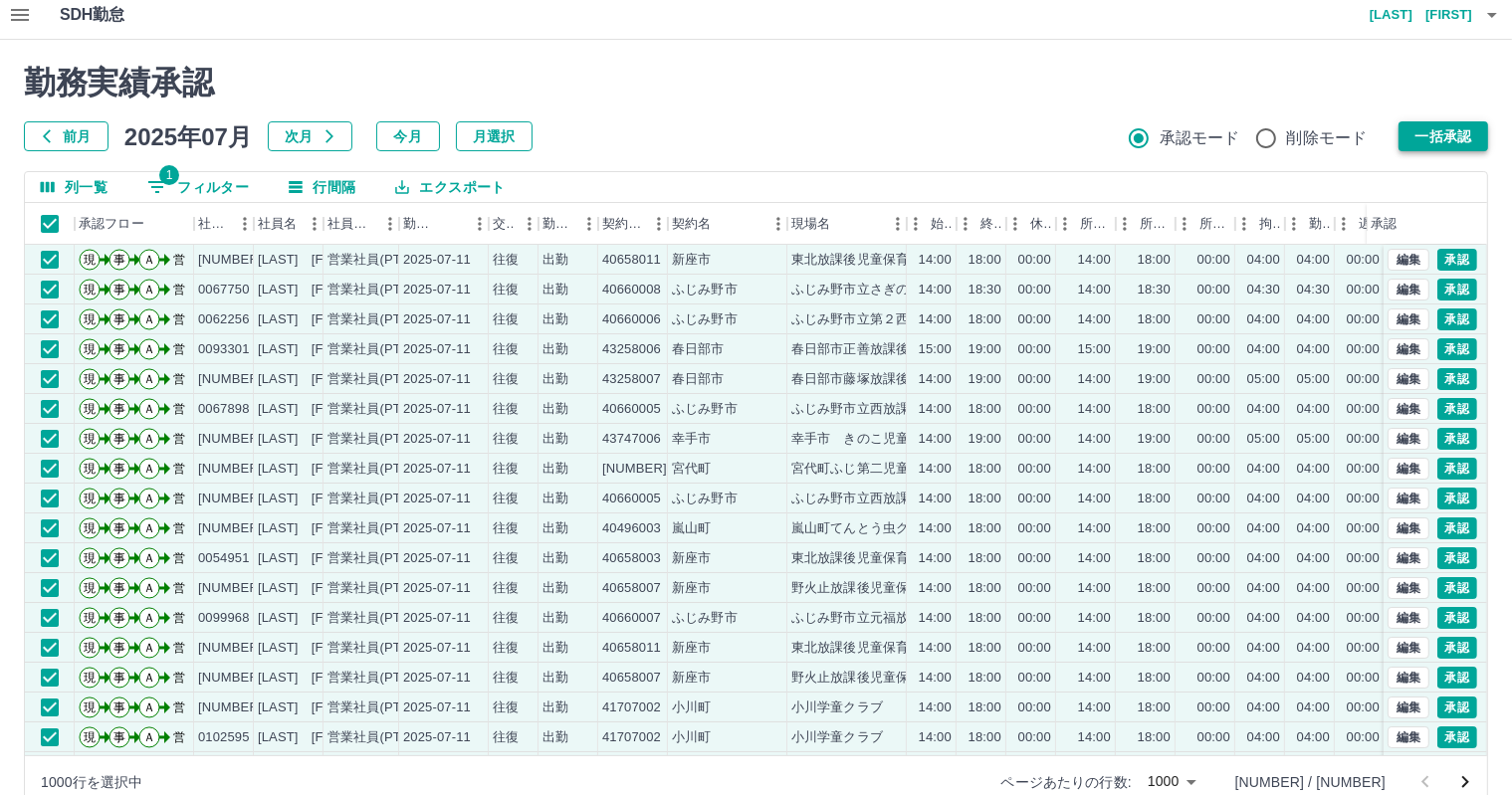 click on "一括承認" at bounding box center [1443, 136] 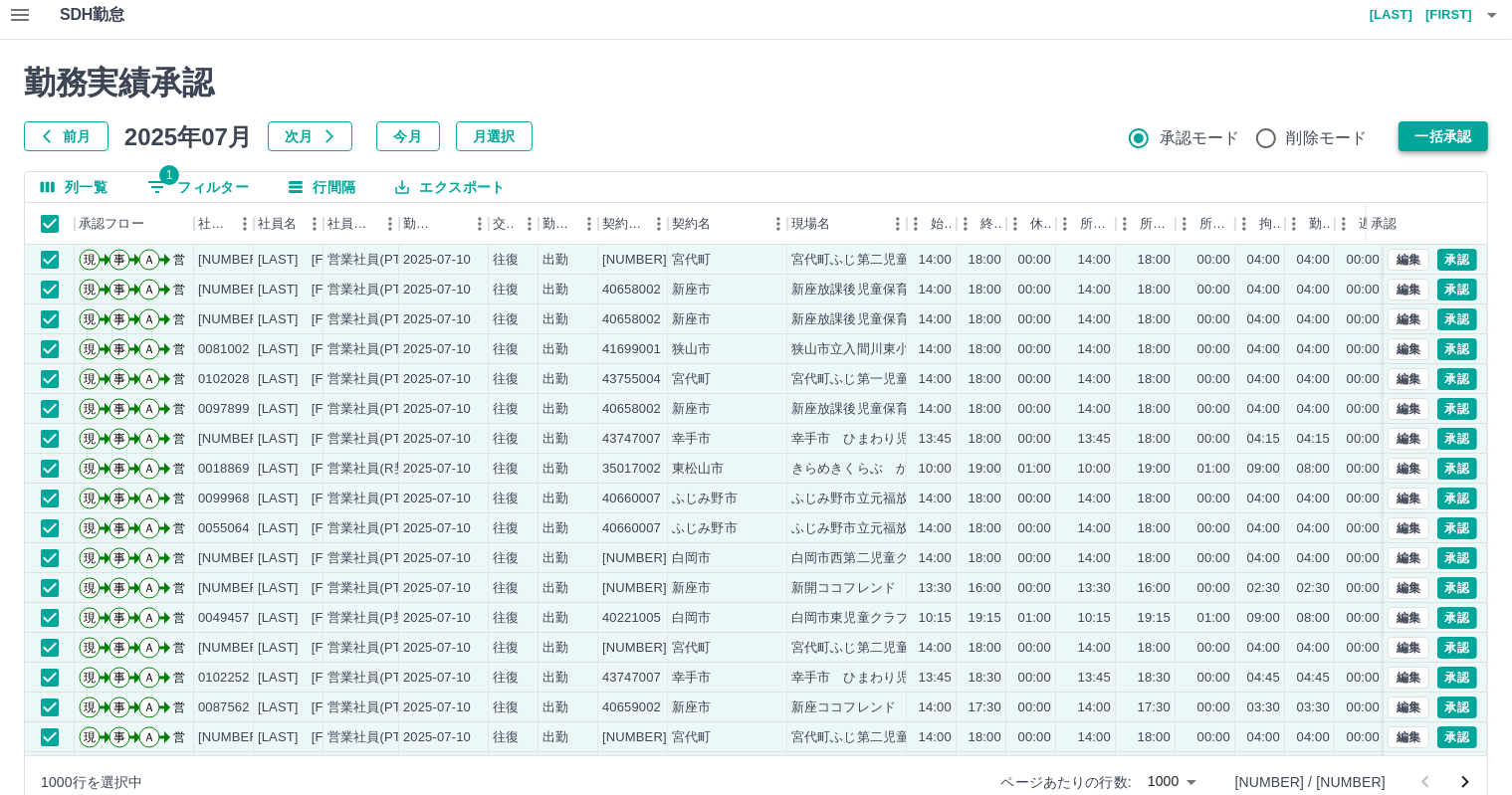 click on "一括承認" at bounding box center (1443, 136) 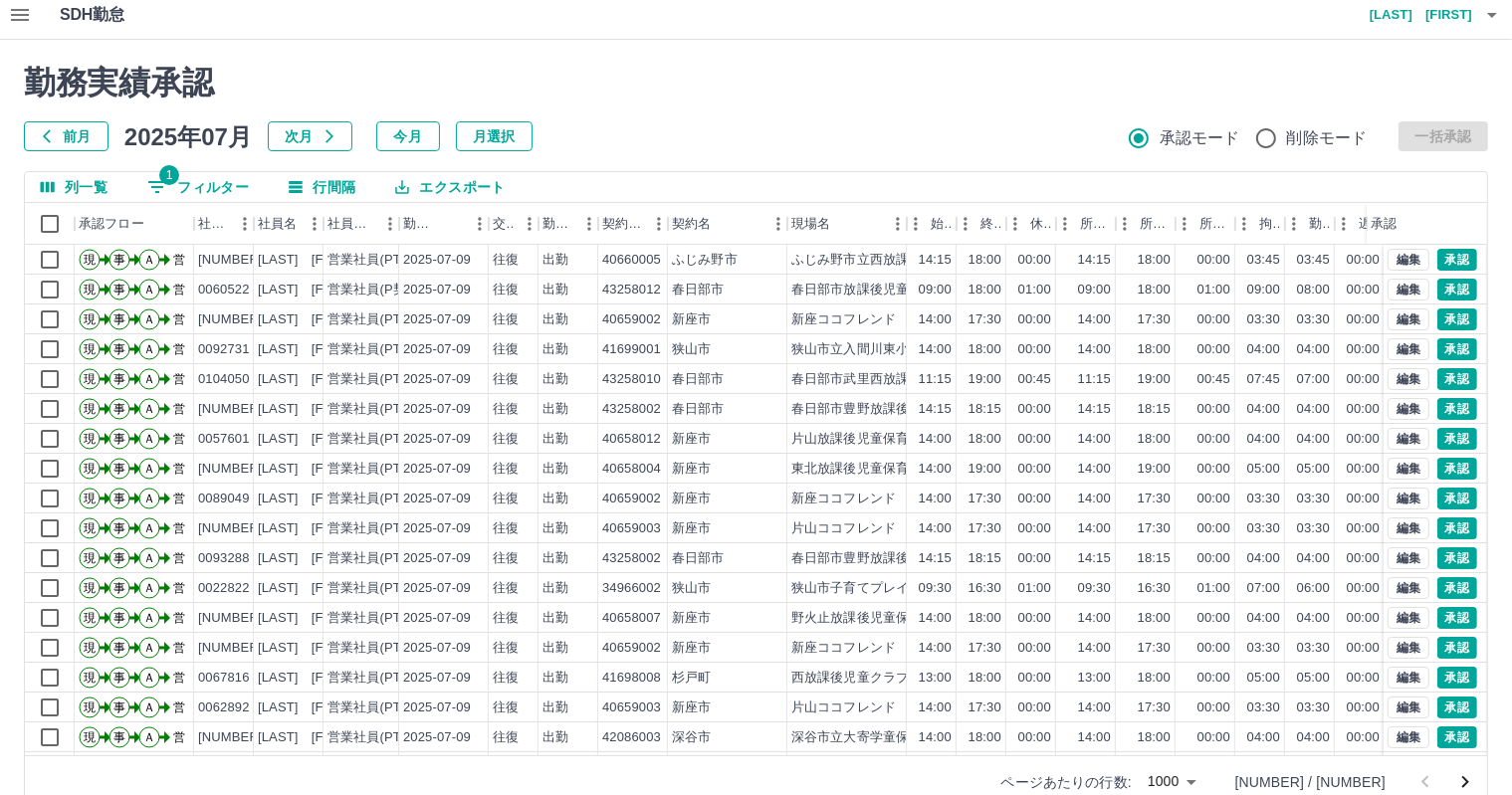 click on "一括承認" at bounding box center (1443, 136) 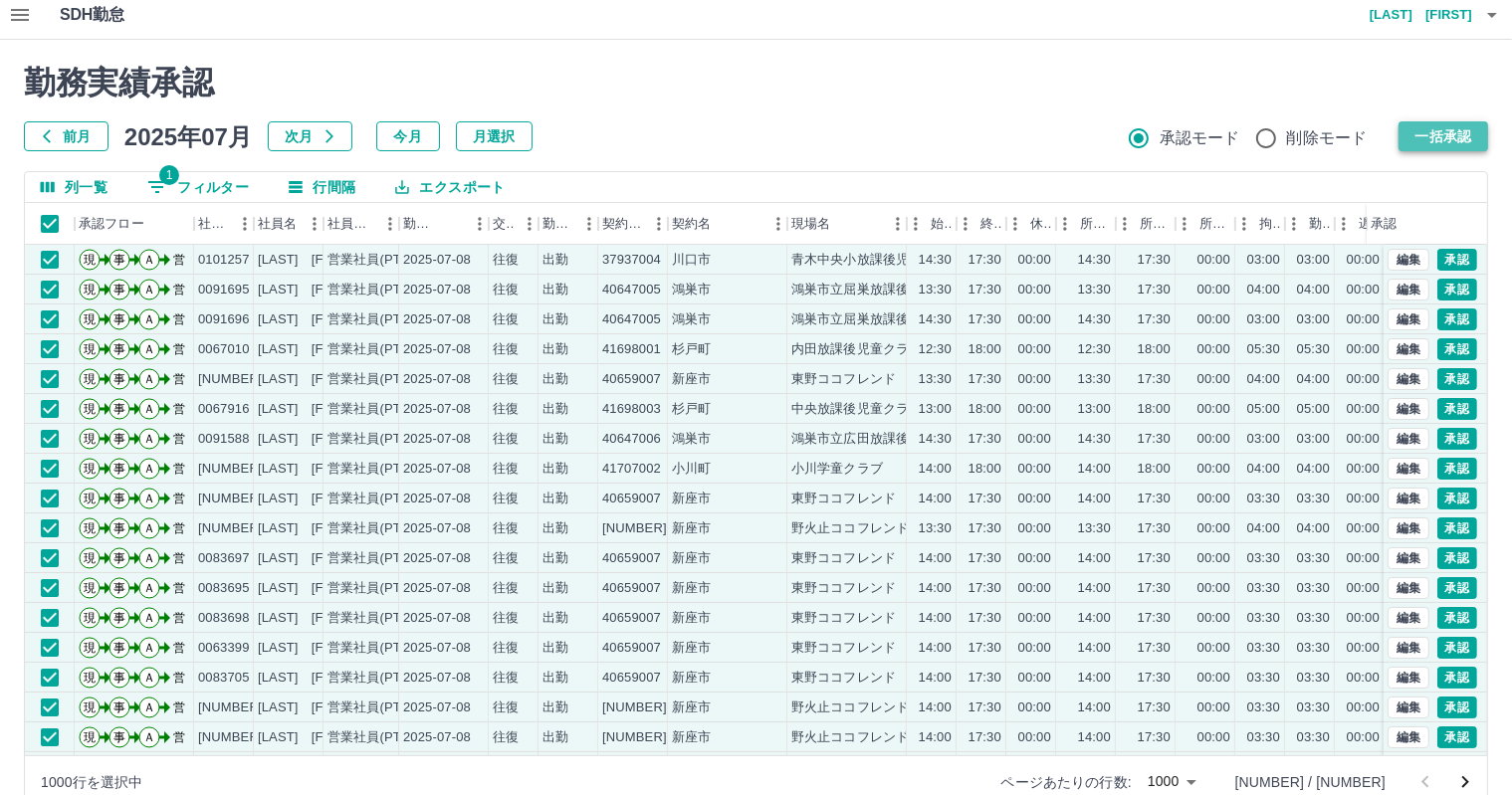 click on "一括承認" at bounding box center [1443, 136] 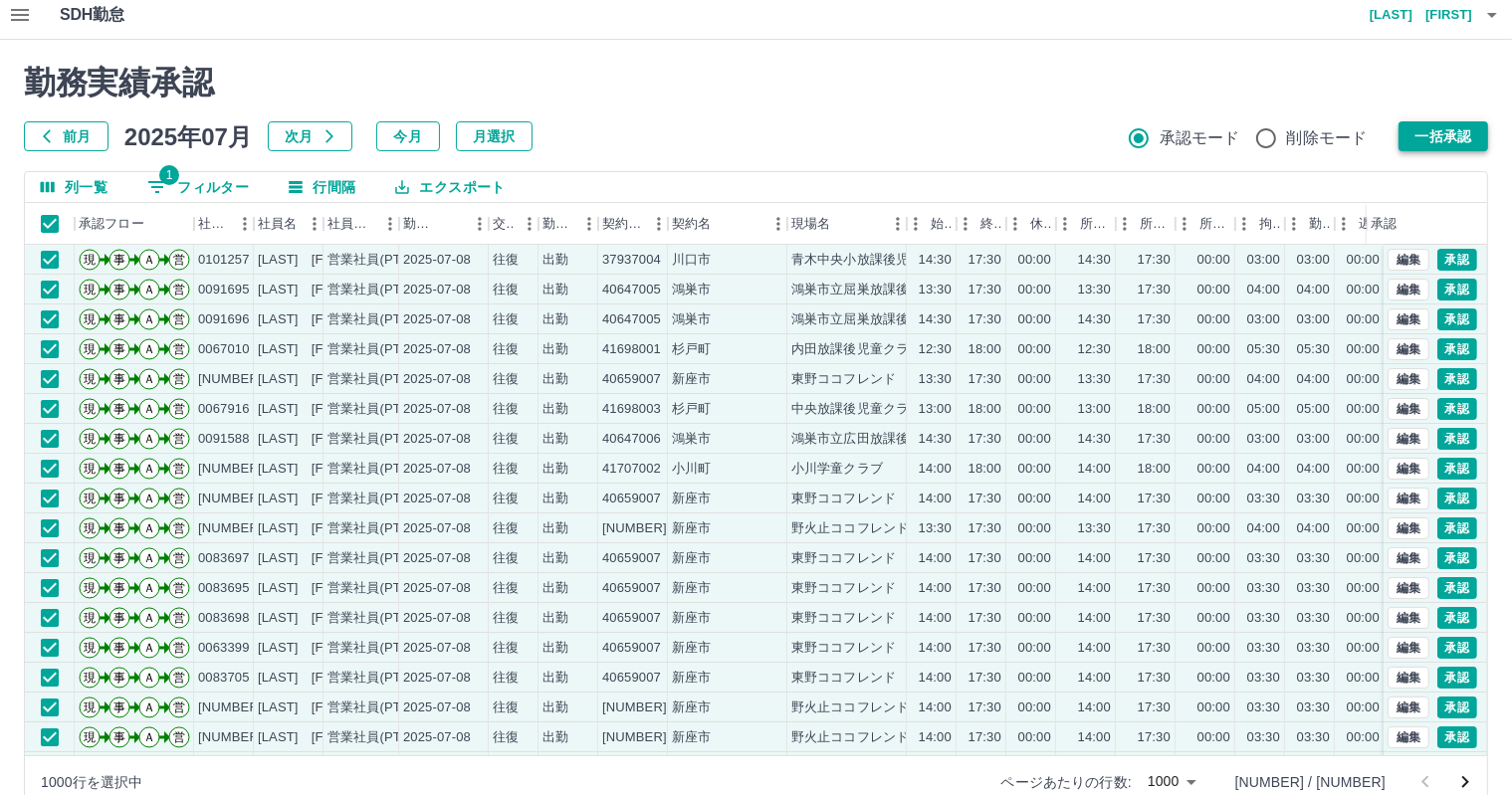 click on "一括承認" at bounding box center [1443, 136] 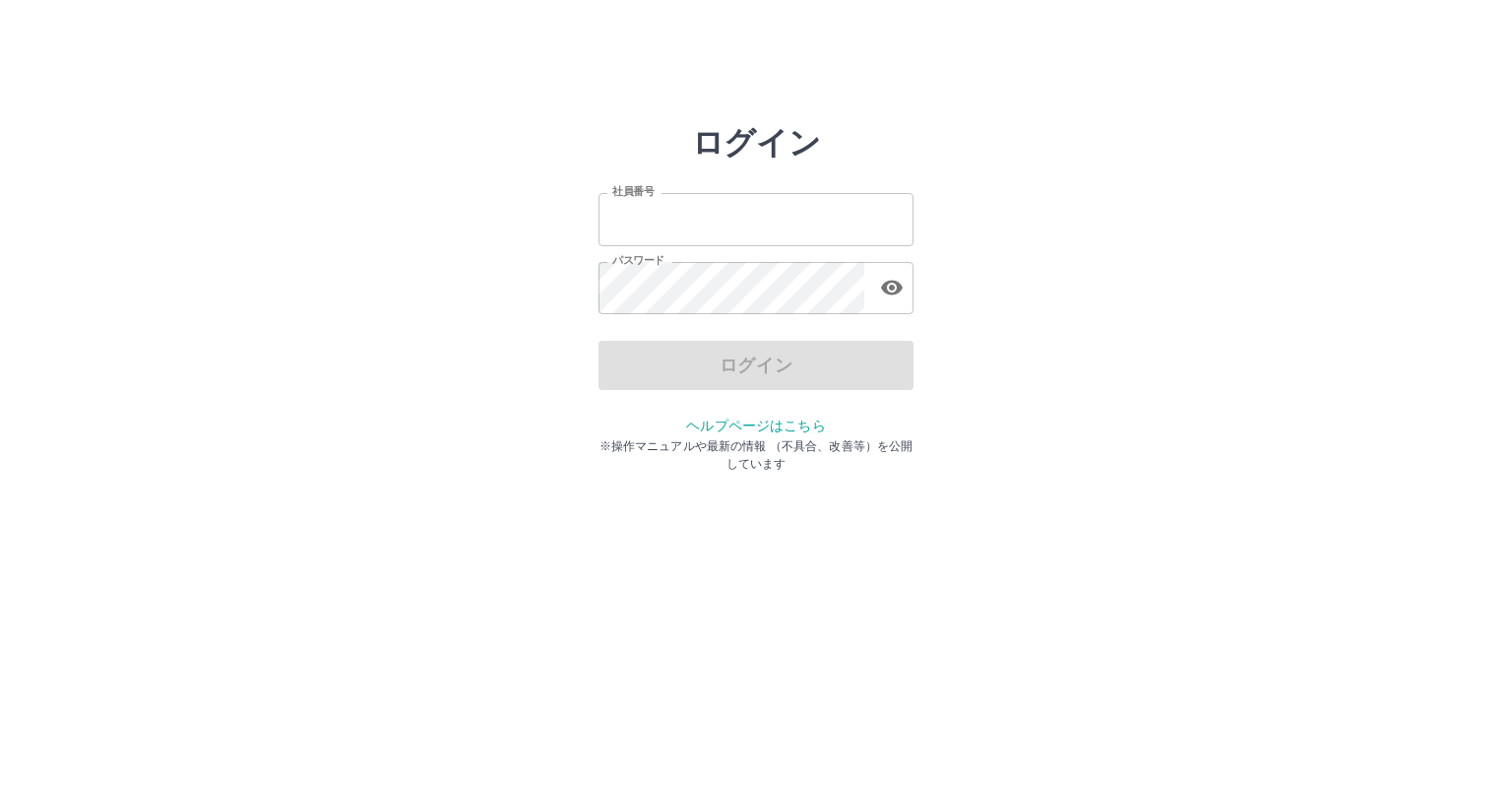 scroll, scrollTop: 0, scrollLeft: 0, axis: both 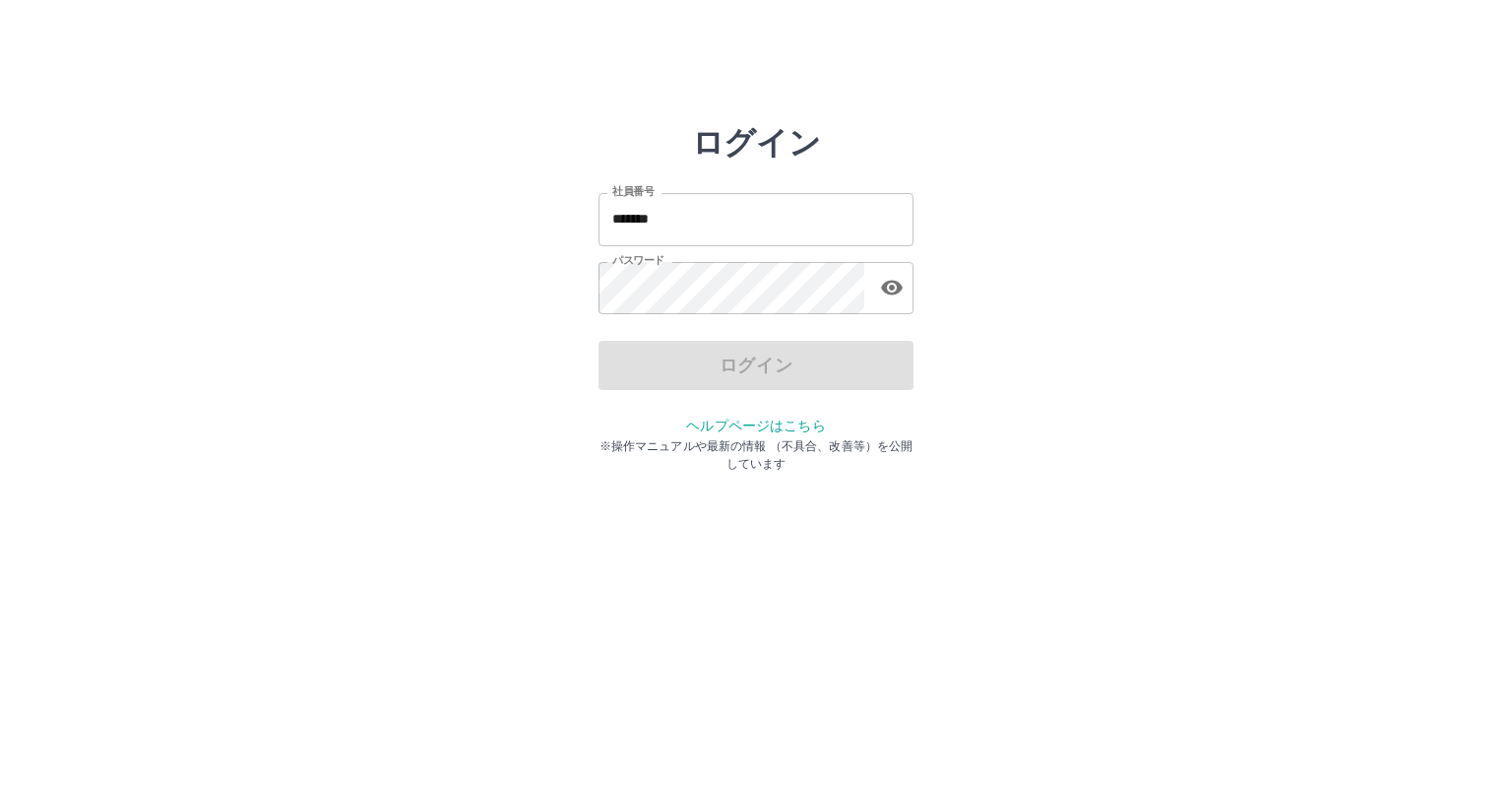 click on "*******" at bounding box center [756, 219] 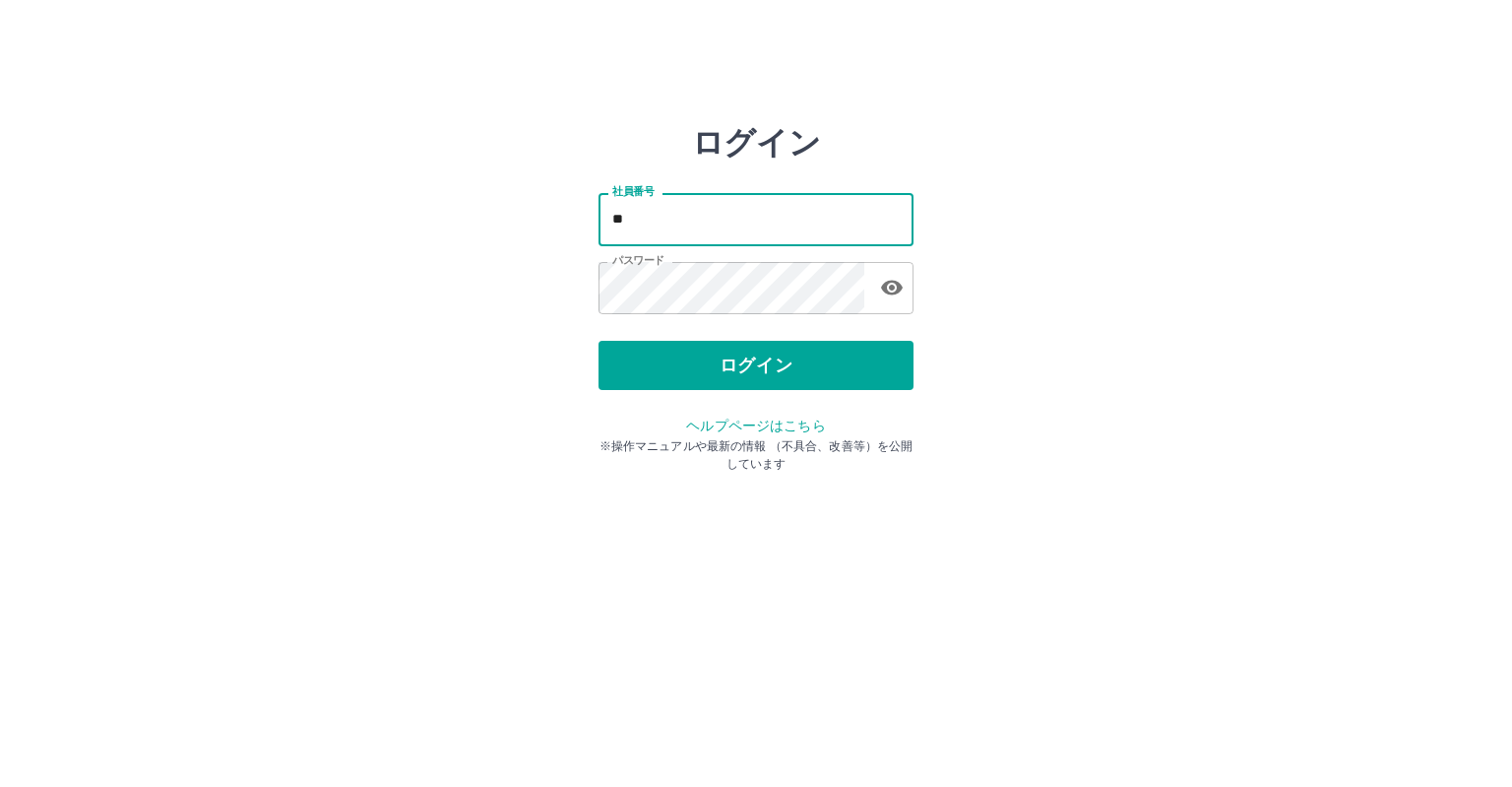 type on "*" 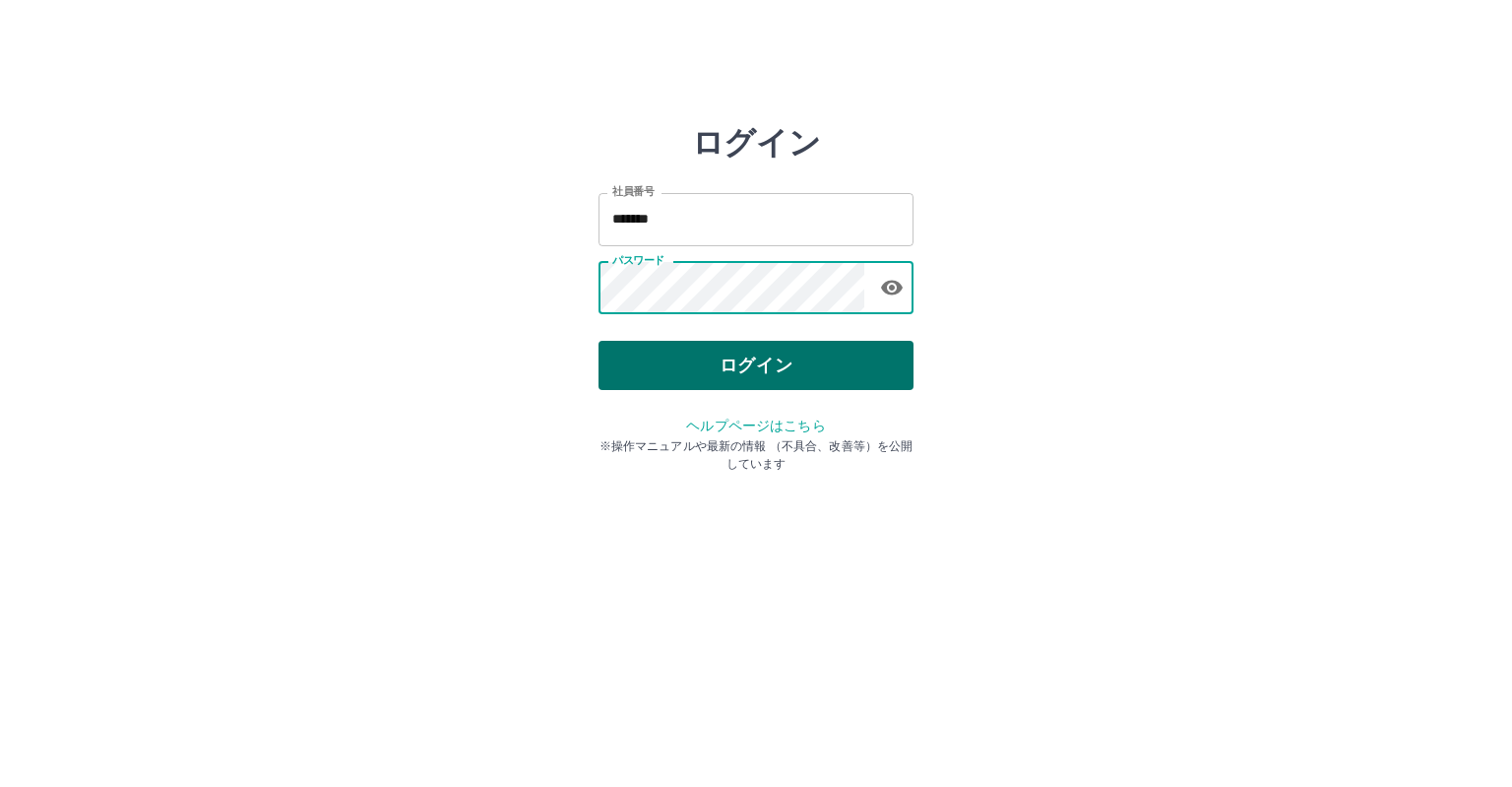 click on "ログイン" at bounding box center [756, 365] 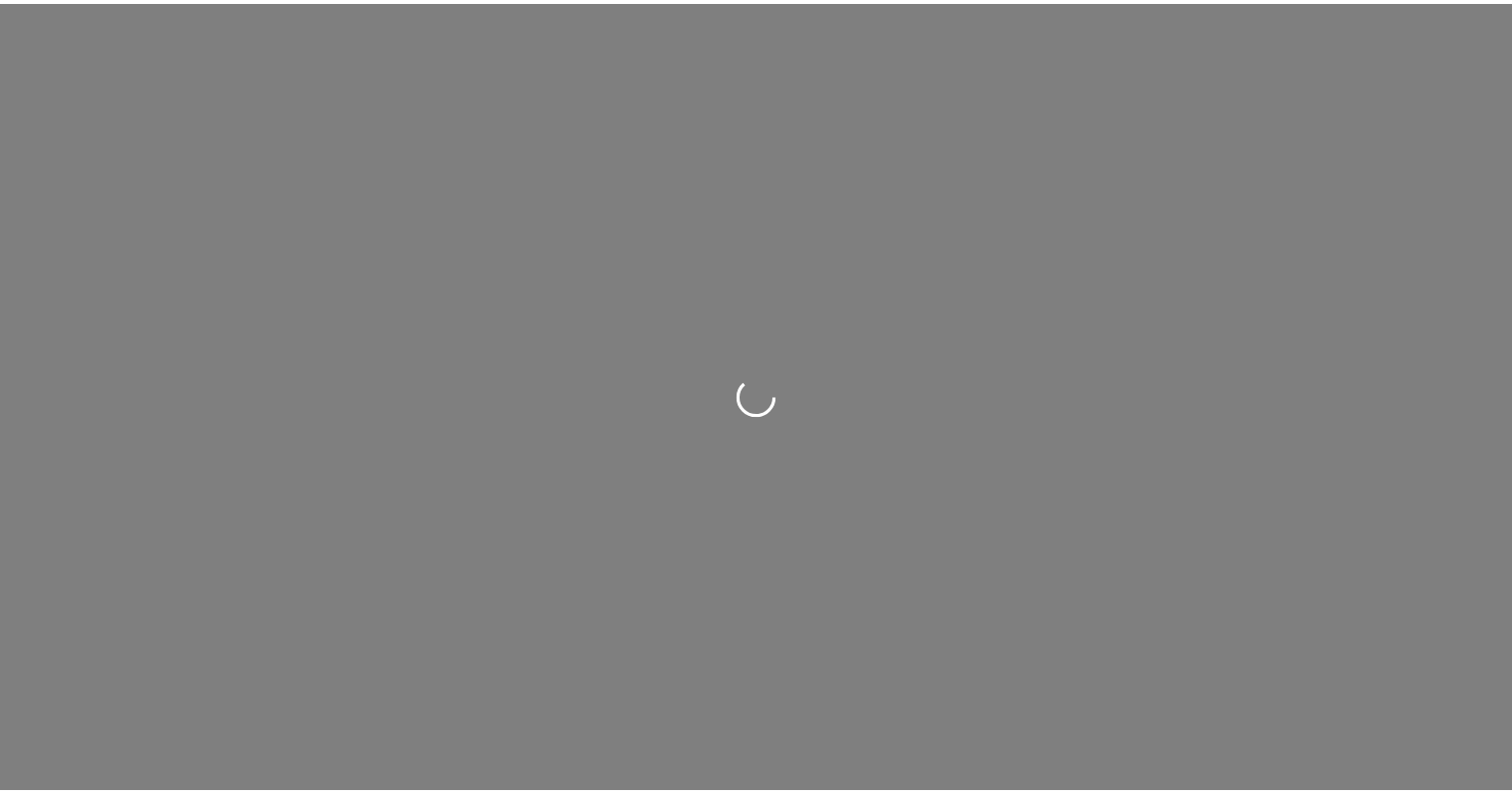 scroll, scrollTop: 0, scrollLeft: 0, axis: both 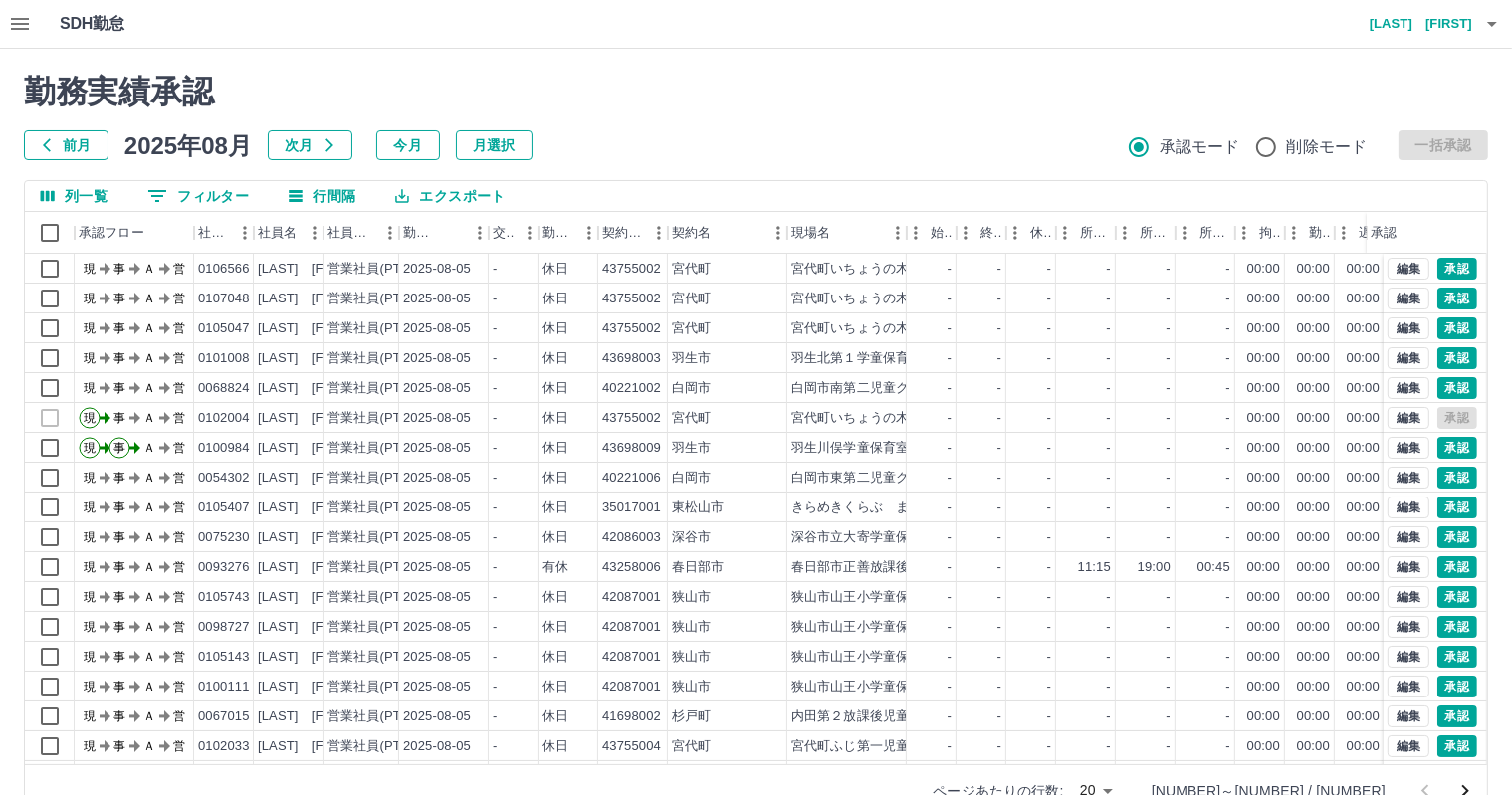 click on "前月" at bounding box center (66, 145) 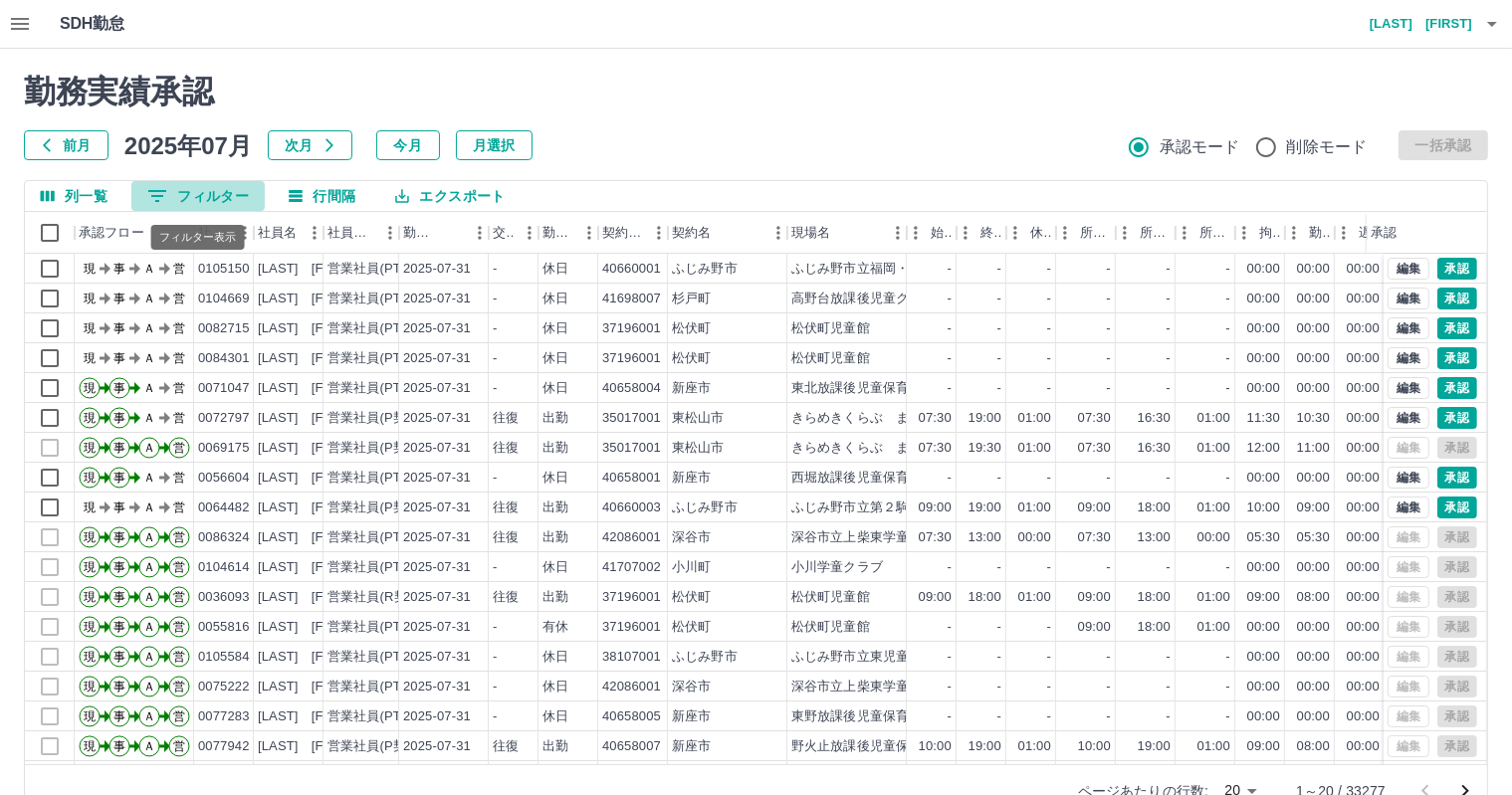 click 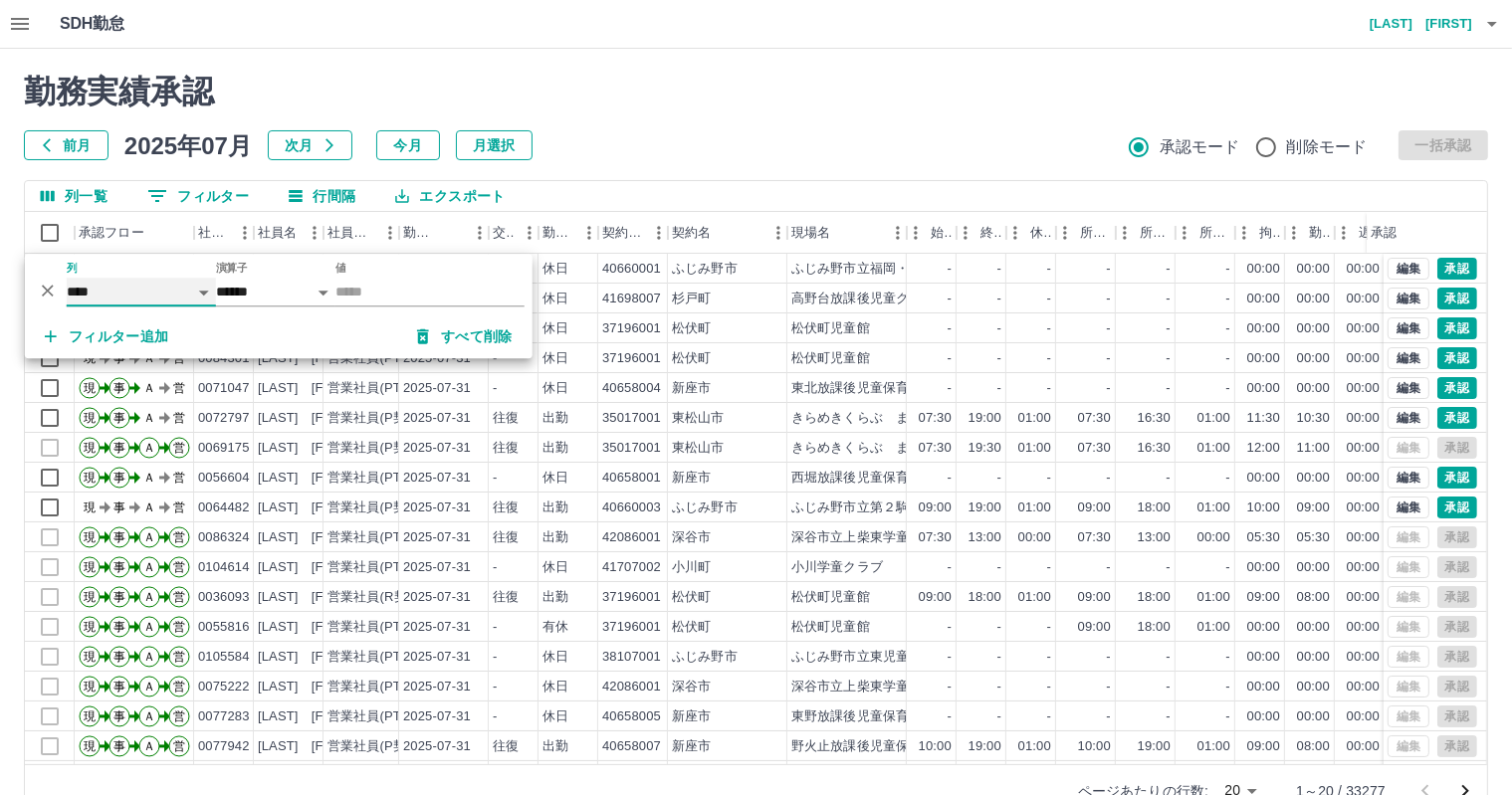 click on "**** *** **** *** *** **** ***** *** *** ** ** ** **** **** **** ** ** *** **** *****" at bounding box center (141, 292) 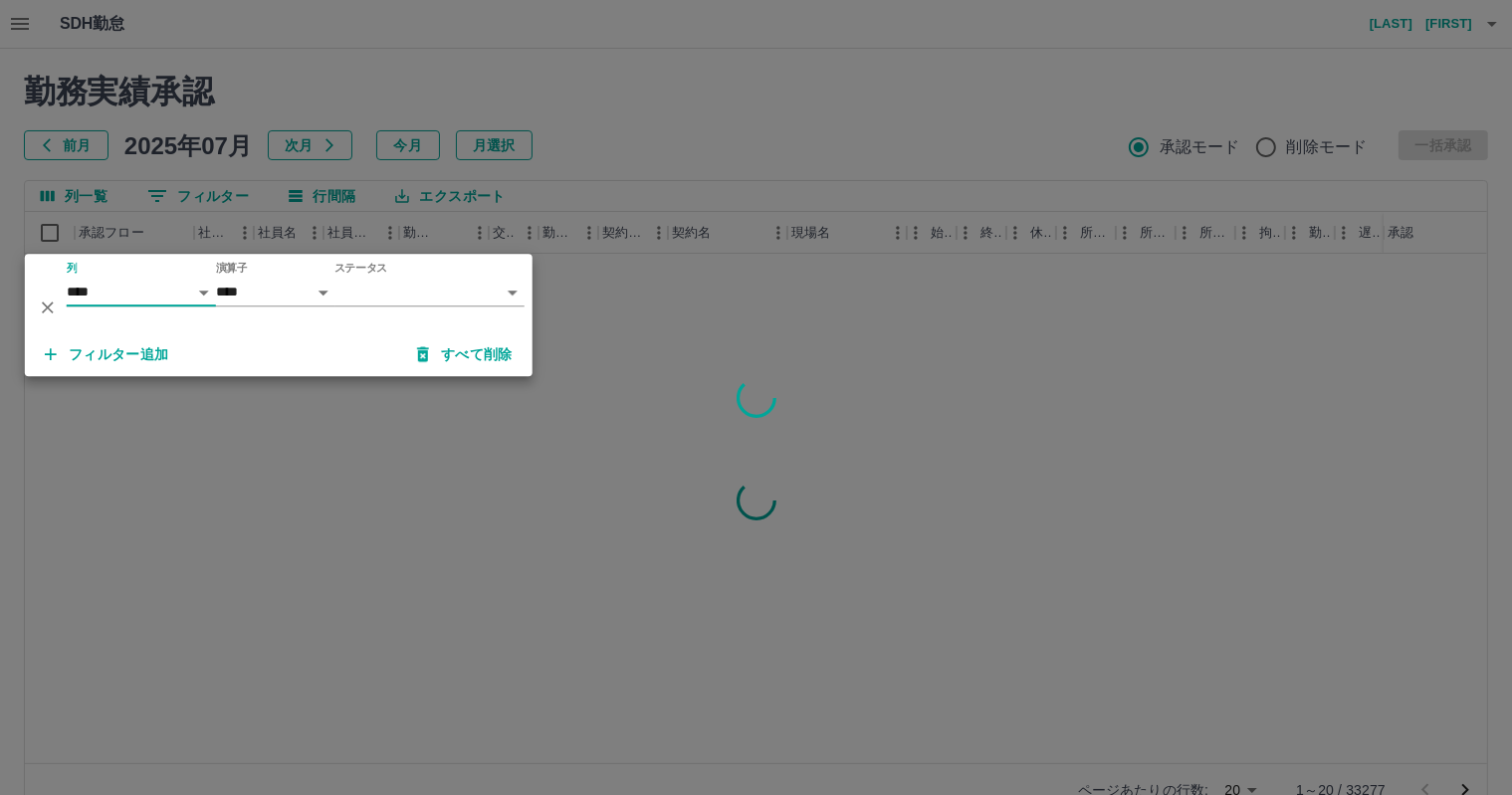 click on "SDH勤怠 若林　理恵 勤務実績承認 前月 2025年07月 次月 今月 月選択 承認モード 削除モード 一括承認 列一覧 0 フィルター 行間隔 エクスポート 承認フロー 社員番号 社員名 社員区分 勤務日 交通費 勤務区分 契約コード 契約名 現場名 始業 終業 休憩 所定開始 所定終業 所定休憩 拘束 勤務 遅刻等 コメント ステータス 承認 ページあたりの行数: 20 ** 1～20 / 33277 SDH勤怠 *** ** 列 **** *** **** *** *** **** ***** *** *** ** ** ** **** **** **** ** ** *** **** ***** 演算子 **** ****** ステータス ​ ********* フィルター追加 すべて削除" at bounding box center [756, 420] 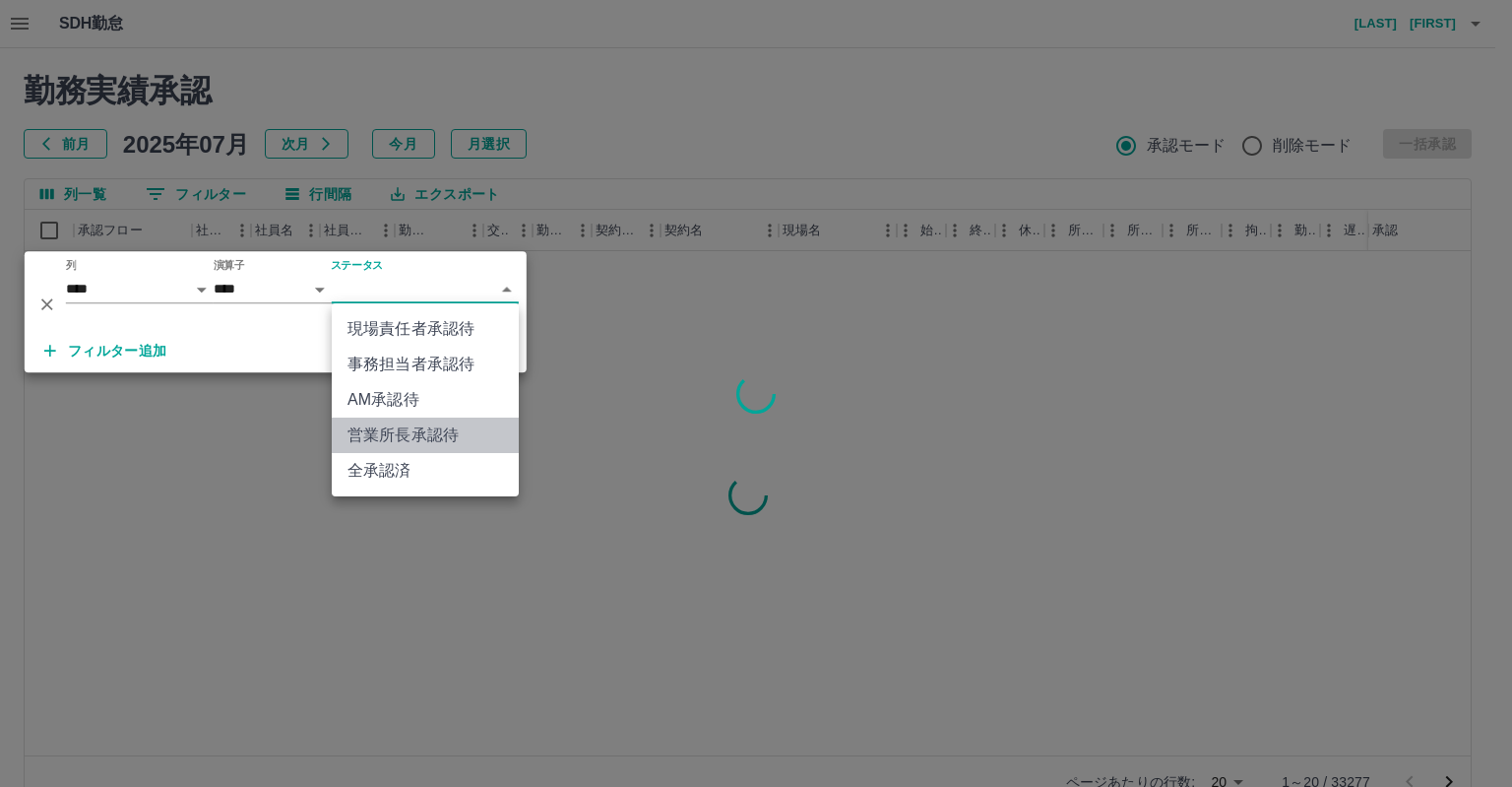 click on "営業所長承認待" at bounding box center [425, 435] 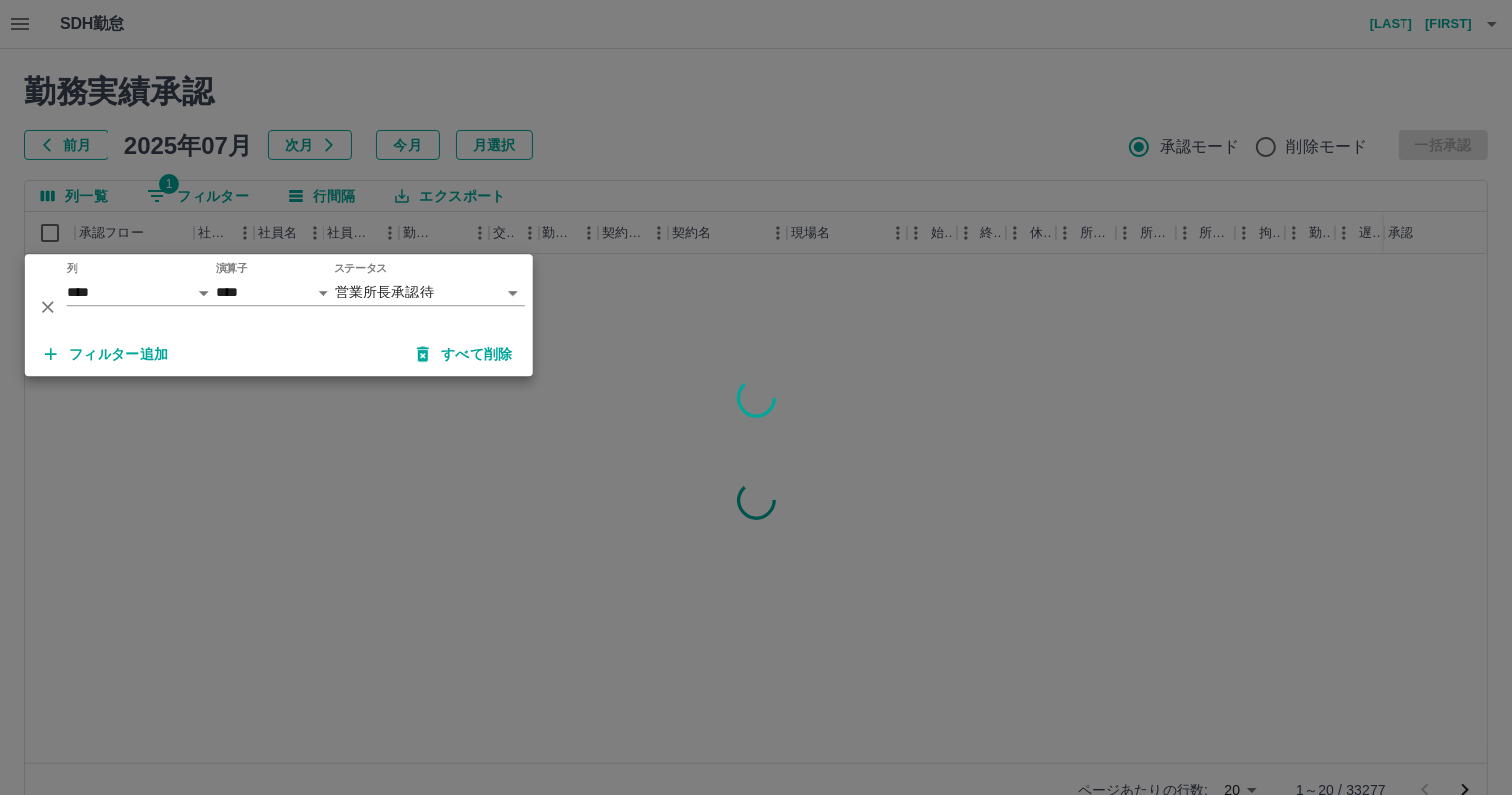click at bounding box center [756, 397] 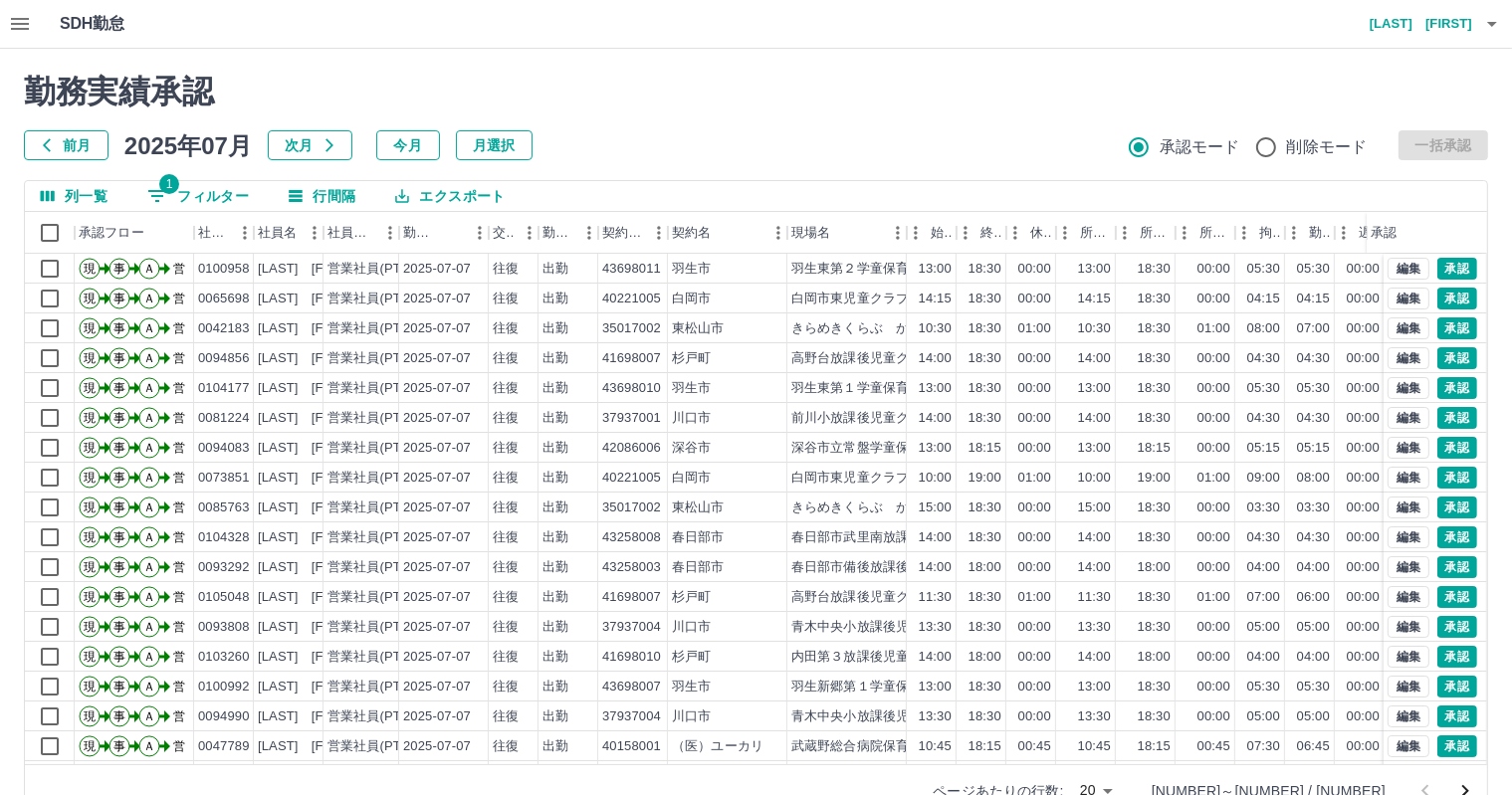 click on "SDH勤怠 若林　理恵 勤務実績承認 前月 2025年07月 次月 今月 月選択 承認モード 削除モード 一括承認 列一覧 1 フィルター 行間隔 エクスポート 承認フロー 社員番号 社員名 社員区分 勤務日 交通費 勤務区分 契約コード 契約名 現場名 始業 終業 休憩 所定開始 所定終業 所定休憩 拘束 勤務 遅刻等 コメント ステータス 承認 現 事 Ａ 営 0100958 荒井　弘子 営業社員(PT契約) 2025-07-07 往復 出勤 43698011 羽生市 羽生東第２学童保育室 13:00 18:30 00:00 13:00 18:30 00:00 05:30 05:30 00:00 営業所長承認待 現 事 Ａ 営 0065698 飯山　幸子 営業社員(PT契約) 2025-07-07 往復 出勤 40221005 白岡市 白岡市東児童クラブ 14:15 18:30 00:00 14:15 18:30 00:00 04:15 04:15 00:00 営業所長承認待 現 事 Ａ 営 0042183 陸名　晶子 営業社員(PT契約) 2025-07-07 往復 出勤 35017002 東松山市 きらめきくらぶ　からこ 10:30 18:30 01:00 10:30" at bounding box center (756, 420) 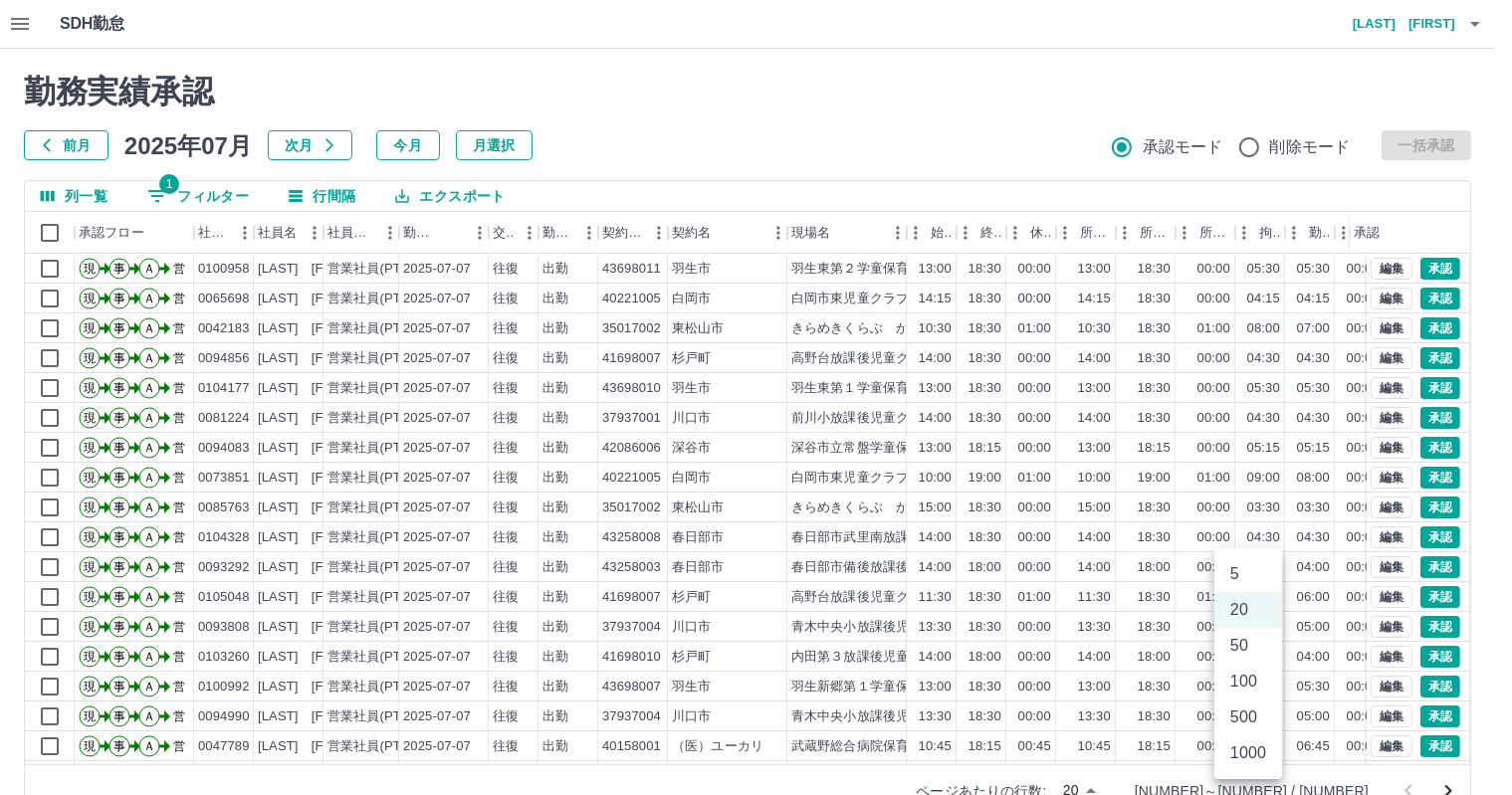 scroll, scrollTop: 9, scrollLeft: 0, axis: vertical 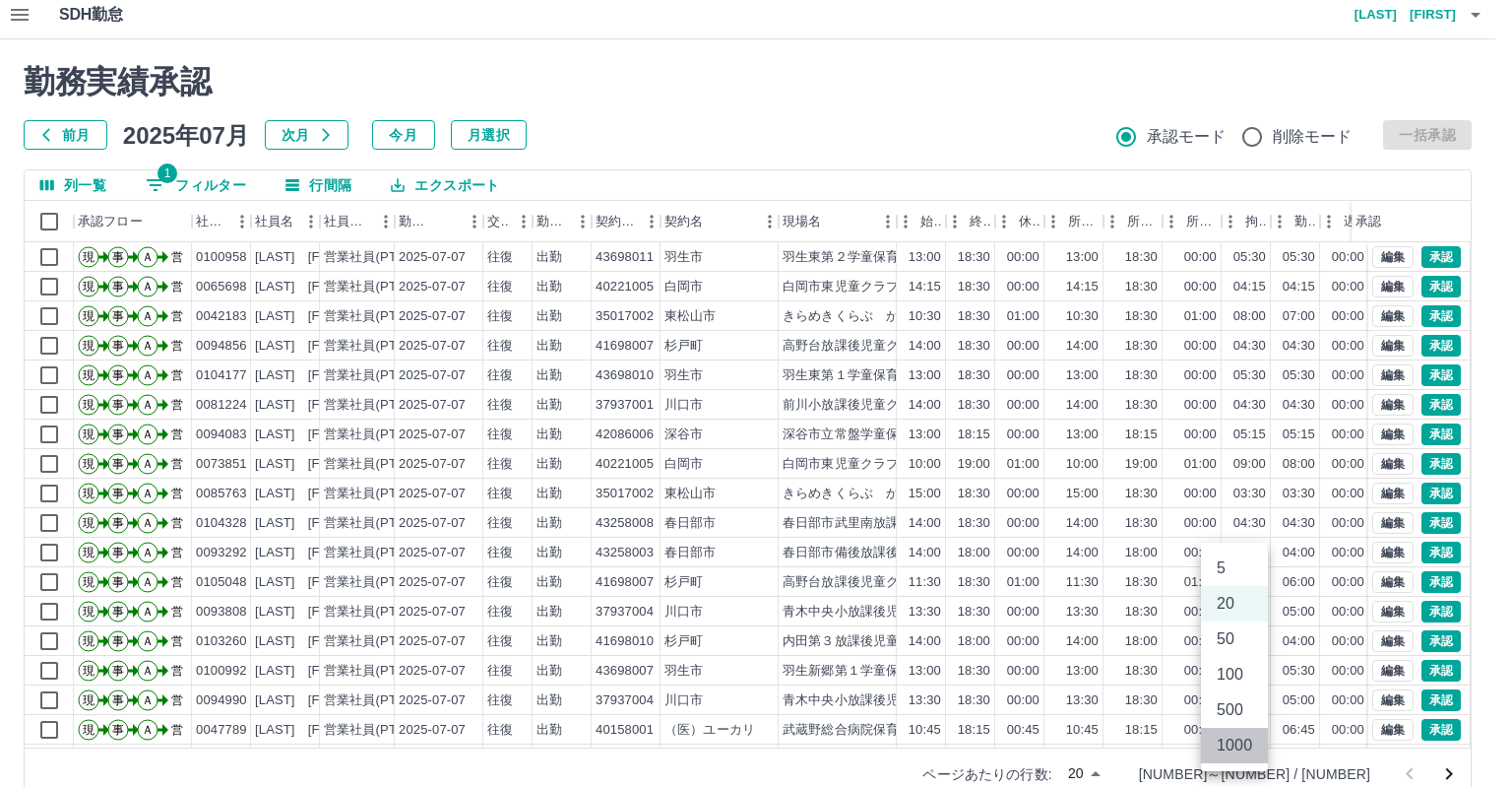 click on "1000" at bounding box center [1234, 746] 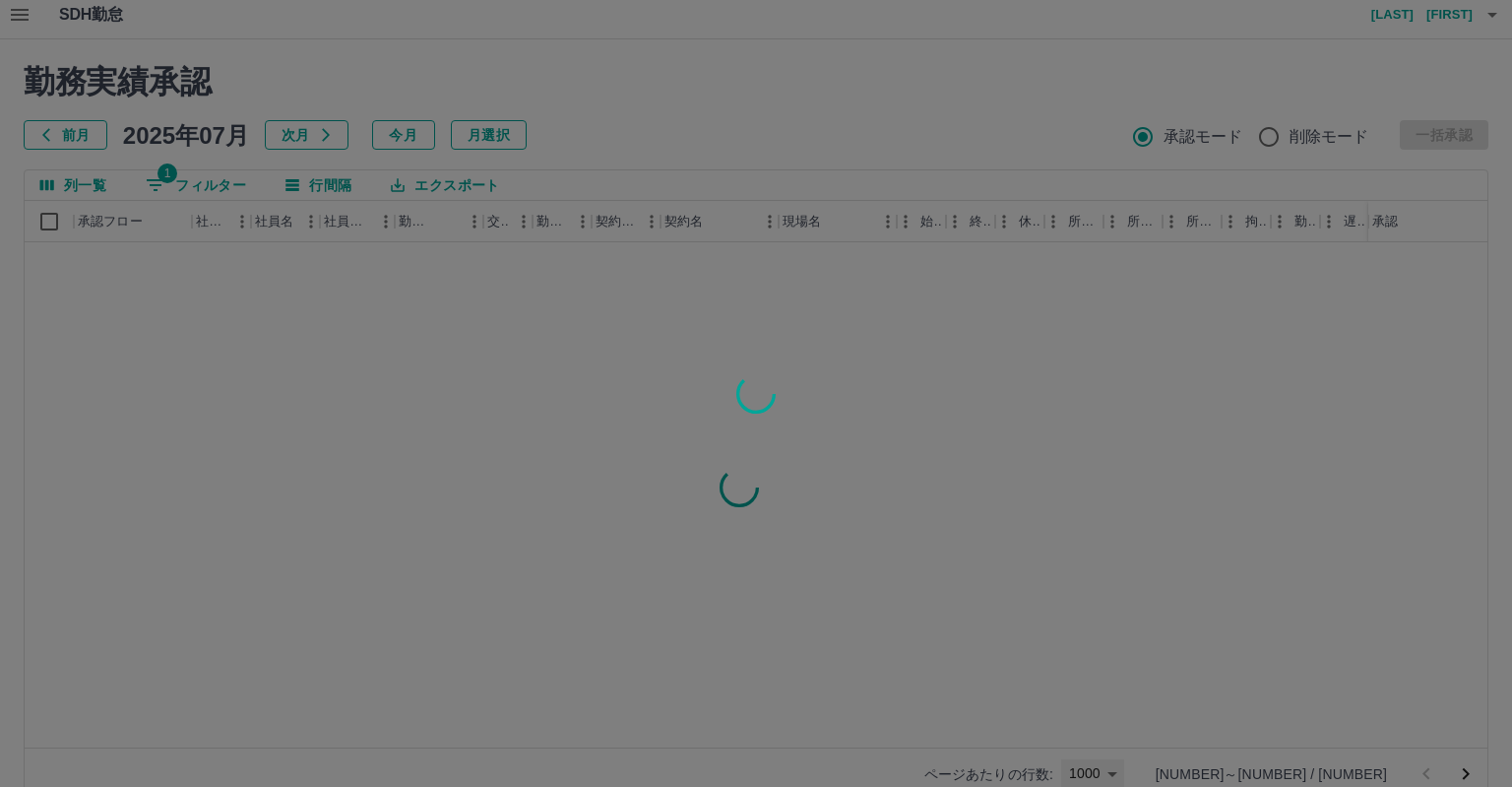 type on "****" 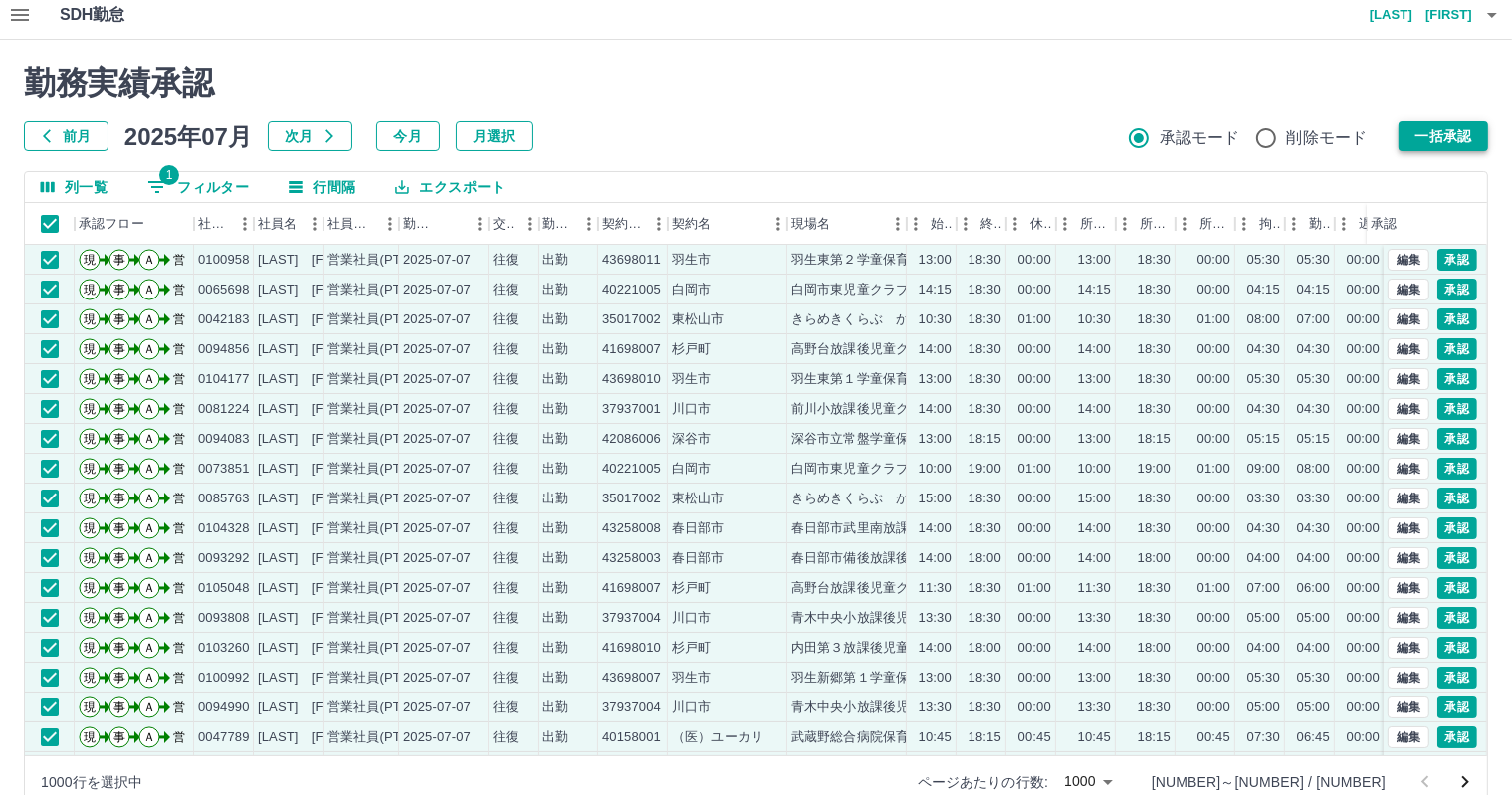 click on "一括承認" at bounding box center [1443, 136] 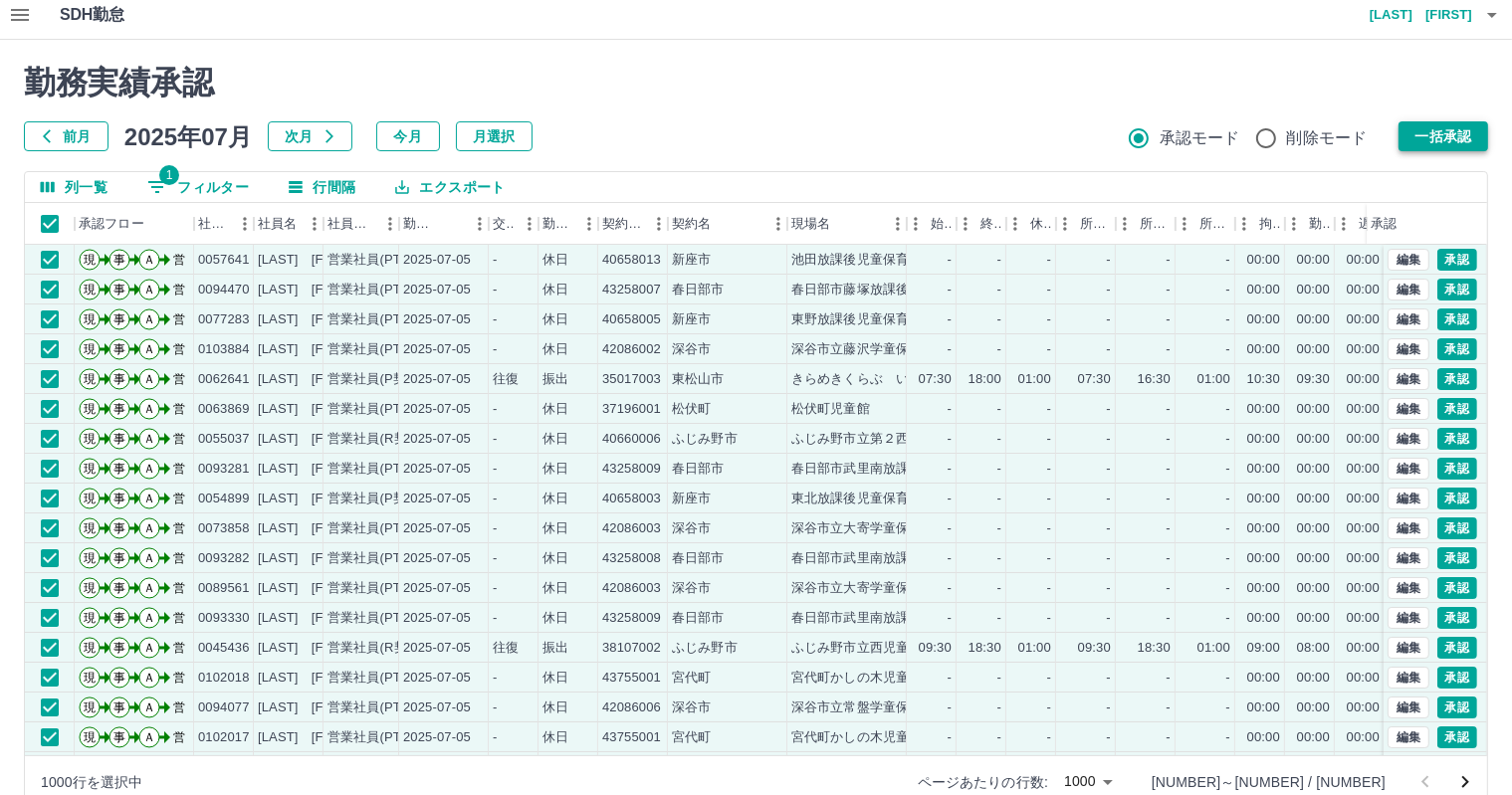click on "一括承認" at bounding box center (1443, 136) 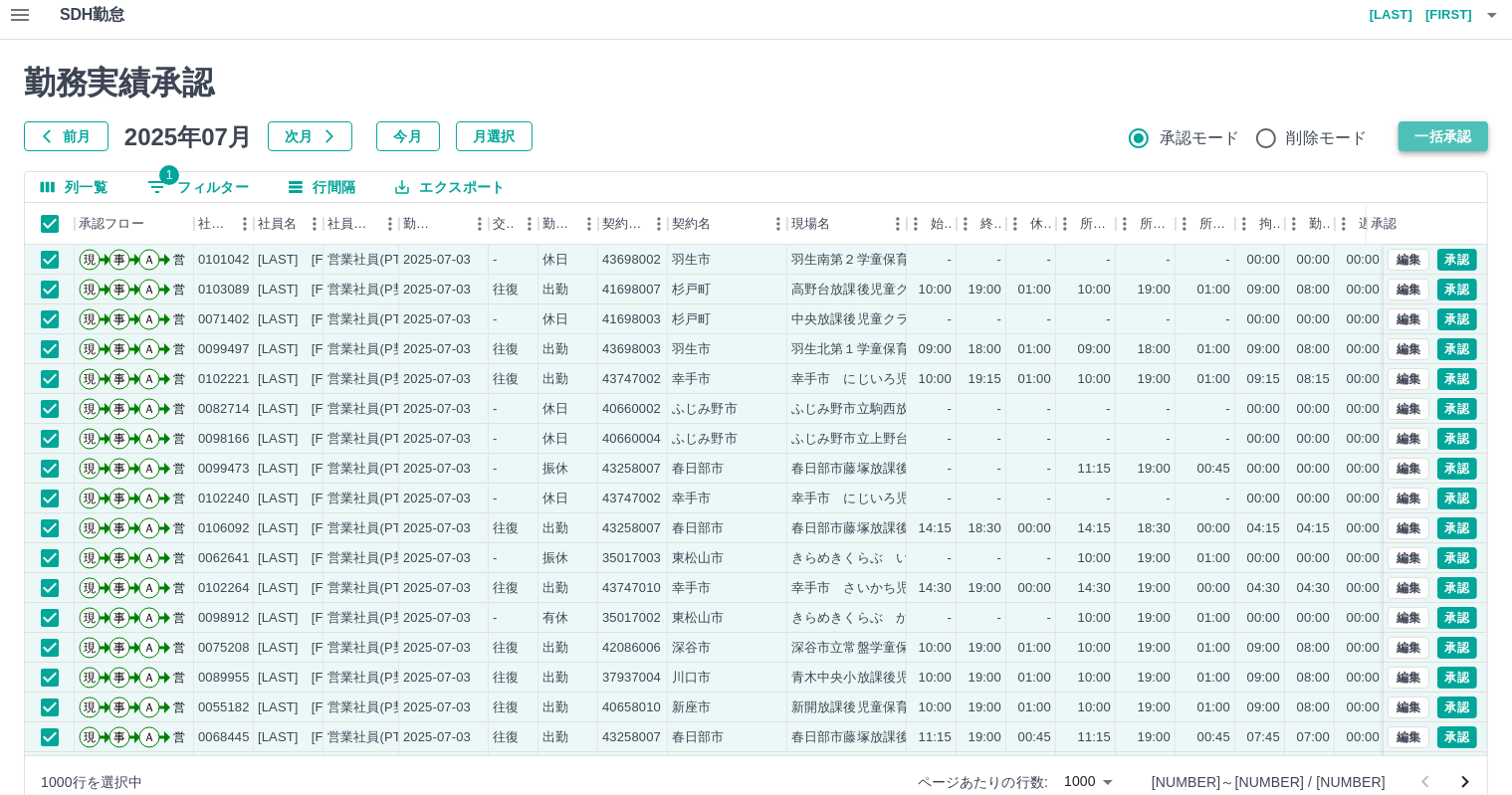 click on "一括承認" at bounding box center (1443, 136) 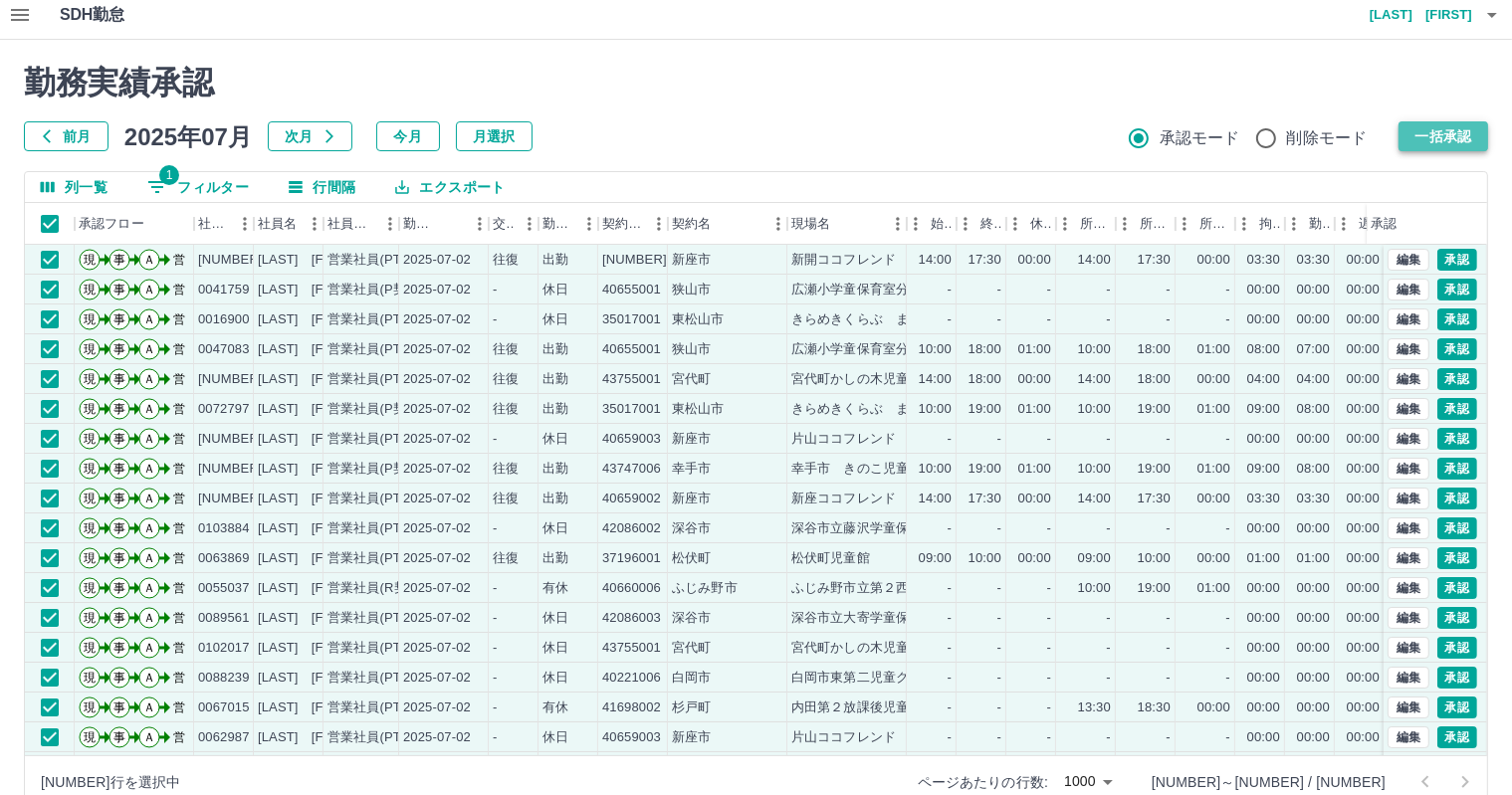 click on "一括承認" at bounding box center (1443, 136) 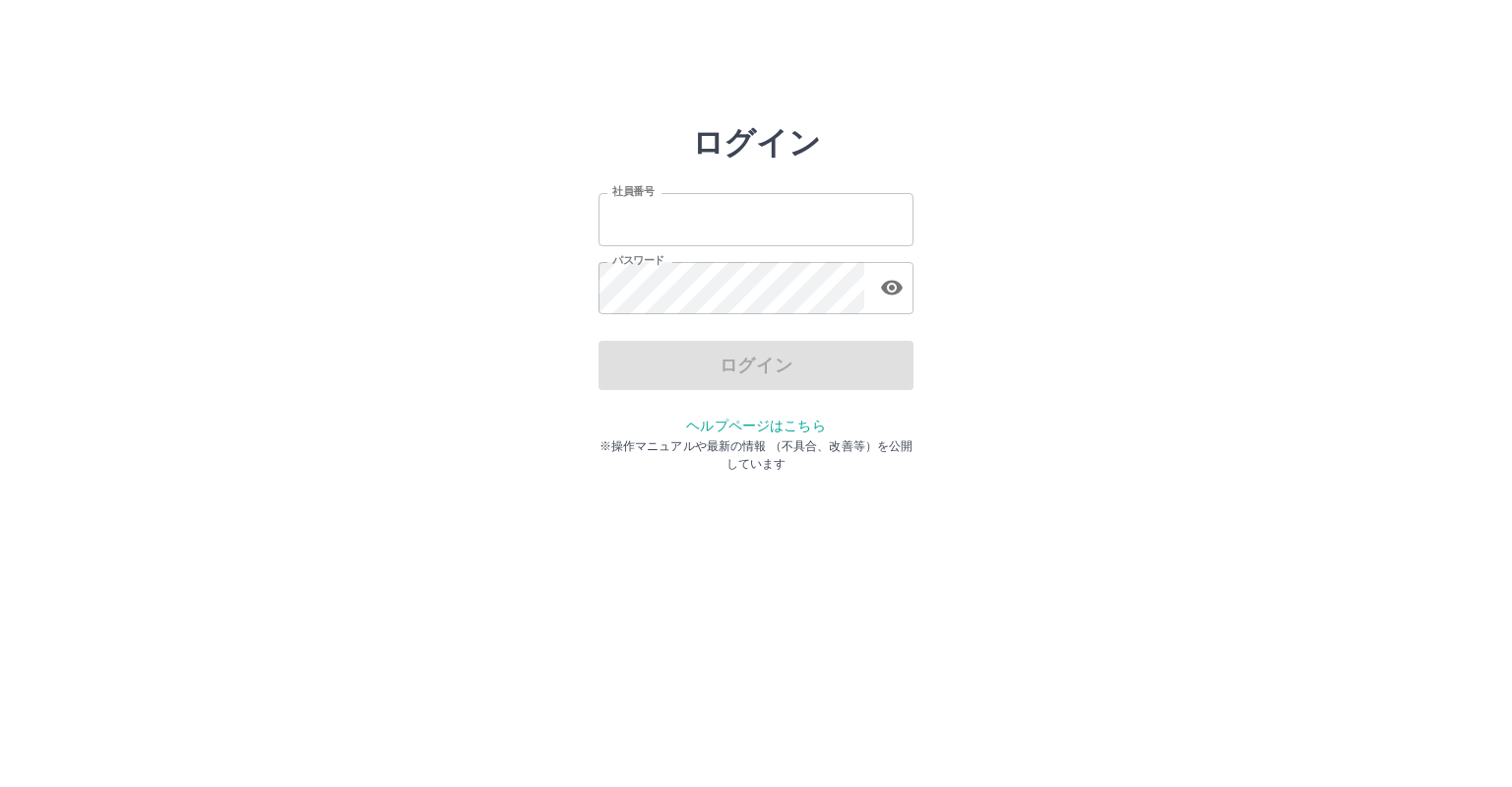 scroll, scrollTop: 0, scrollLeft: 0, axis: both 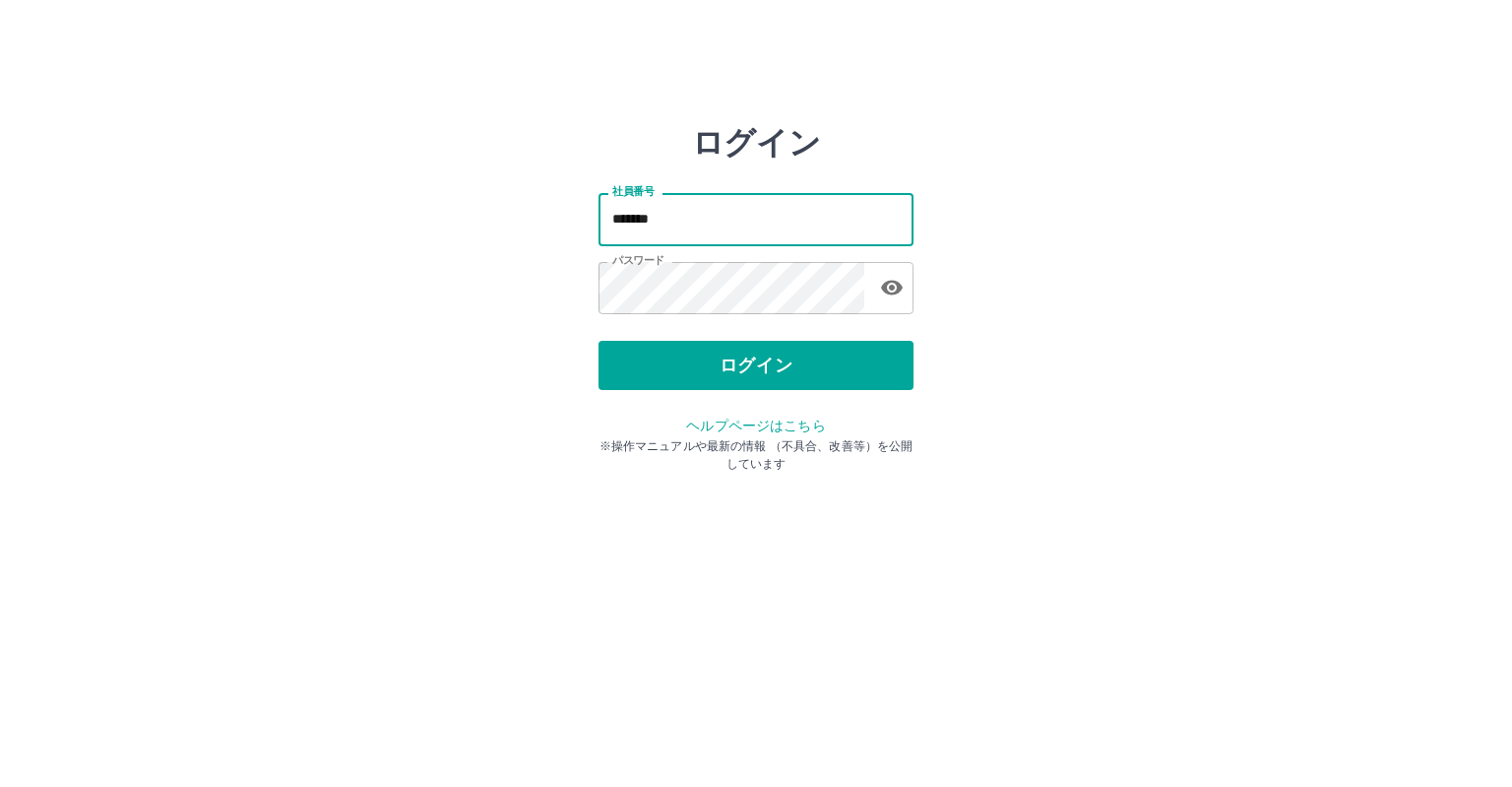 click on "*******" at bounding box center [756, 219] 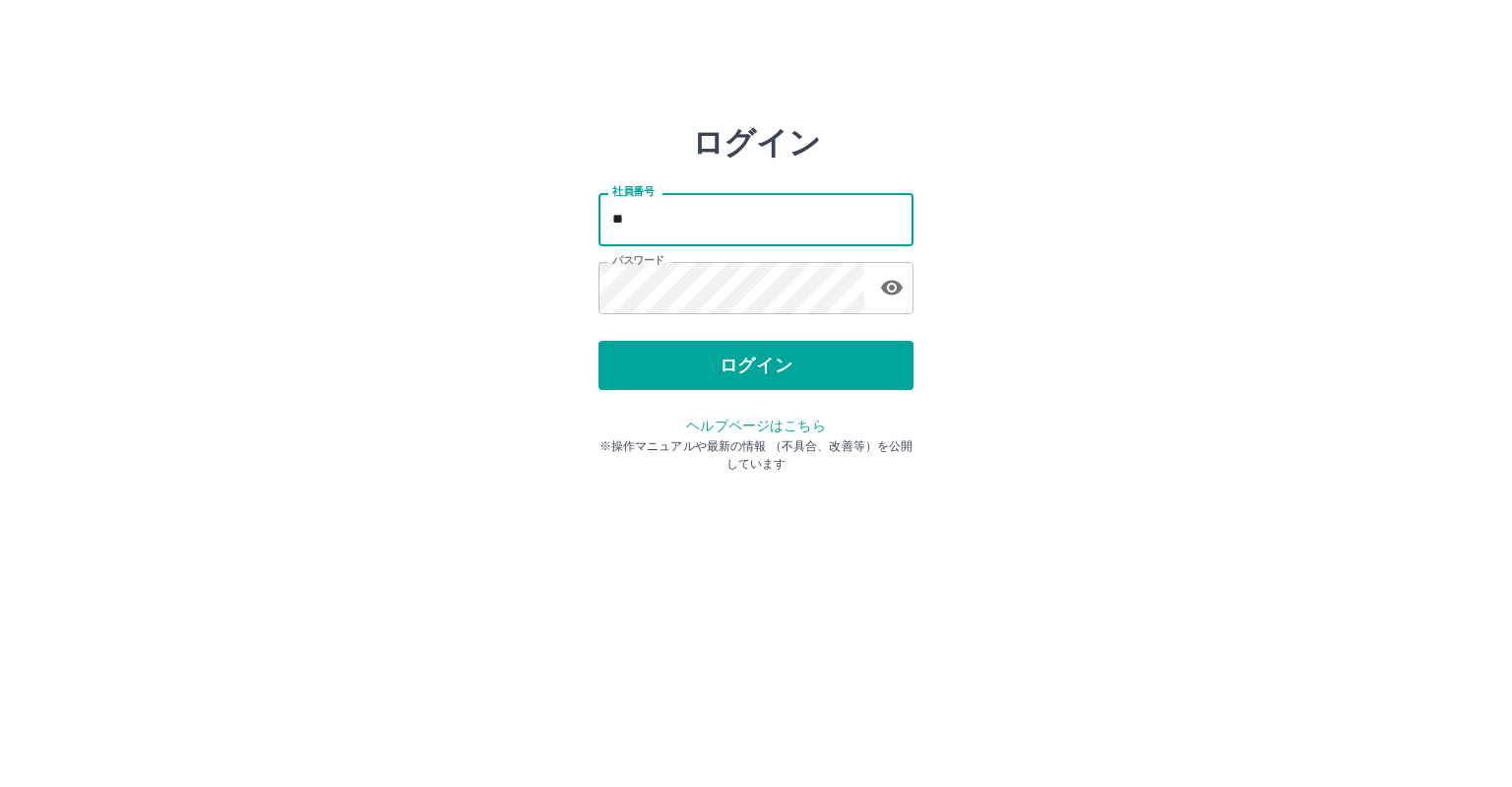 type on "*" 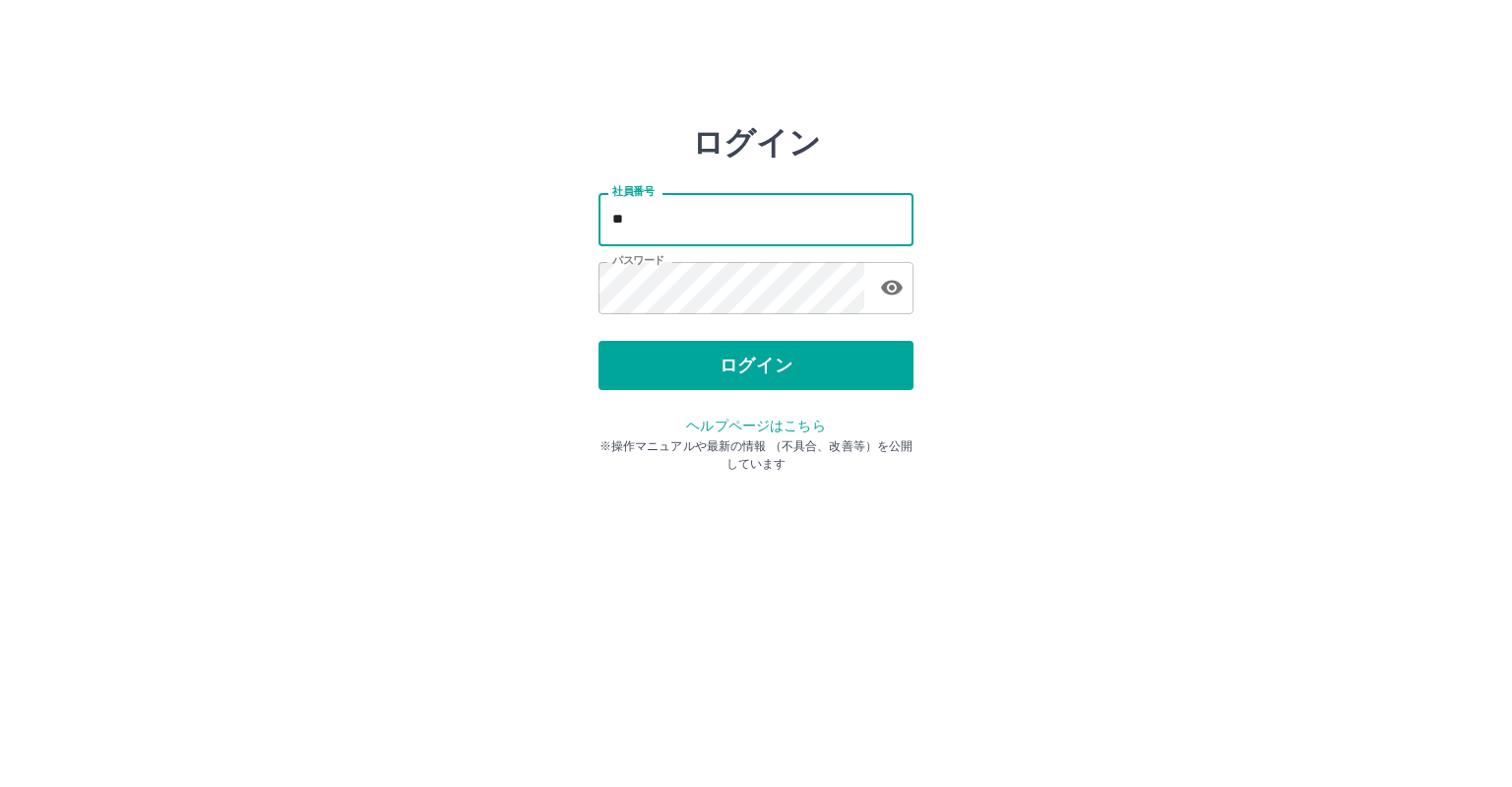 type on "*******" 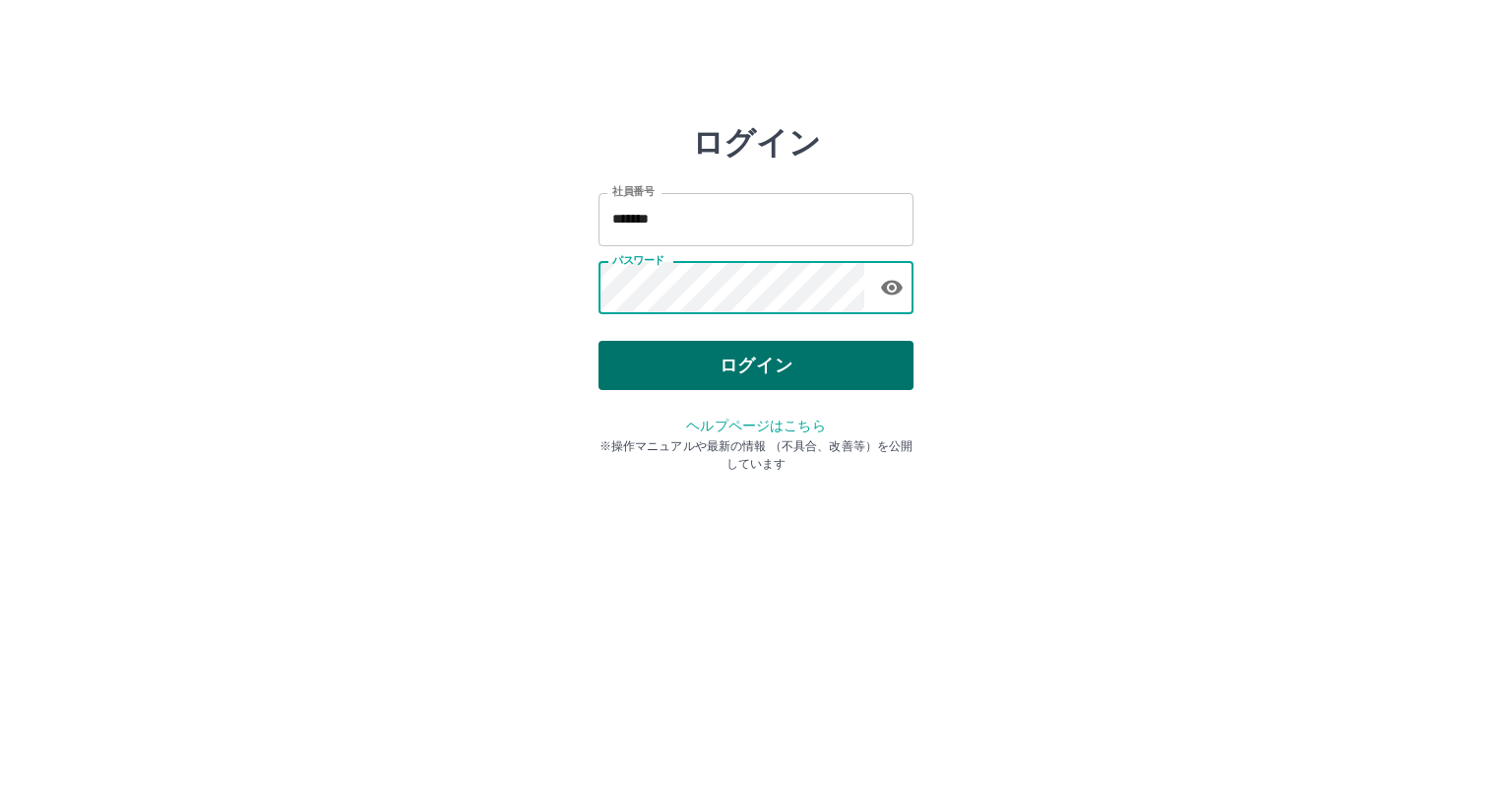 click on "ログイン" at bounding box center (756, 365) 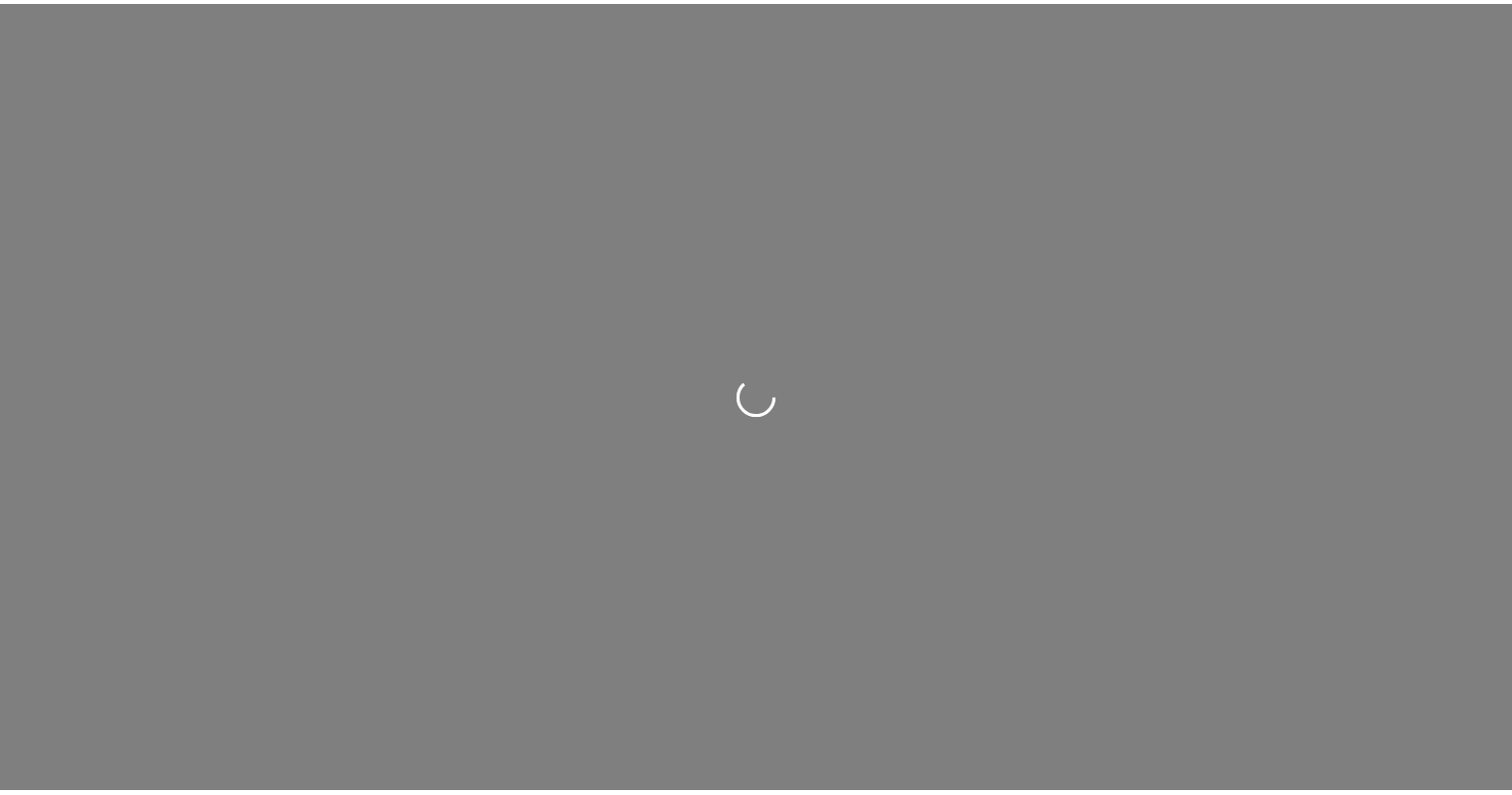 scroll, scrollTop: 0, scrollLeft: 0, axis: both 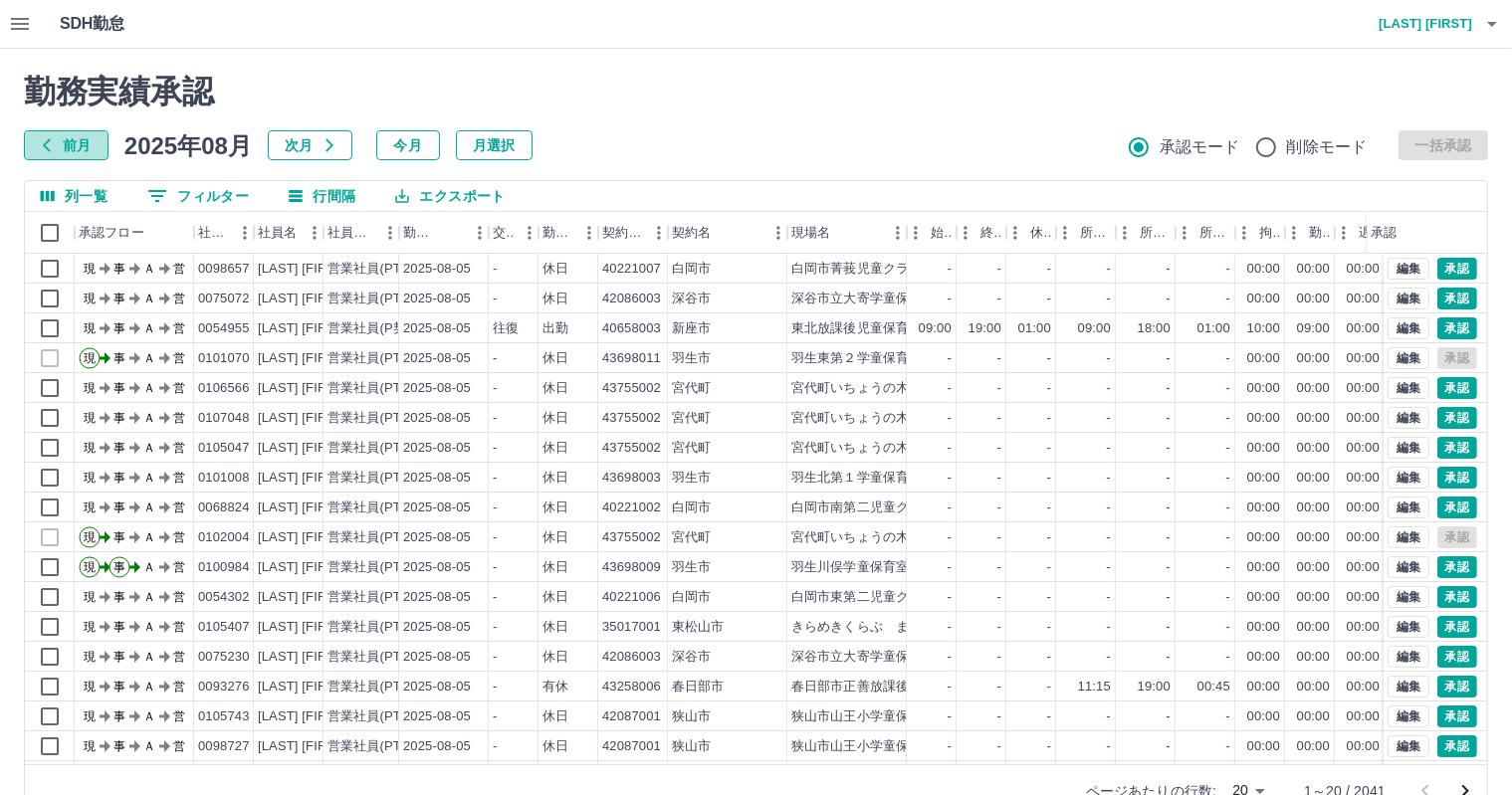 click on "前月" at bounding box center [66, 145] 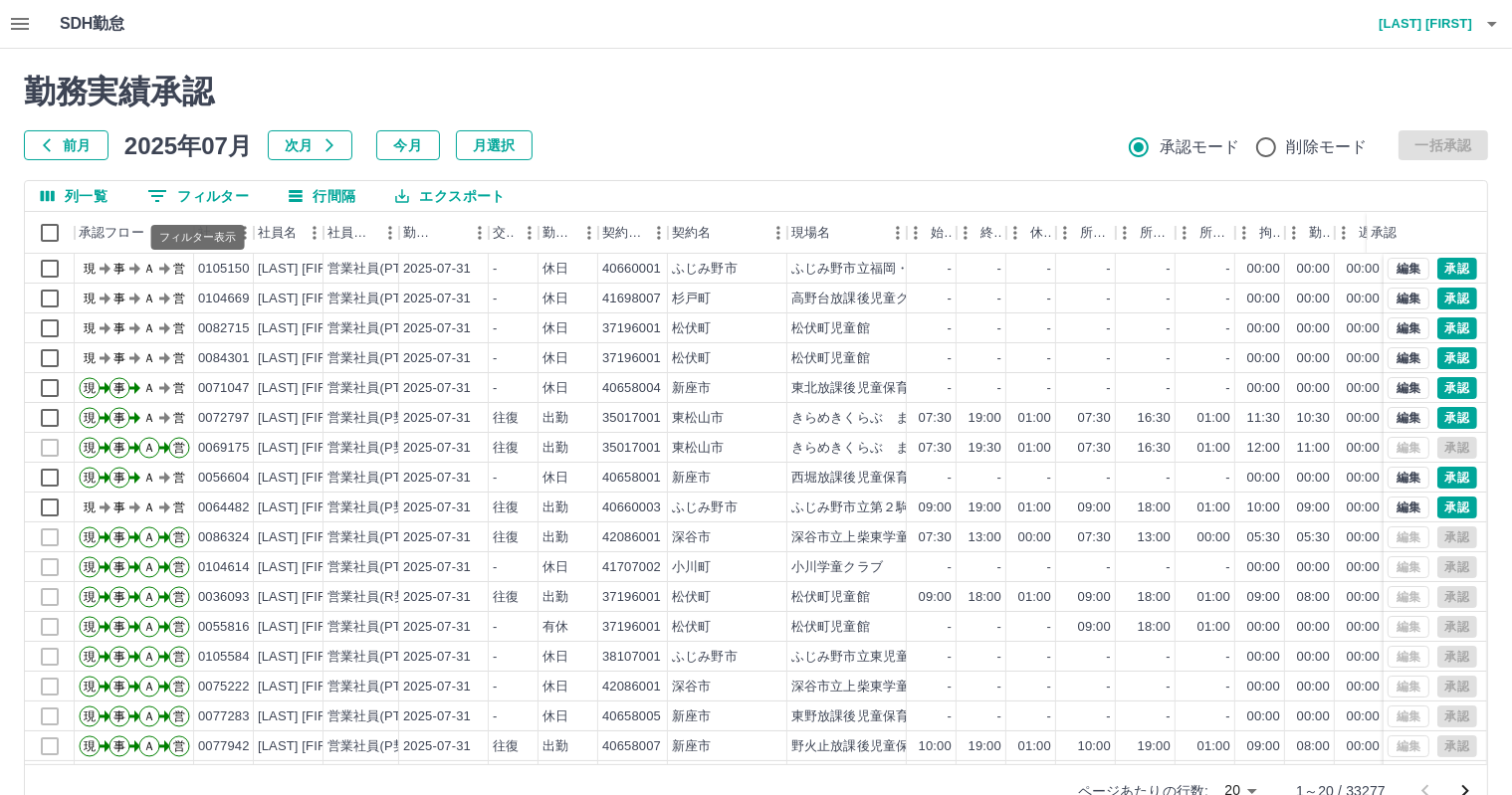 click on "0 フィルター" at bounding box center (198, 196) 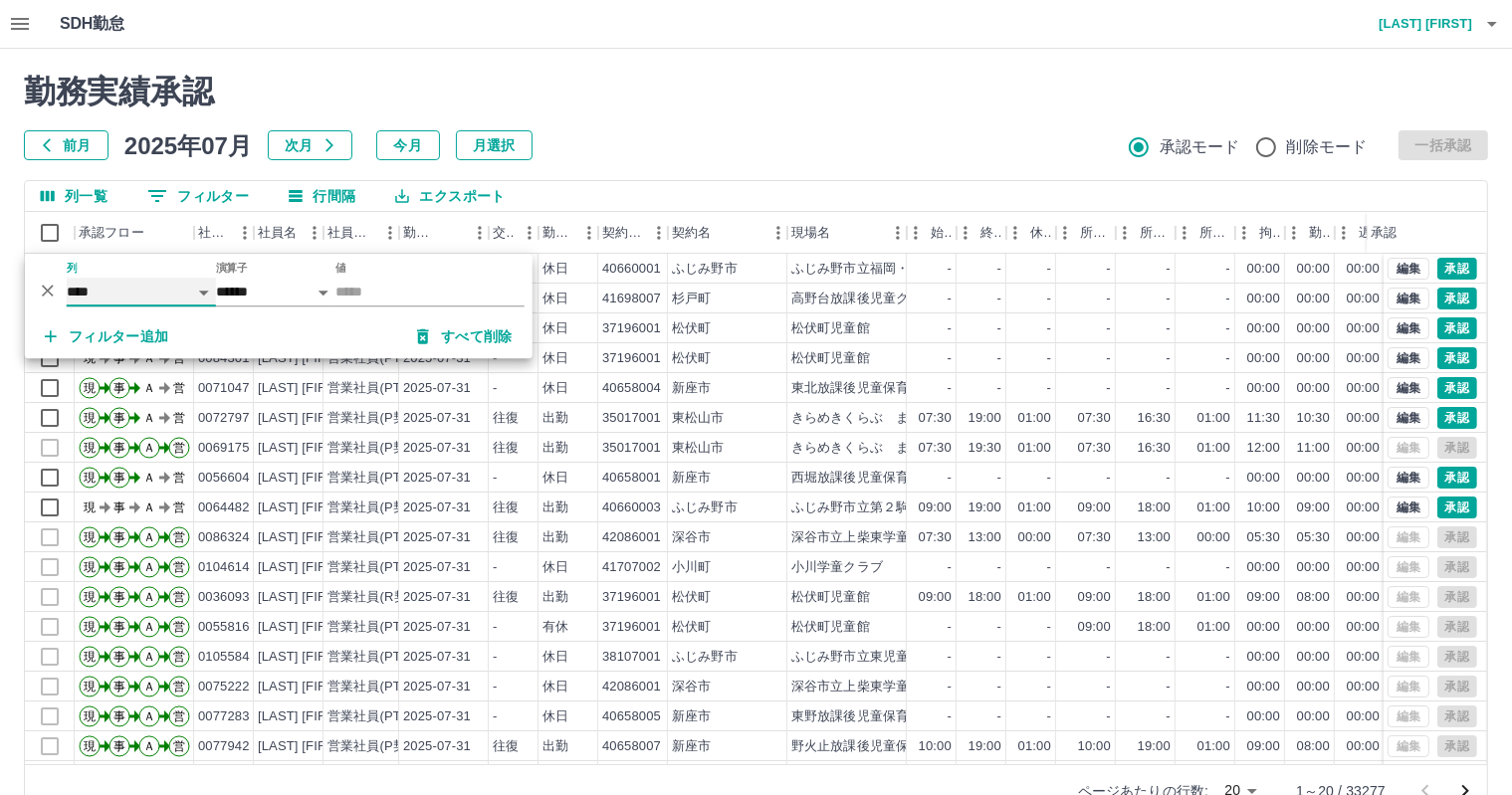 click on "**** *** **** *** *** **** ***** *** *** ** ** ** **** **** **** ** ** *** **** *****" at bounding box center (141, 292) 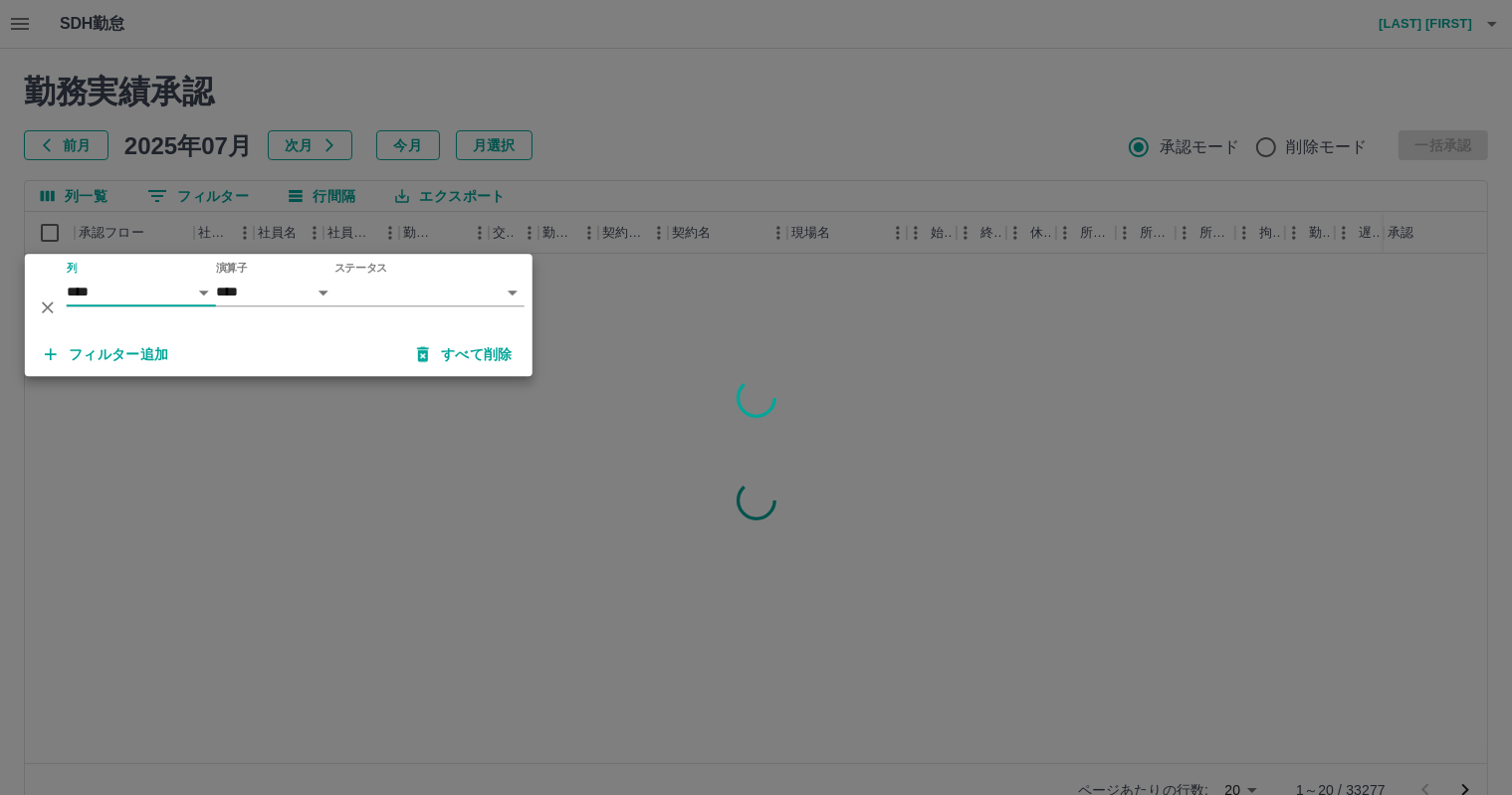 click on "SDH勤怠 若林　理恵 勤務実績承認 前月 2025年07月 次月 今月 月選択 承認モード 削除モード 一括承認 列一覧 0 フィルター 行間隔 エクスポート 承認フロー 社員番号 社員名 社員区分 勤務日 交通費 勤務区分 契約コード 契約名 現場名 始業 終業 休憩 所定開始 所定終業 所定休憩 拘束 勤務 遅刻等 コメント ステータス 承認 ページあたりの行数: 20 ** 1～20 / 33277 SDH勤怠 *** ** 列 **** *** **** *** *** **** ***** *** *** ** ** ** **** **** **** ** ** *** **** ***** 演算子 **** ****** ステータス ​ ********* フィルター追加 すべて削除" at bounding box center (756, 420) 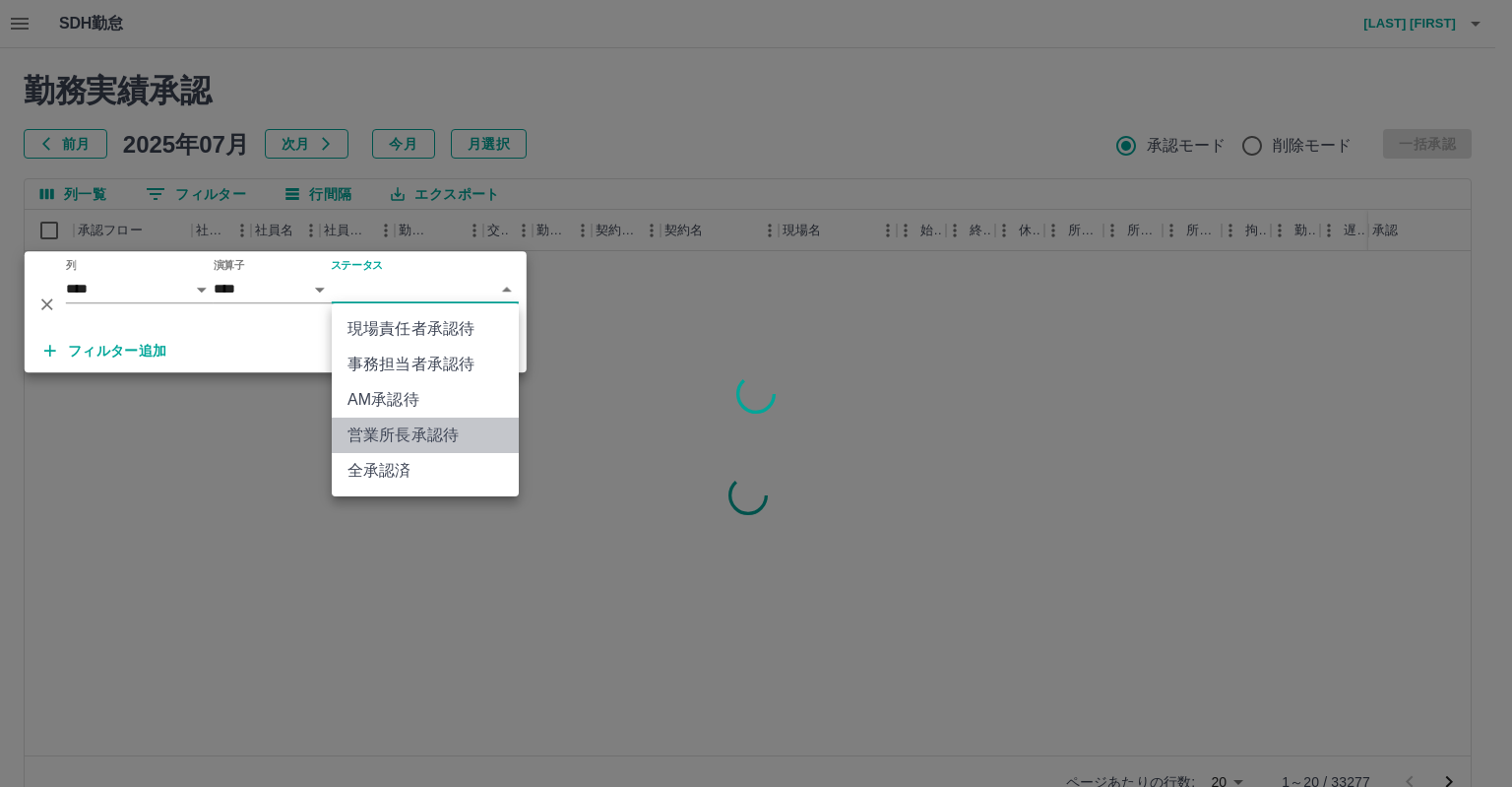click on "営業所長承認待" at bounding box center (425, 435) 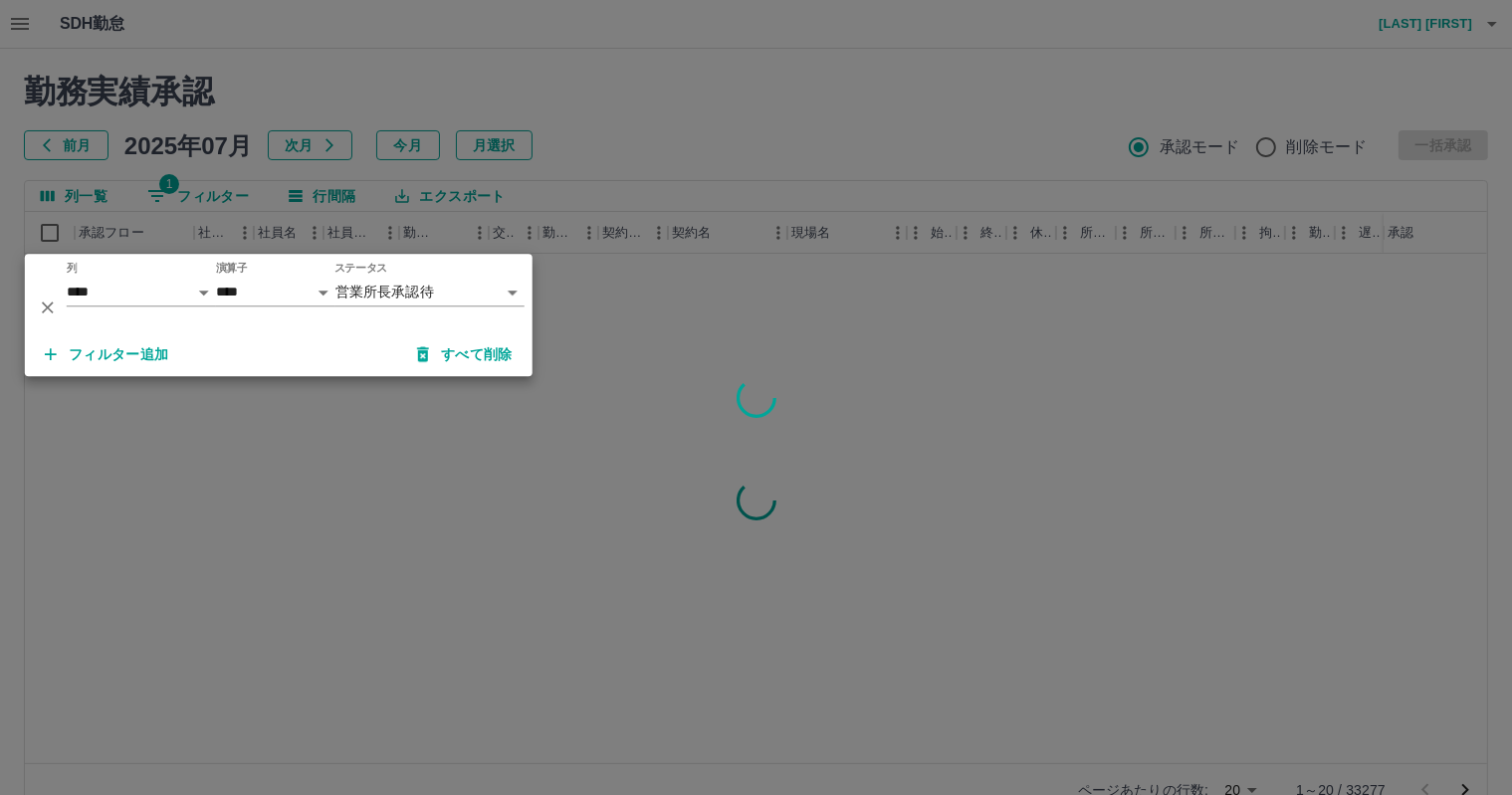 click at bounding box center [756, 397] 